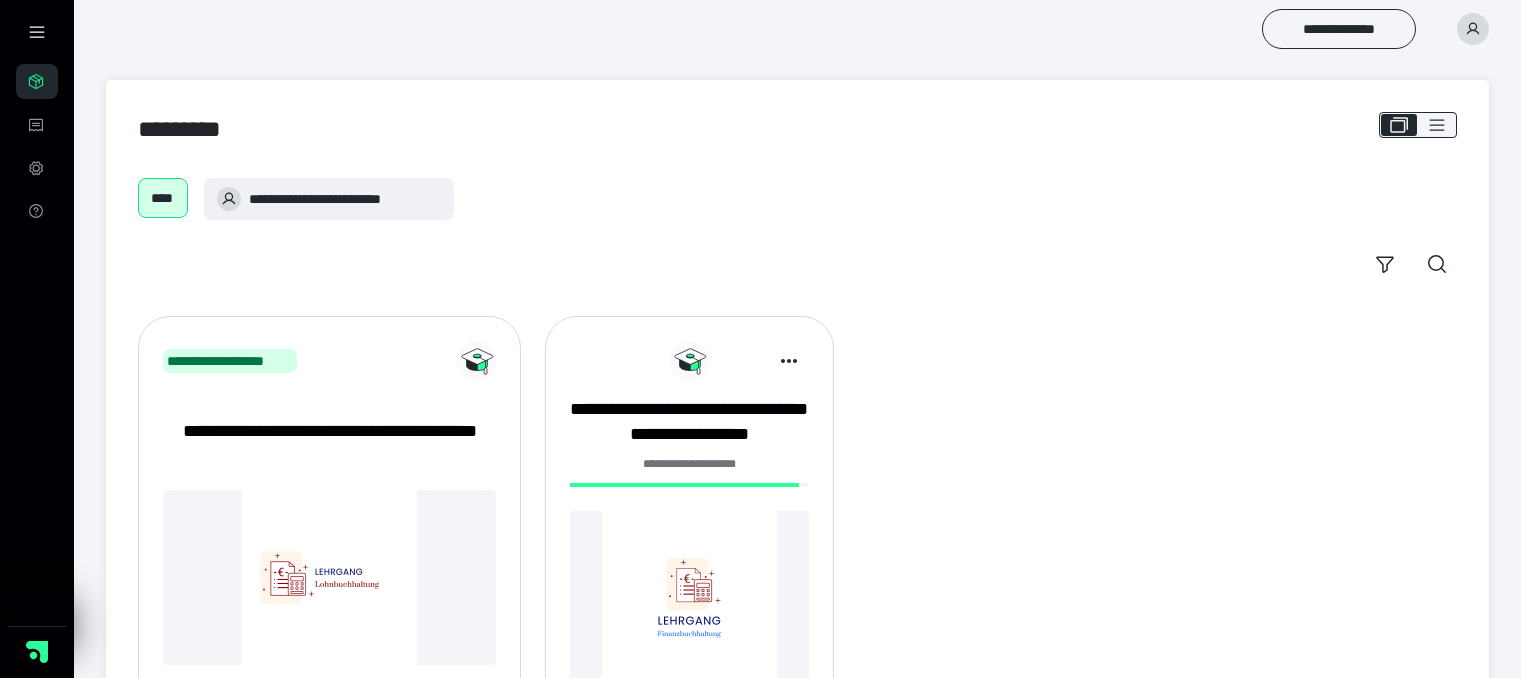 scroll, scrollTop: 0, scrollLeft: 0, axis: both 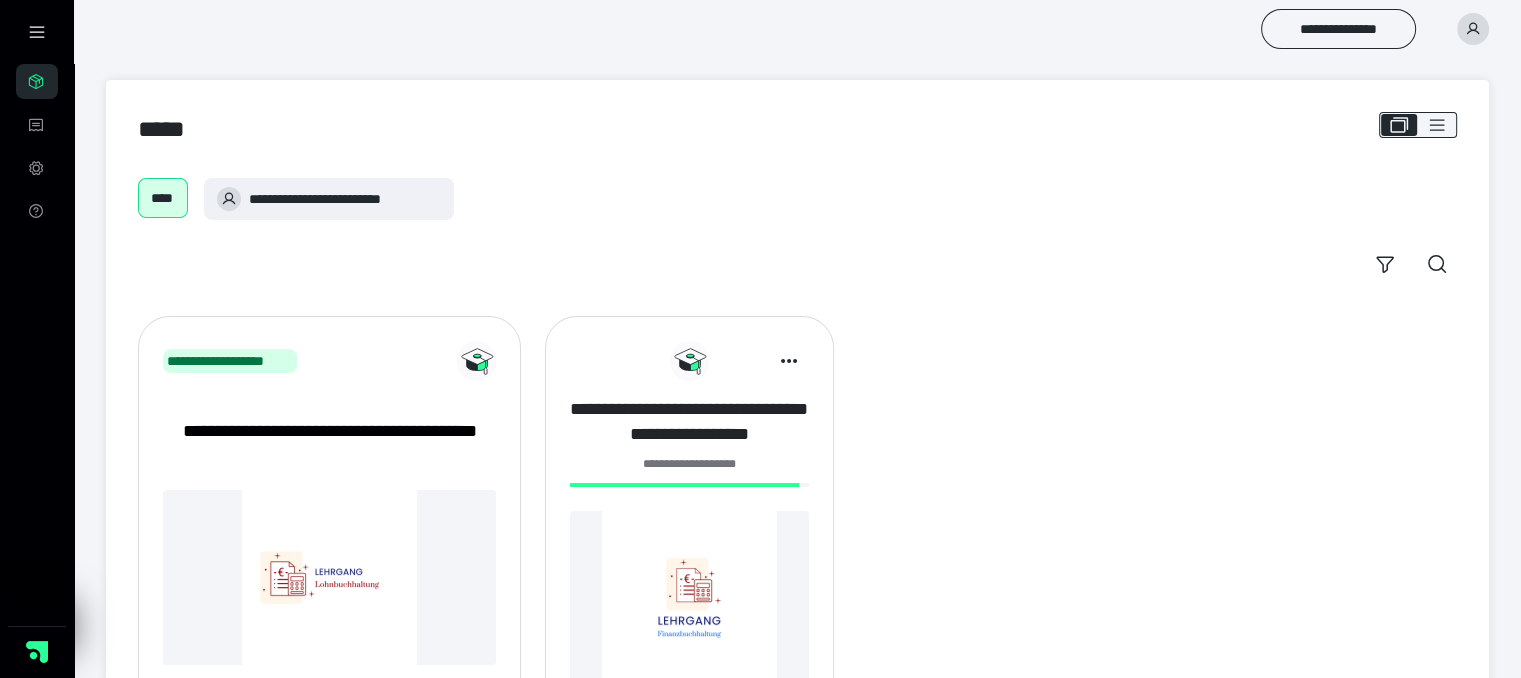 click on "**********" at bounding box center [689, 422] 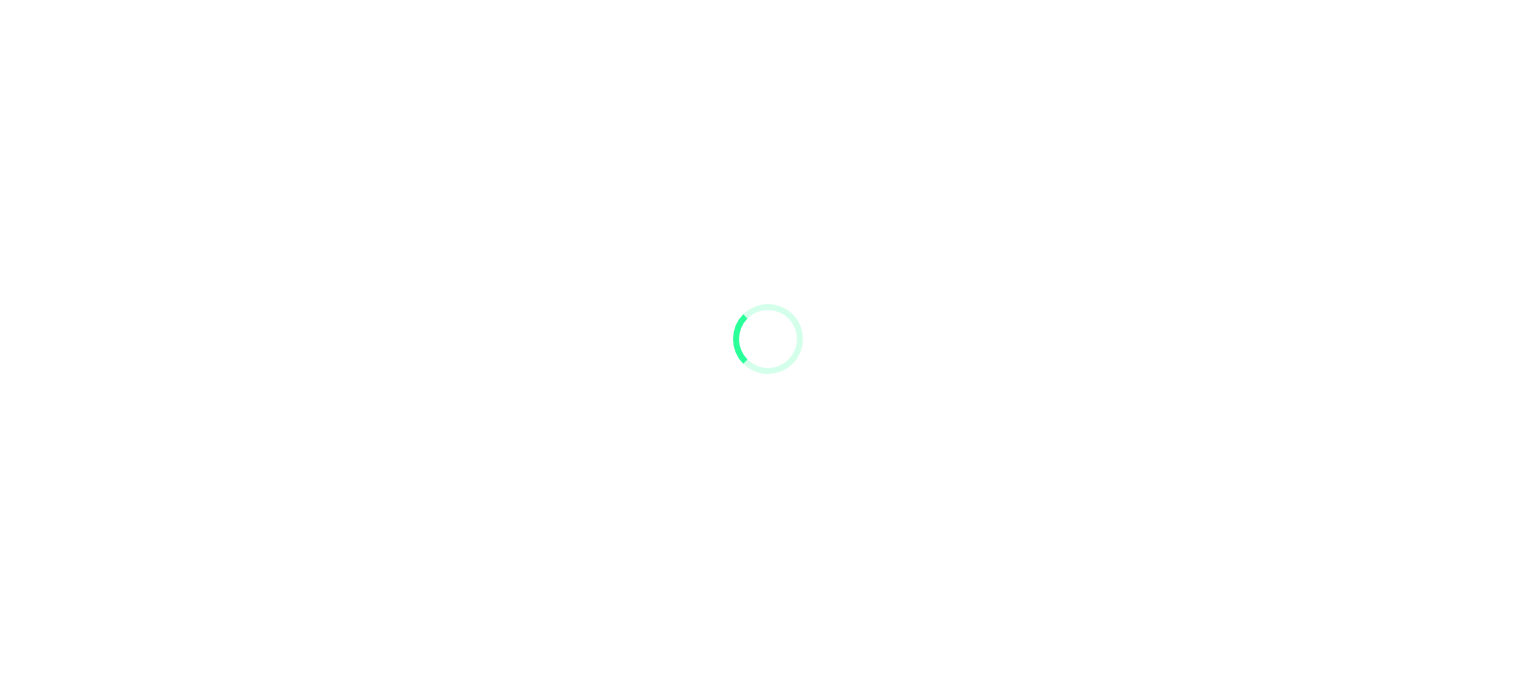 scroll, scrollTop: 0, scrollLeft: 0, axis: both 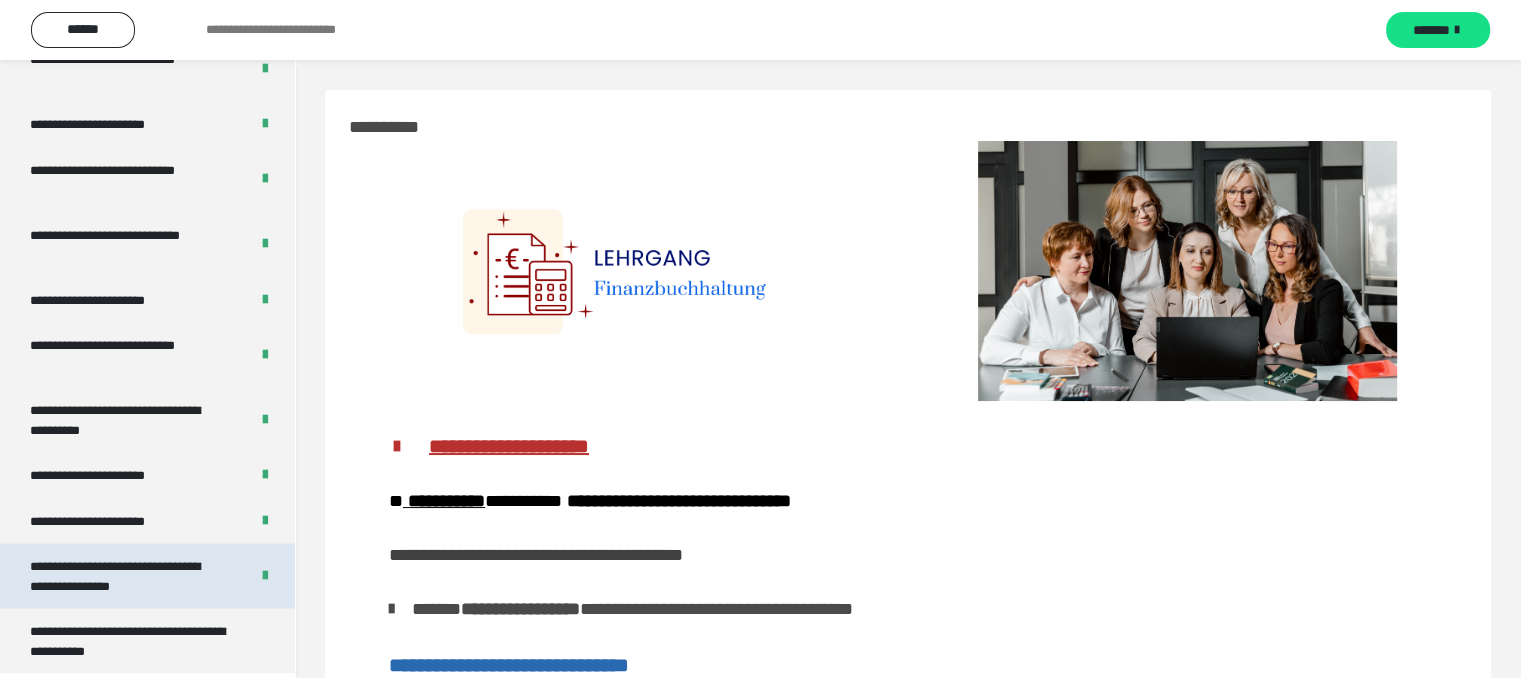 click on "**********" at bounding box center (124, 576) 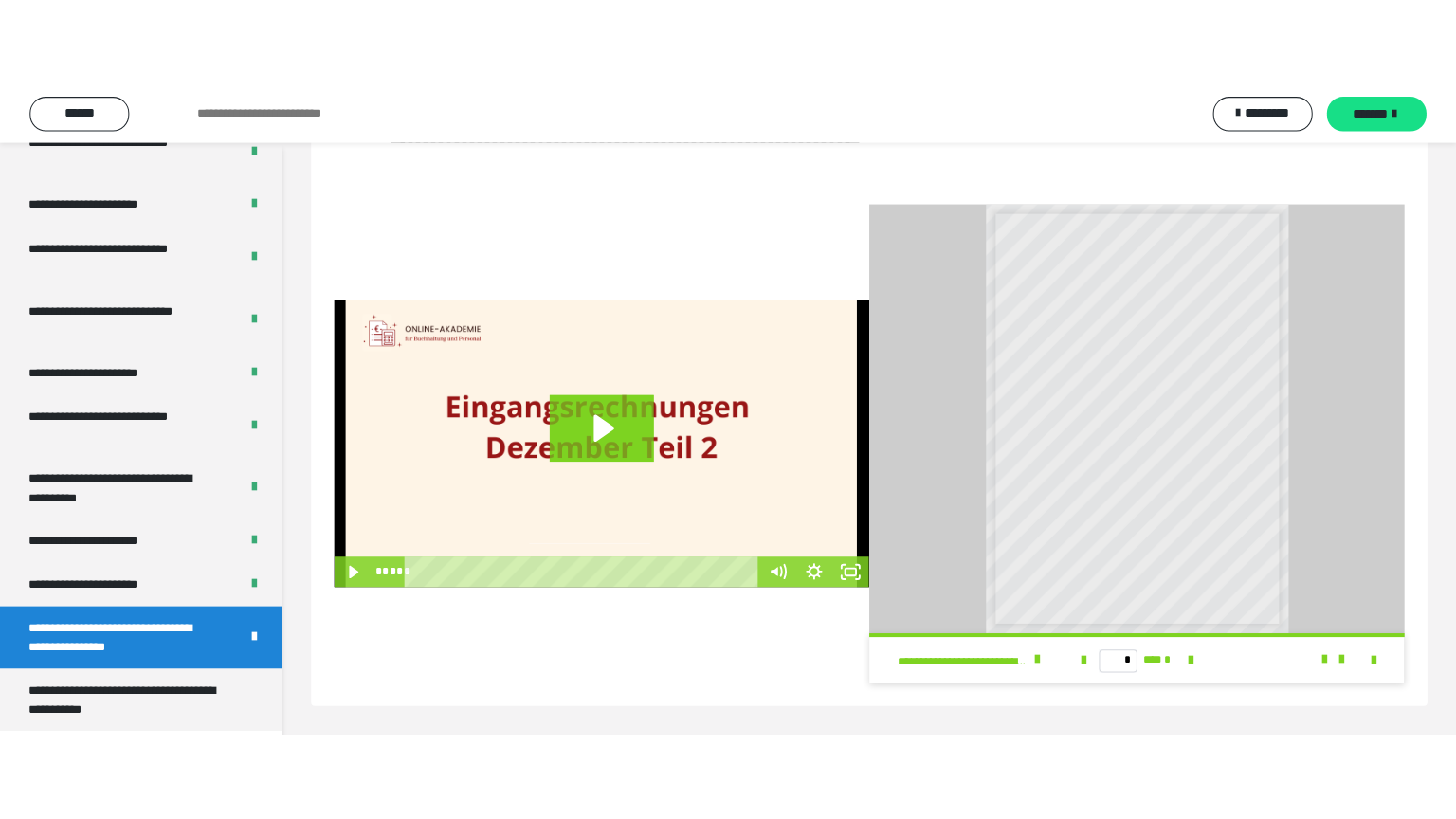 scroll, scrollTop: 31, scrollLeft: 0, axis: vertical 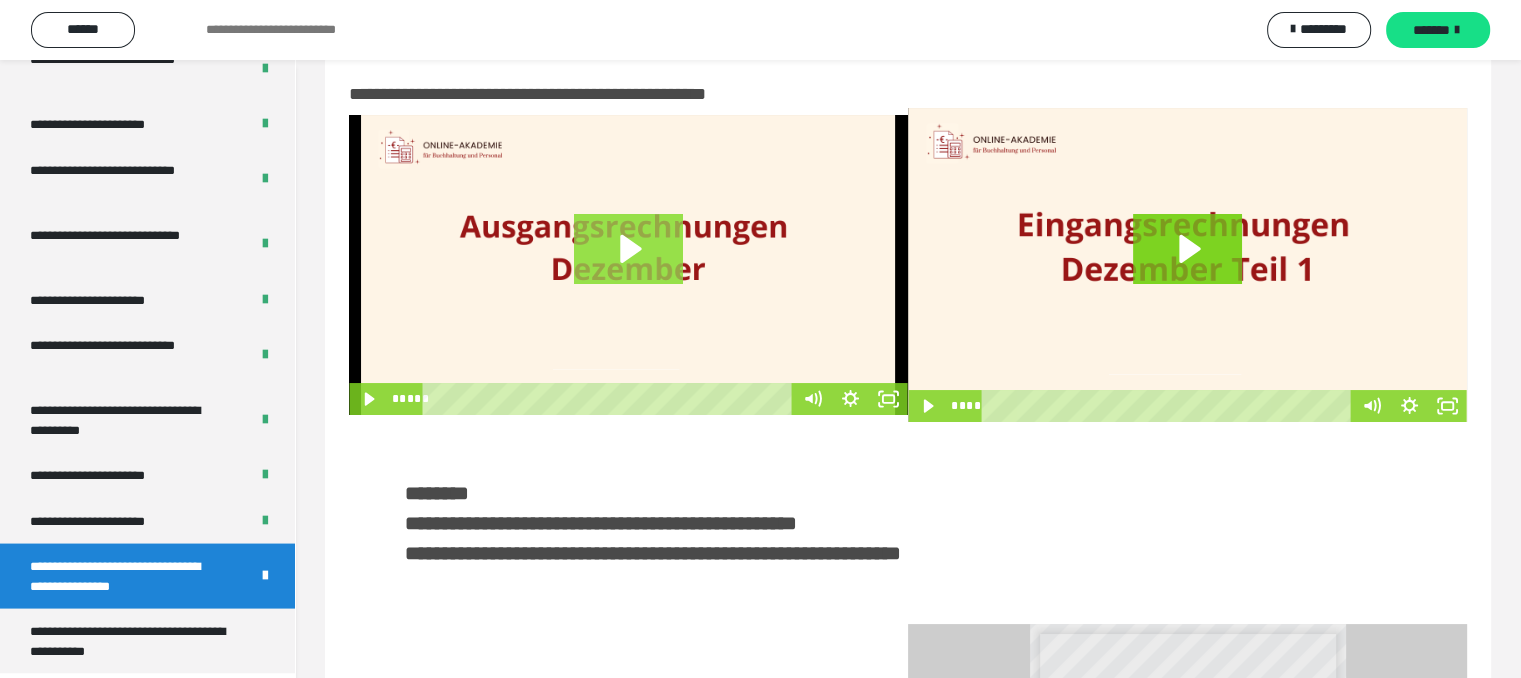 click 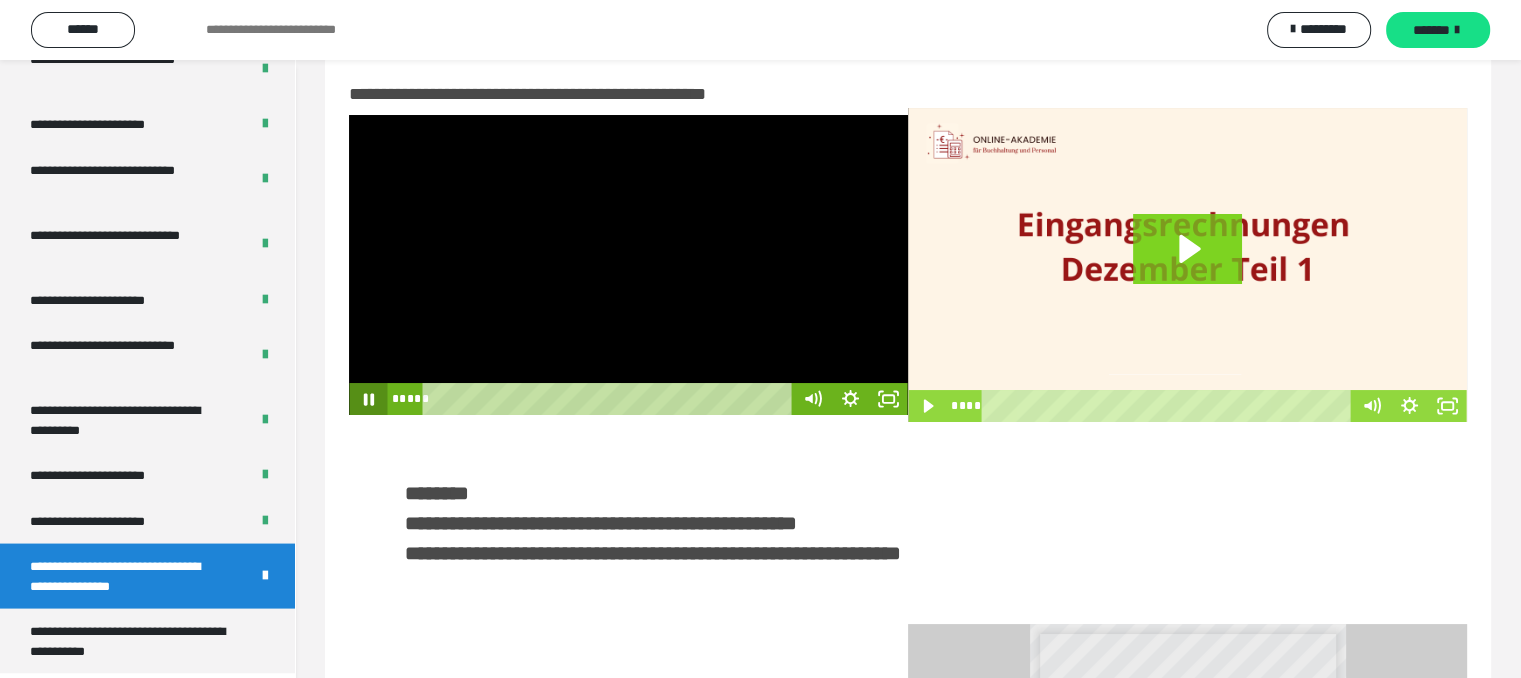click 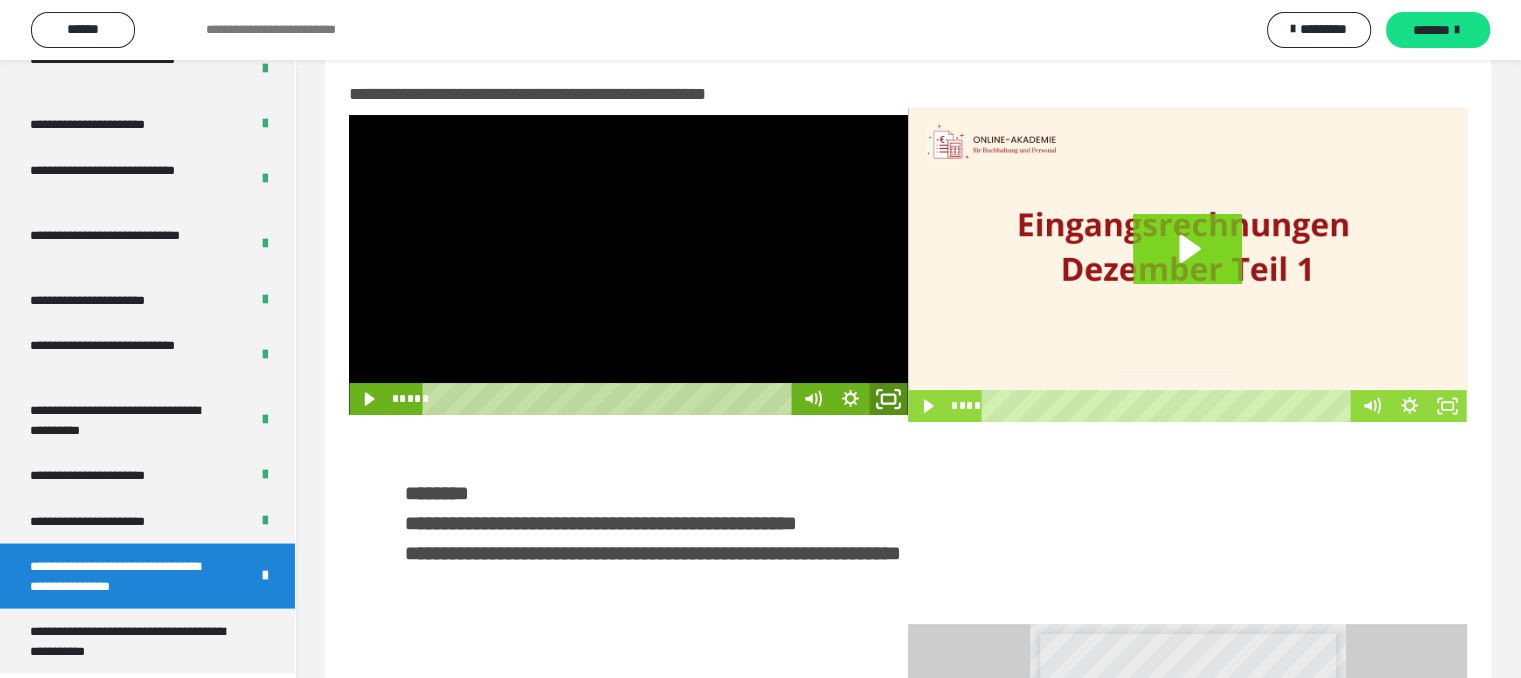 click 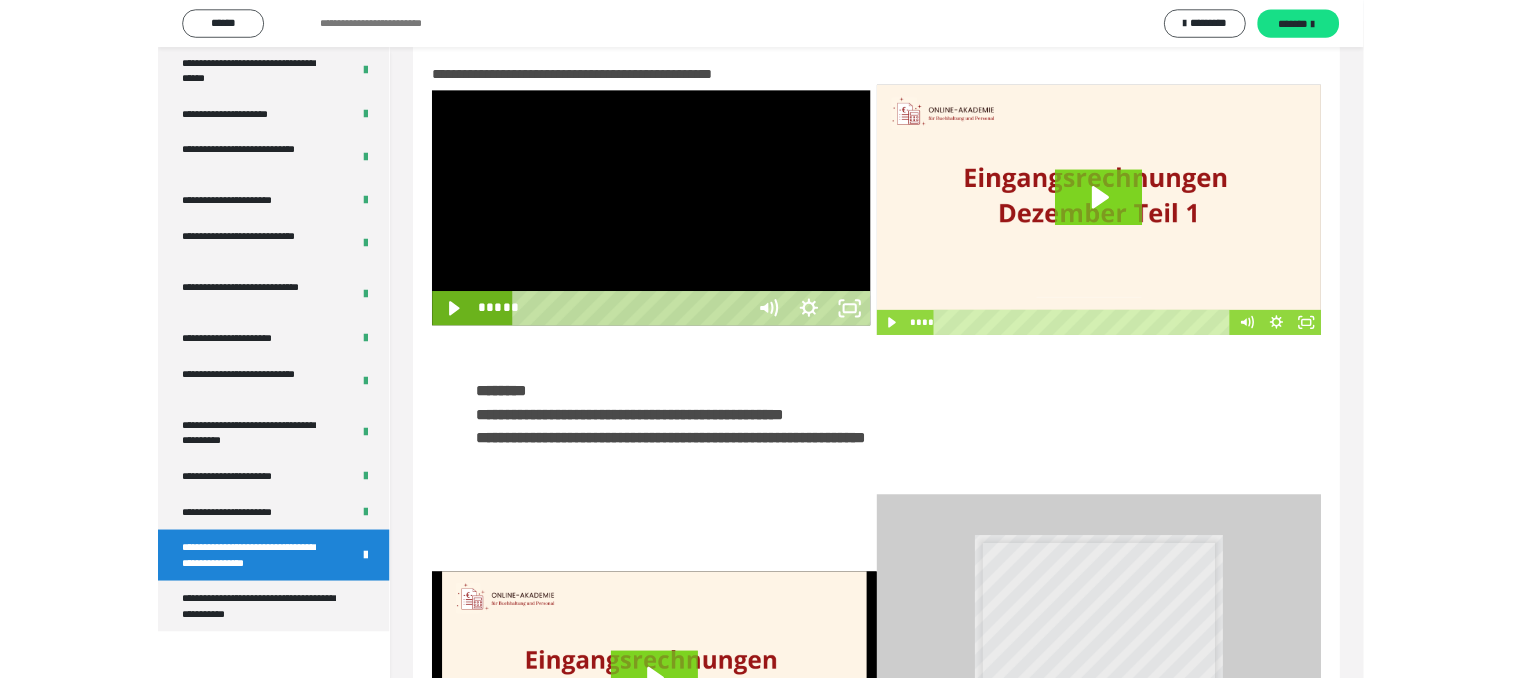 scroll, scrollTop: 3693, scrollLeft: 0, axis: vertical 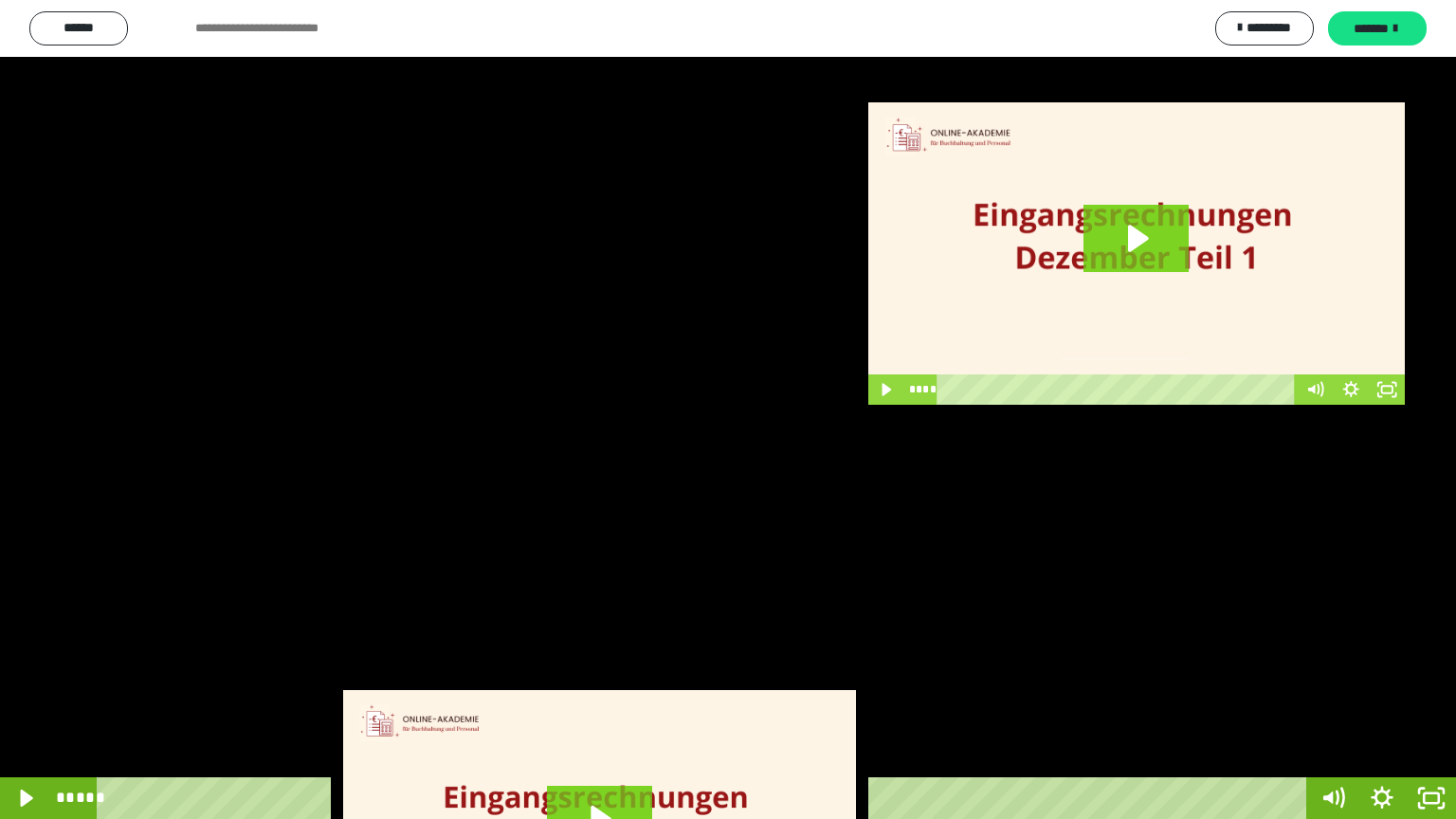 click at bounding box center (728, 410) 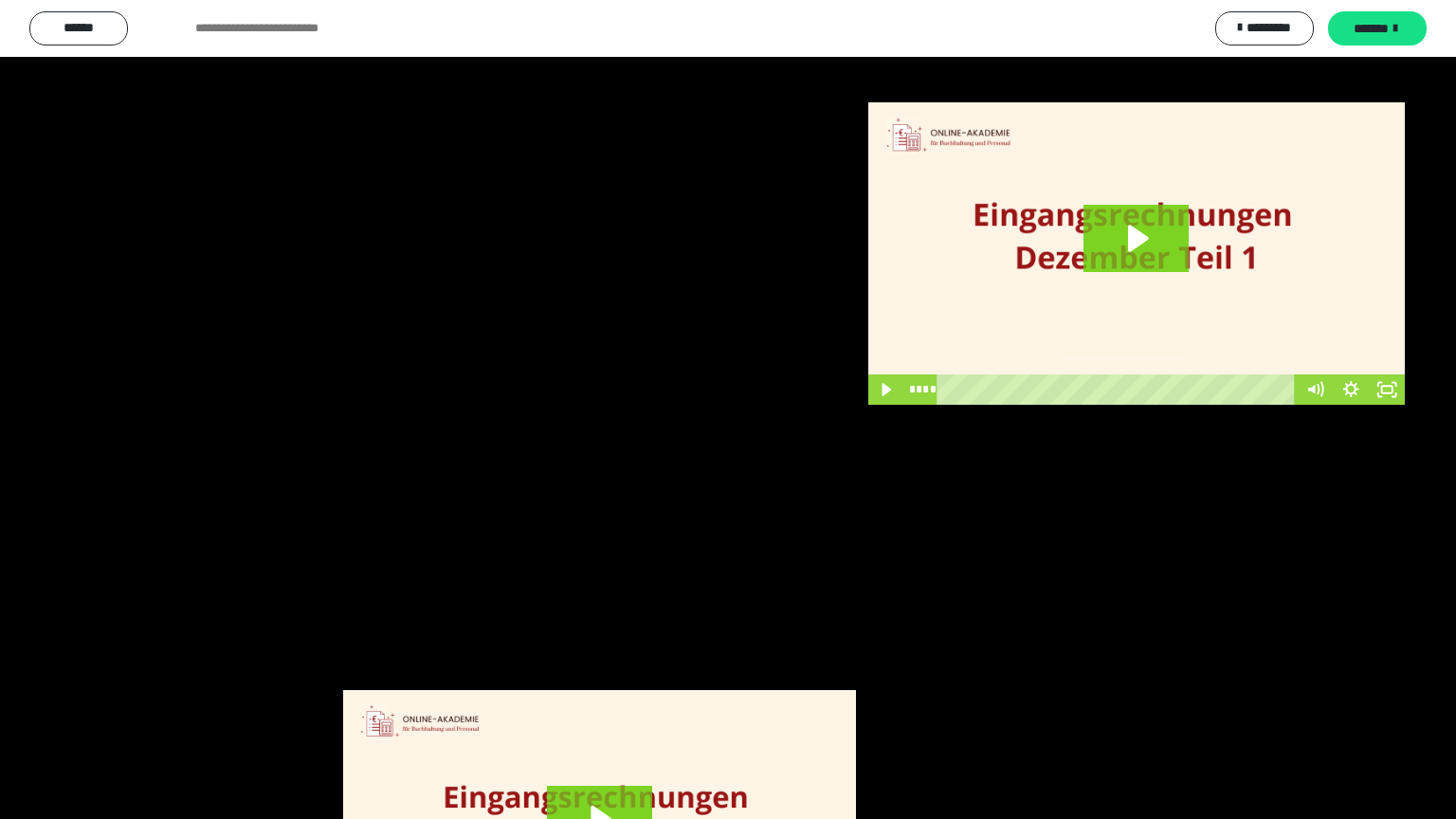 click at bounding box center [728, 410] 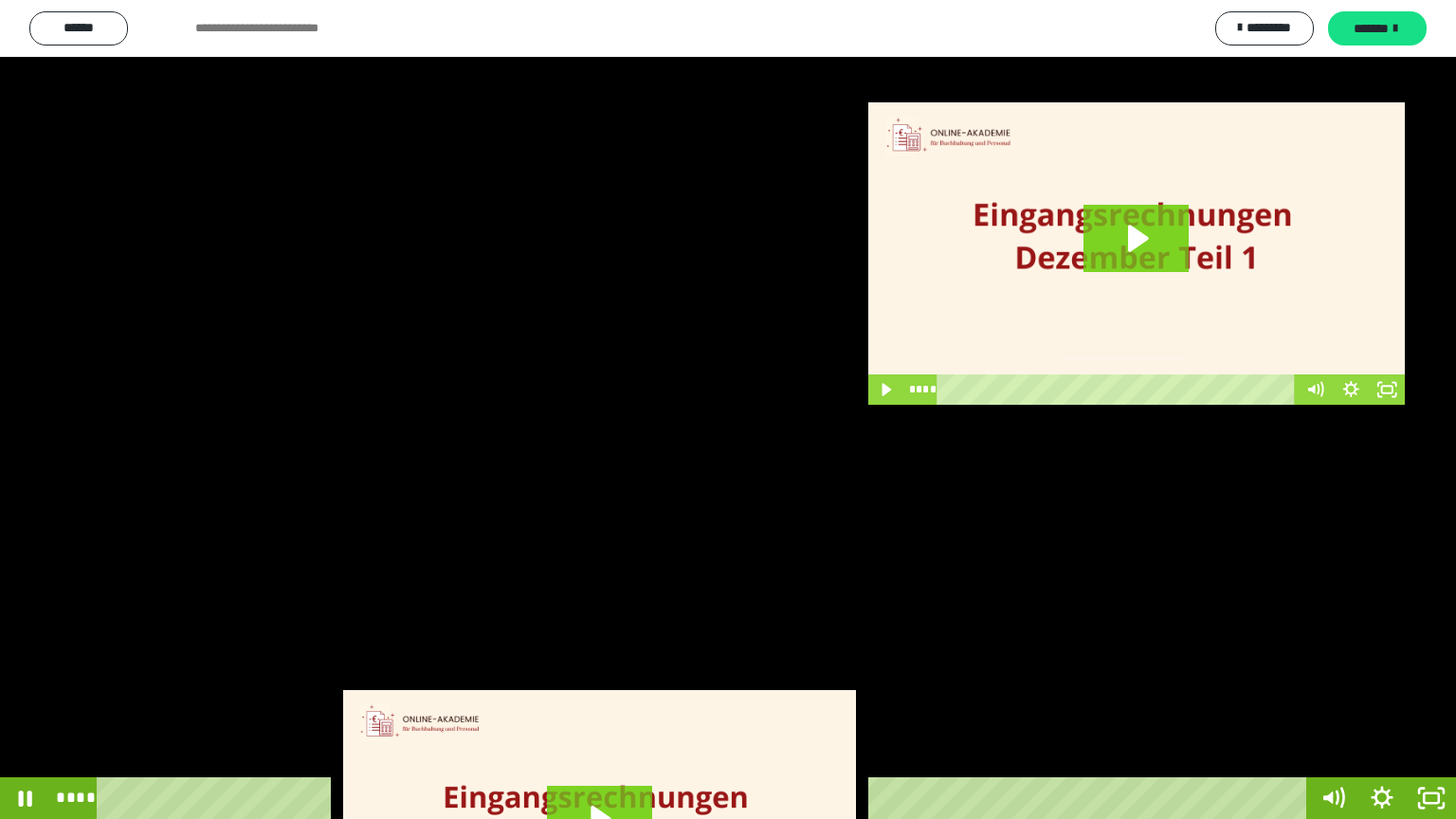 click at bounding box center (728, 410) 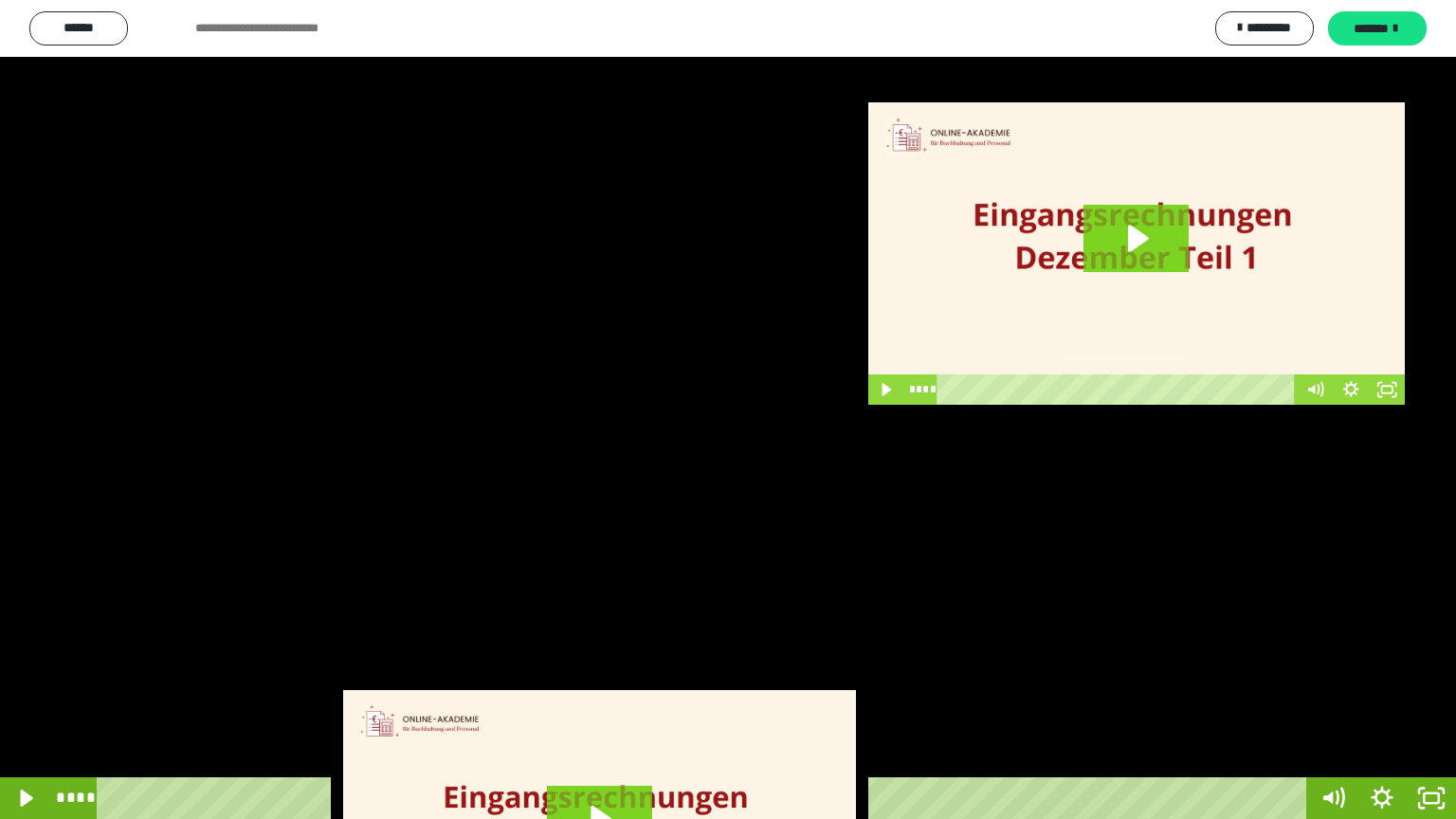 click at bounding box center [728, 410] 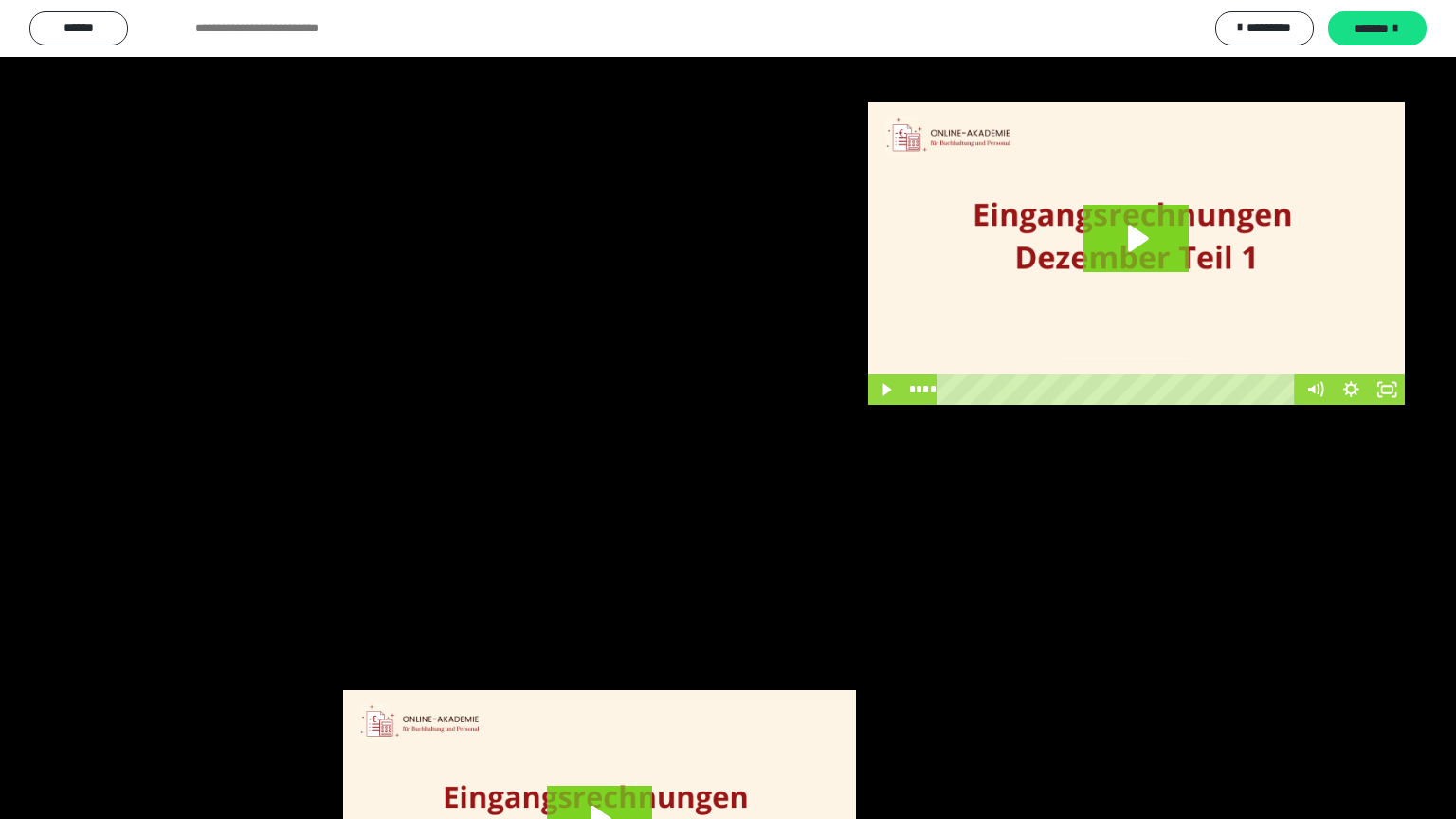 click at bounding box center [728, 410] 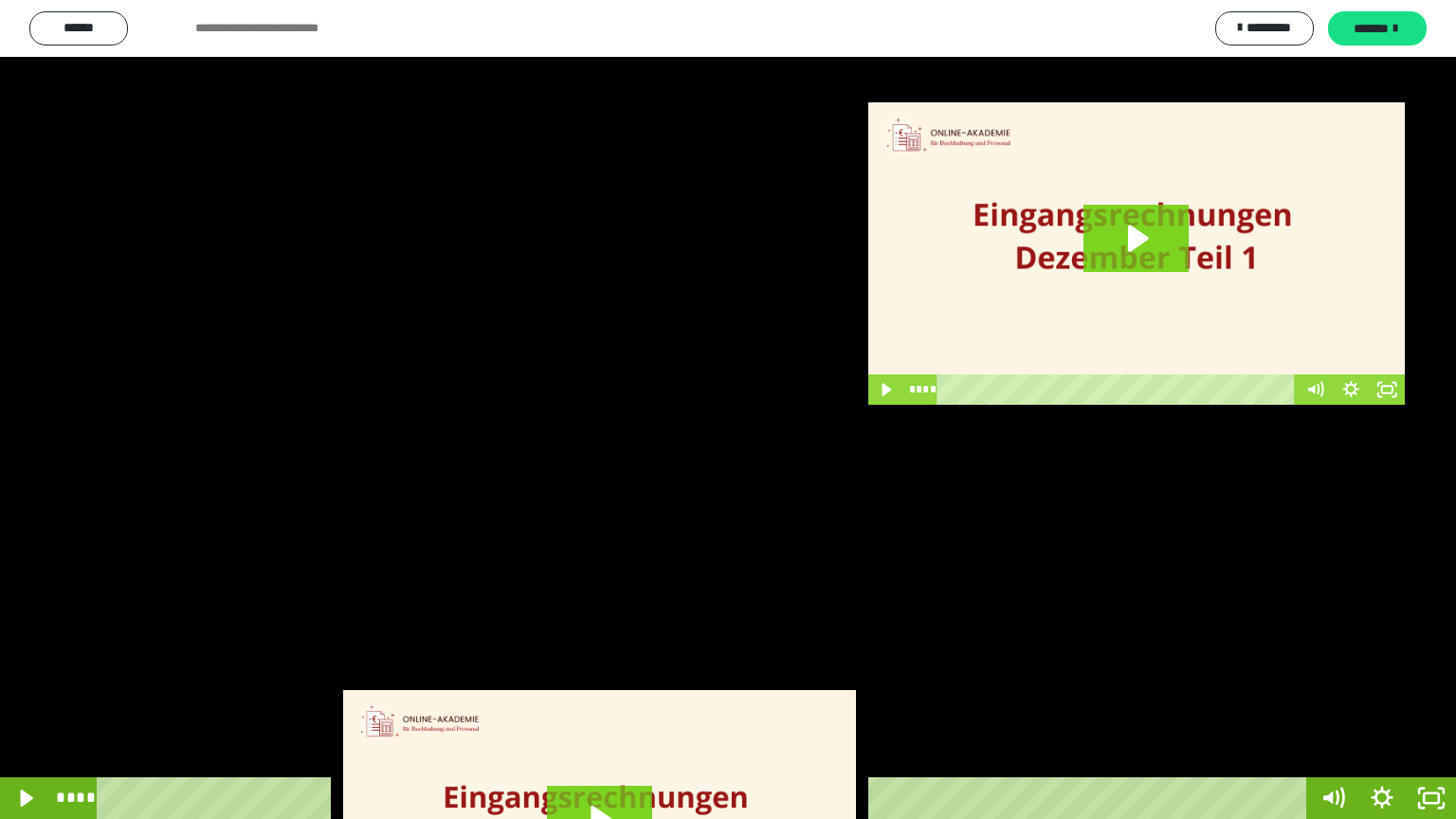 click at bounding box center [728, 410] 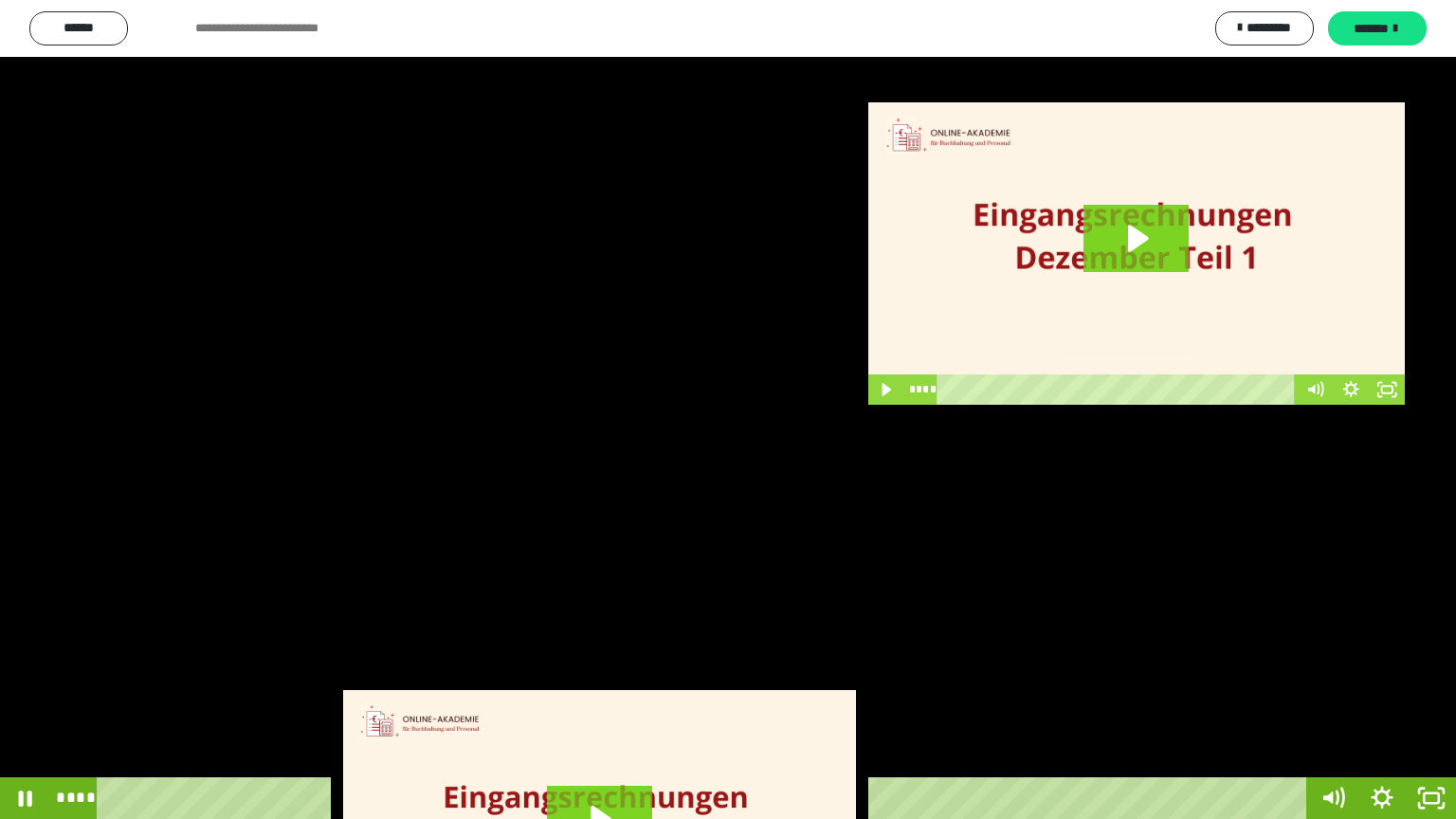 click at bounding box center (728, 410) 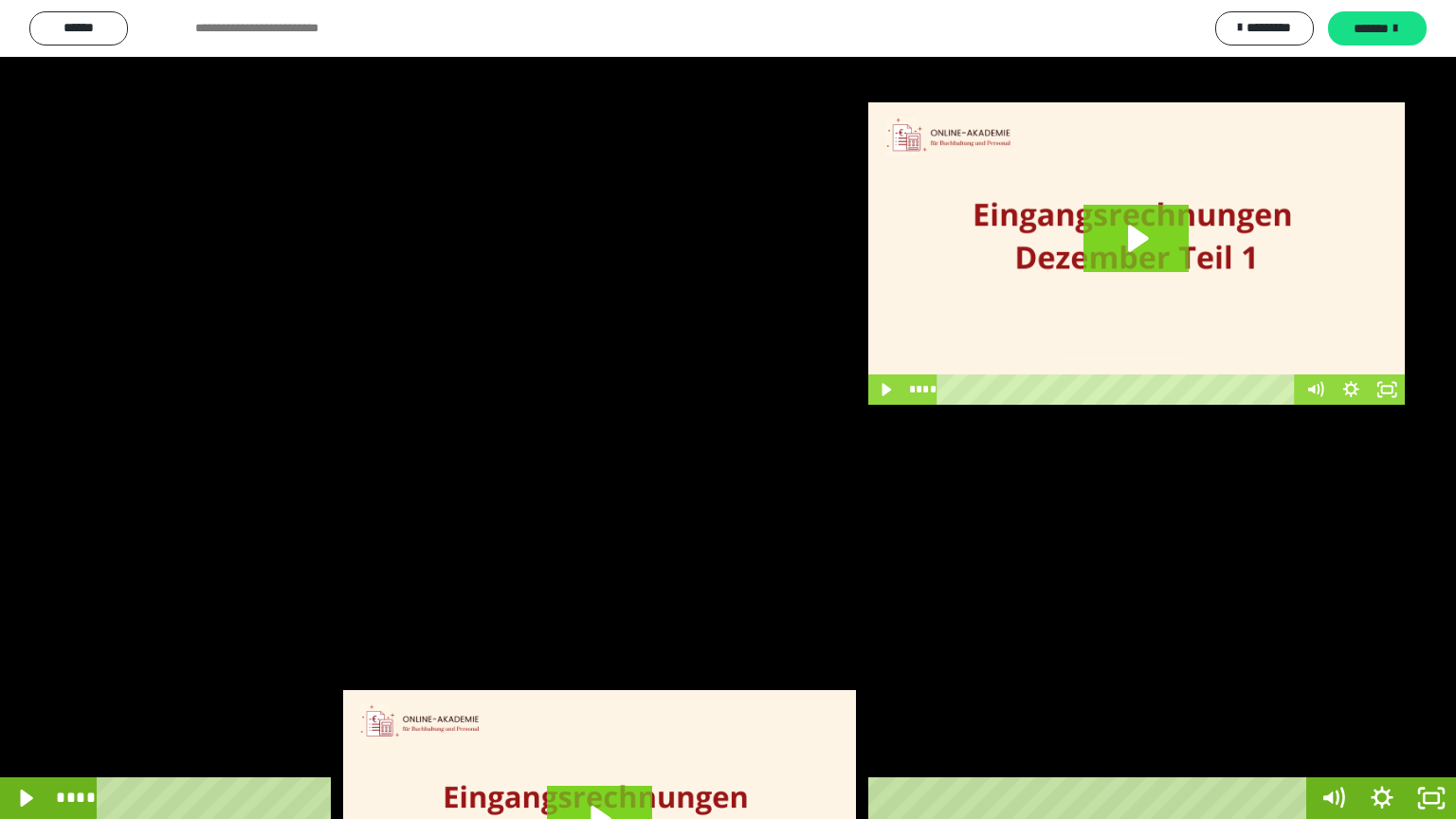 click at bounding box center (728, 410) 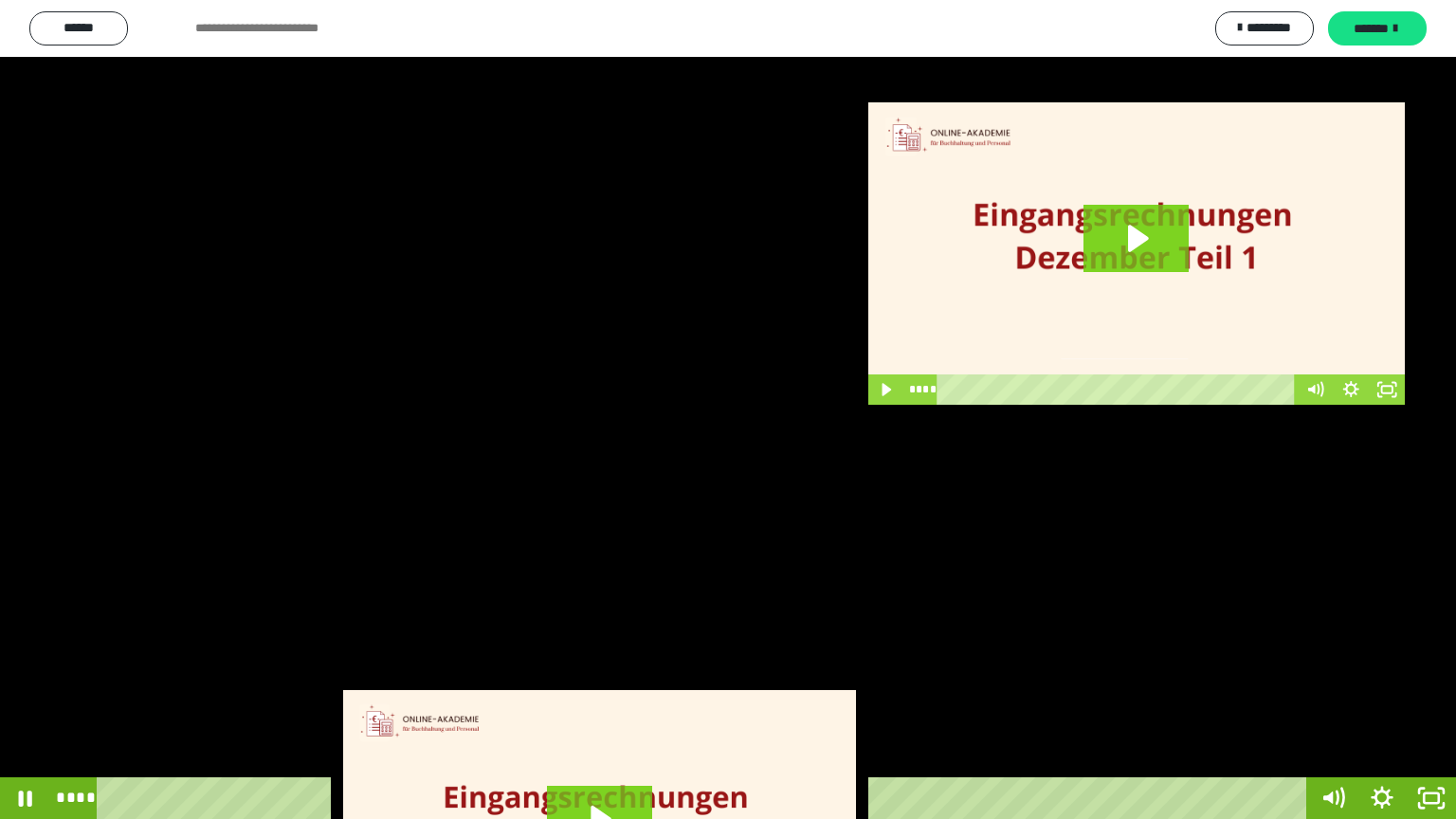 click at bounding box center [728, 410] 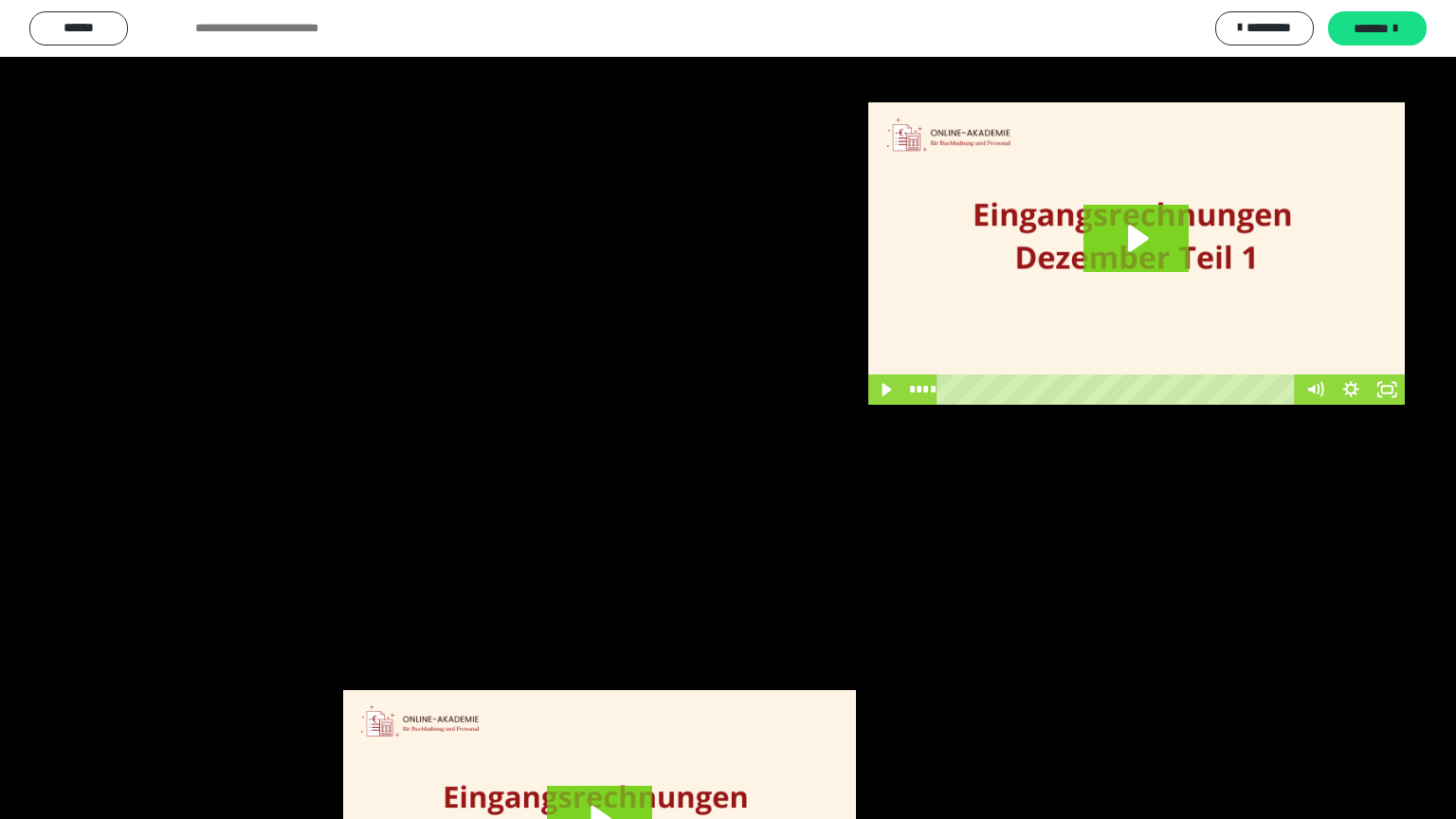 click at bounding box center [728, 410] 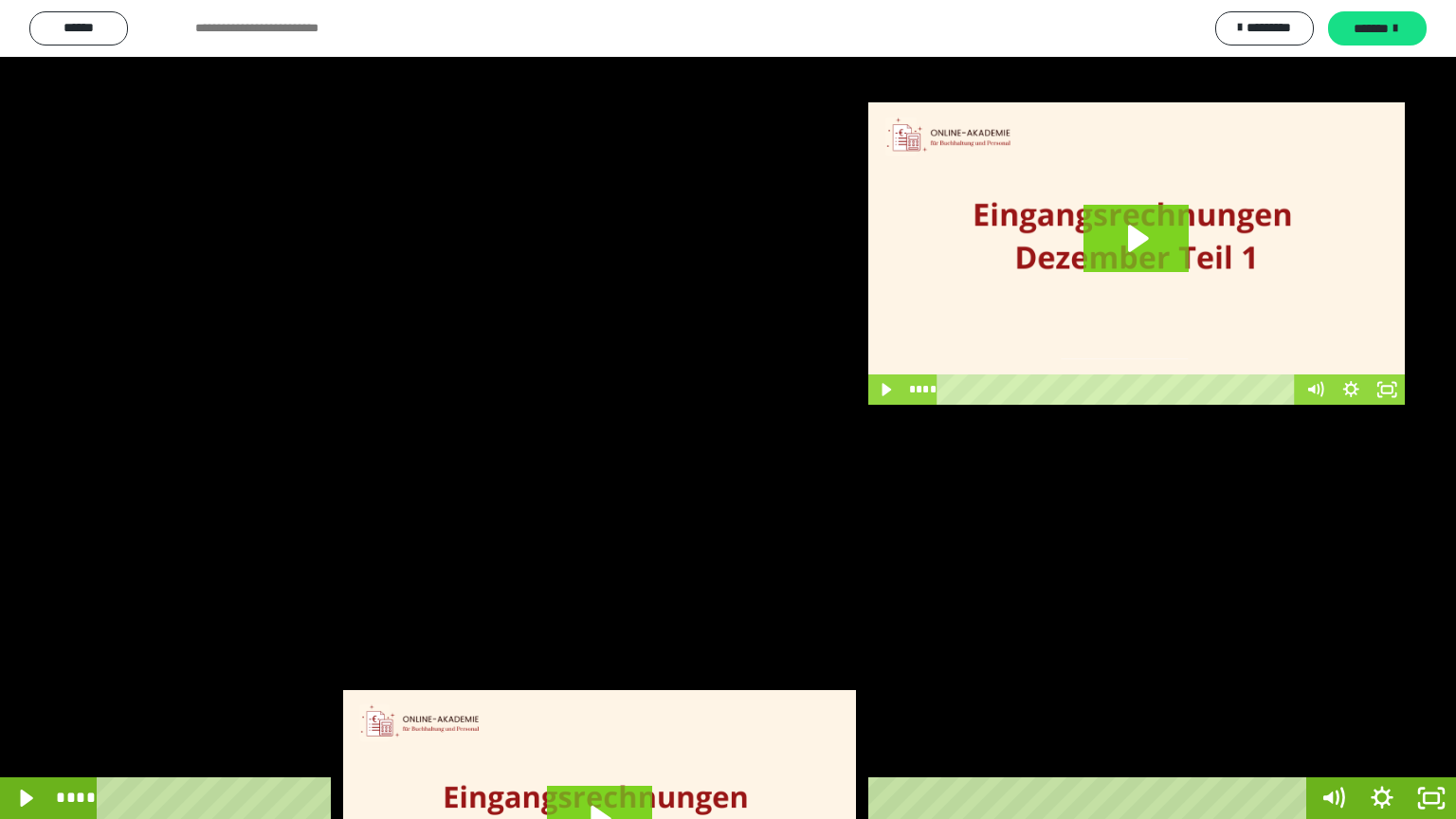 drag, startPoint x: 1092, startPoint y: 220, endPoint x: 1107, endPoint y: 230, distance: 18.027756 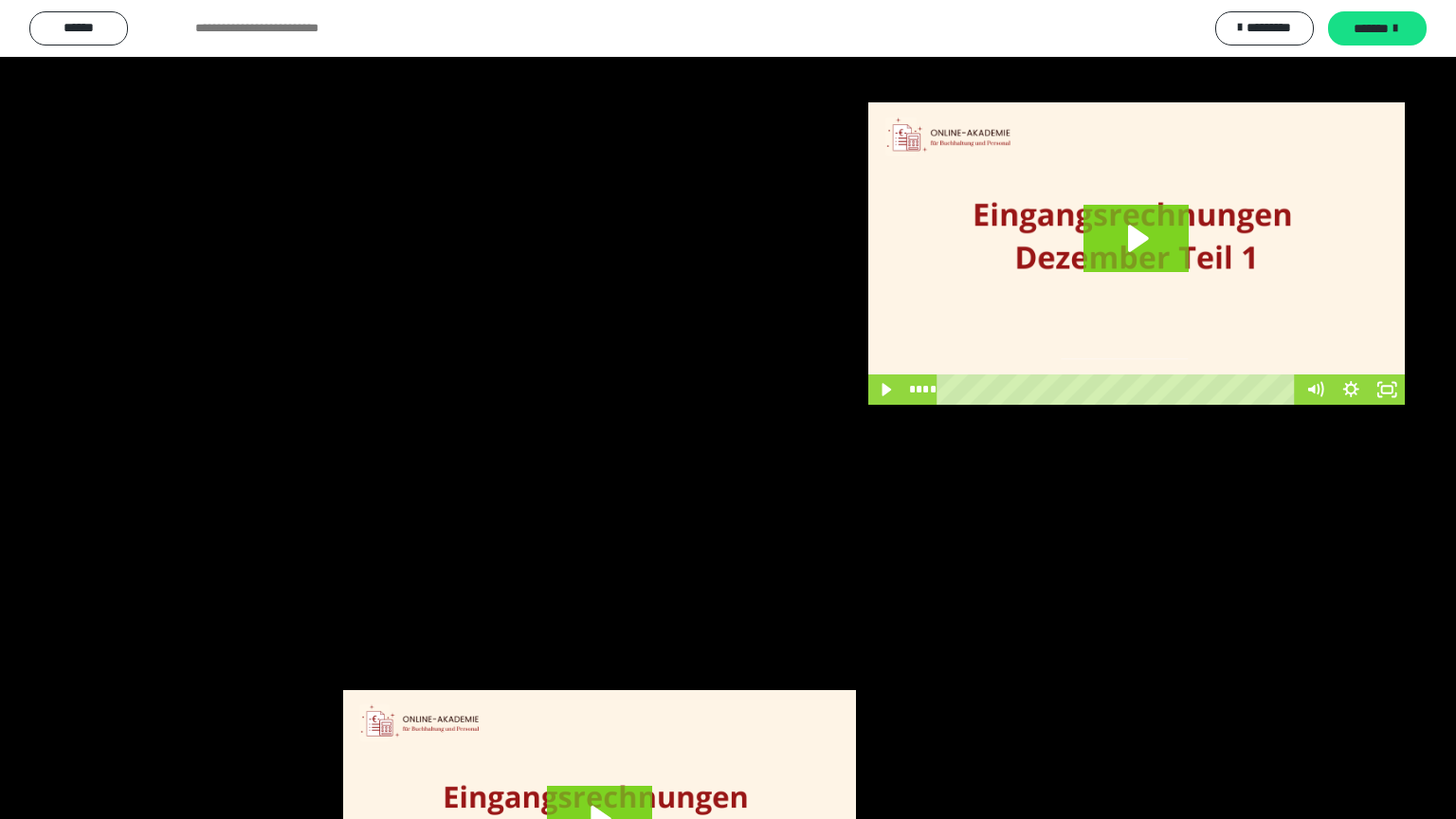 click at bounding box center (728, 410) 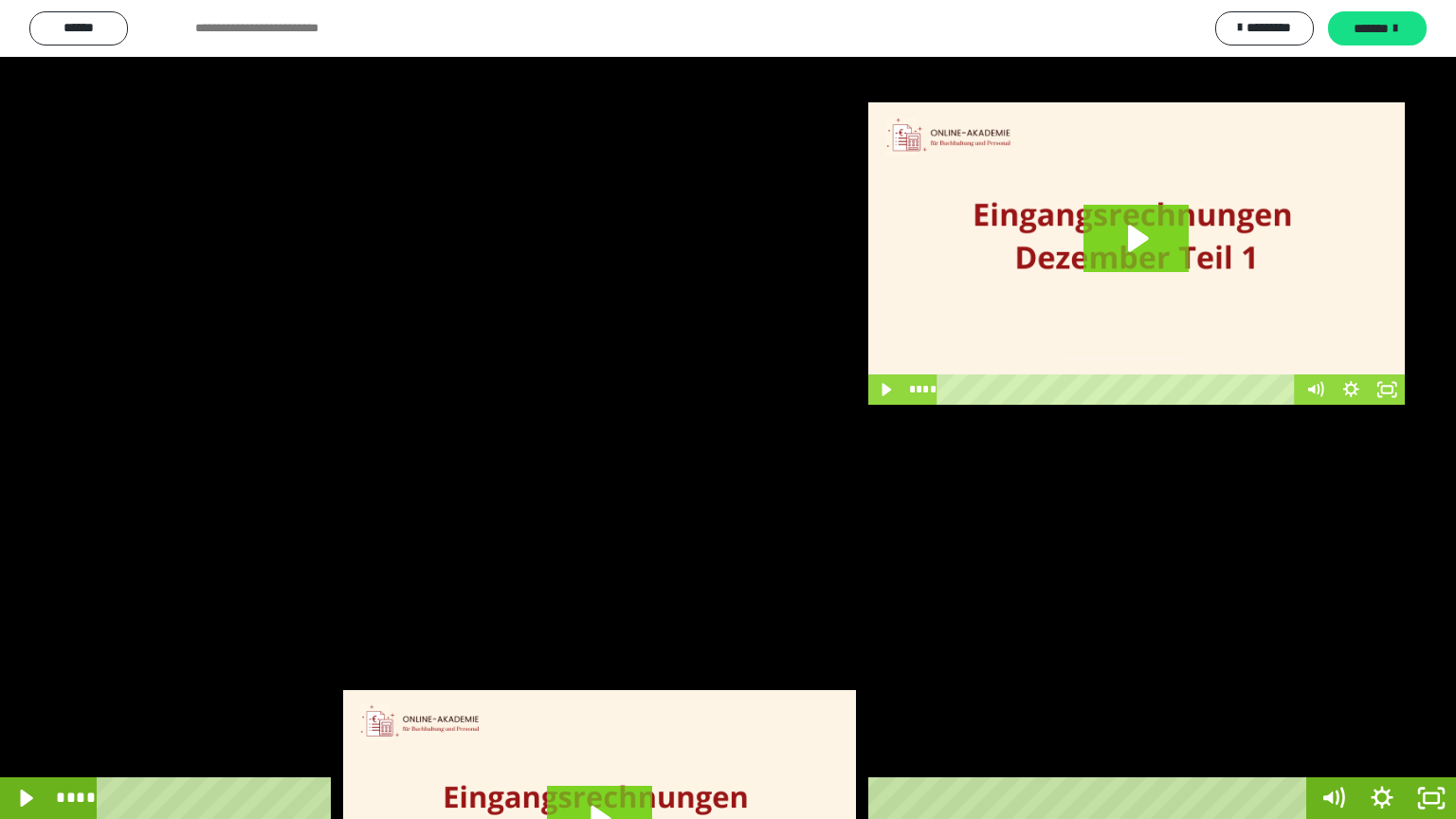 click at bounding box center [728, 410] 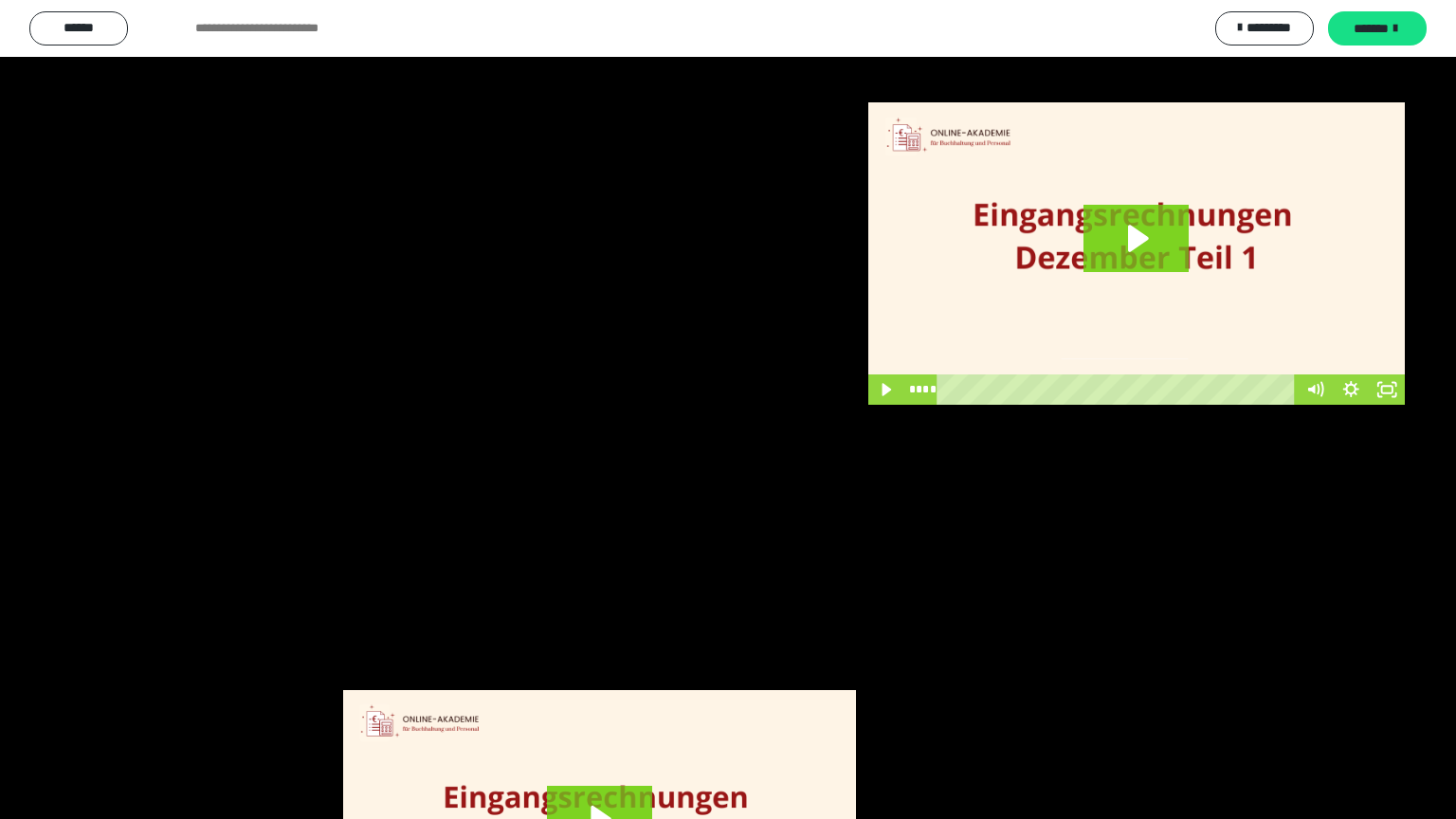drag, startPoint x: 1156, startPoint y: 215, endPoint x: 1251, endPoint y: 311, distance: 135.05925 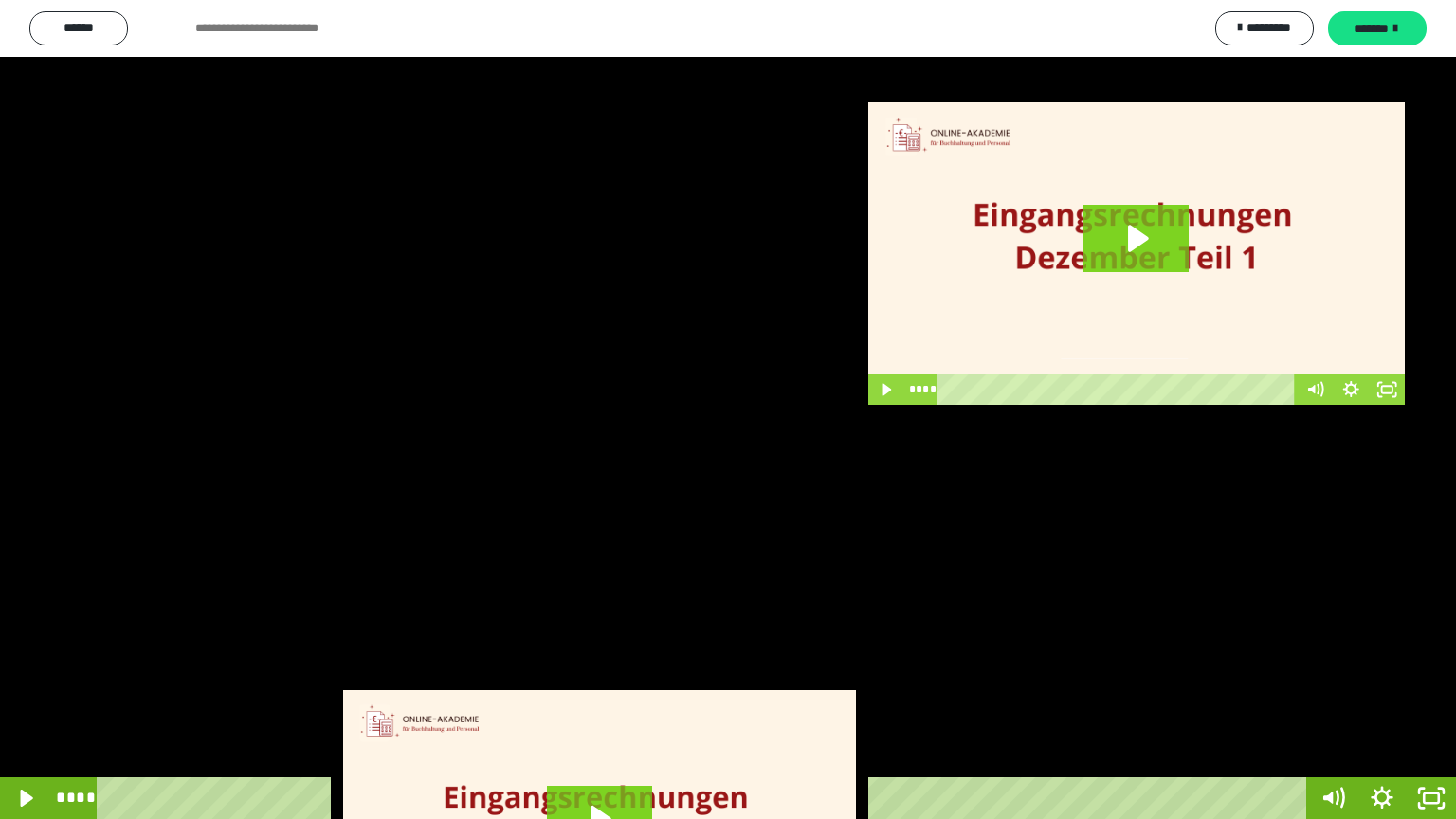 click at bounding box center (728, 410) 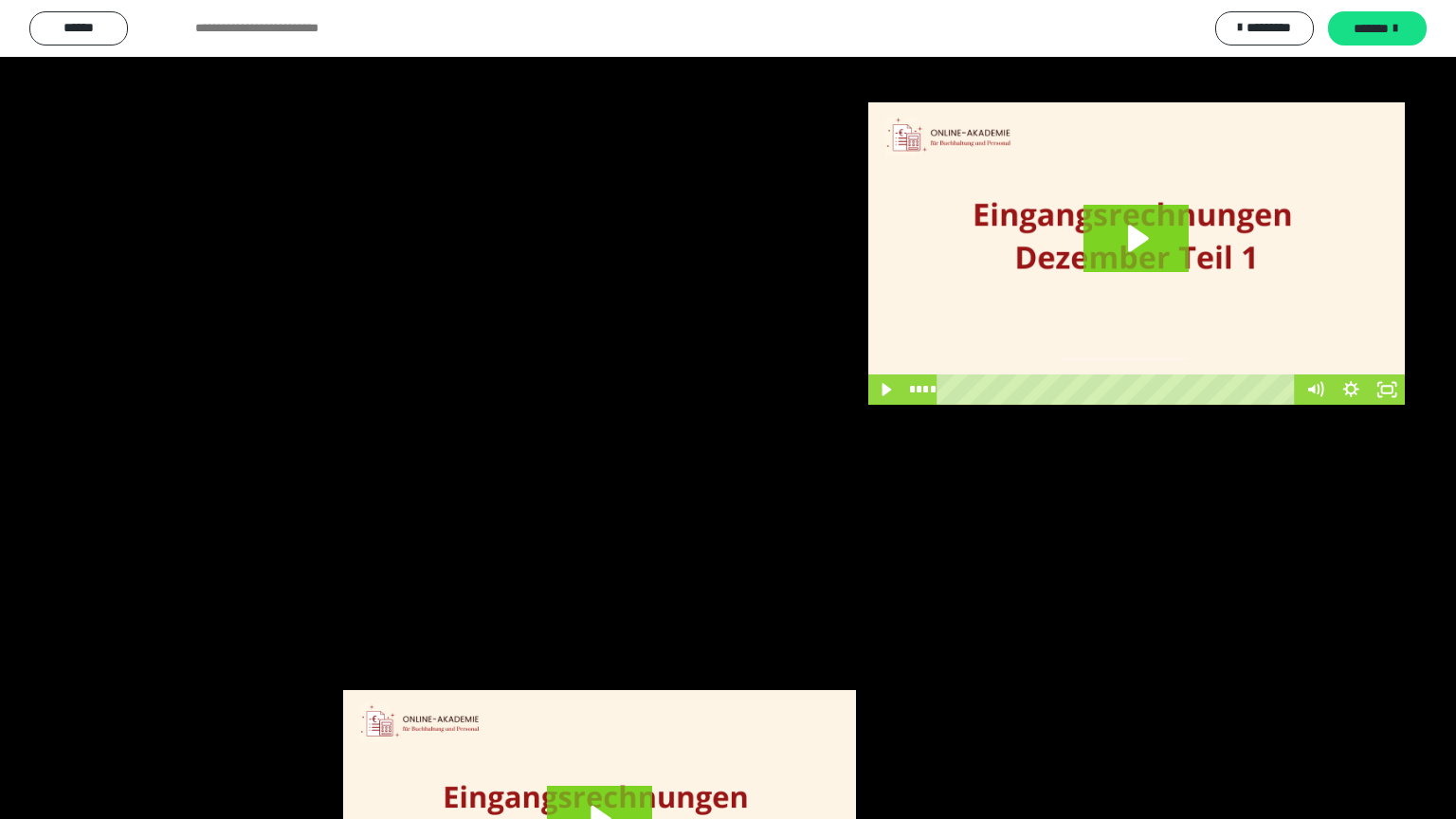 drag, startPoint x: 1252, startPoint y: 313, endPoint x: 1278, endPoint y: 320, distance: 26.925824 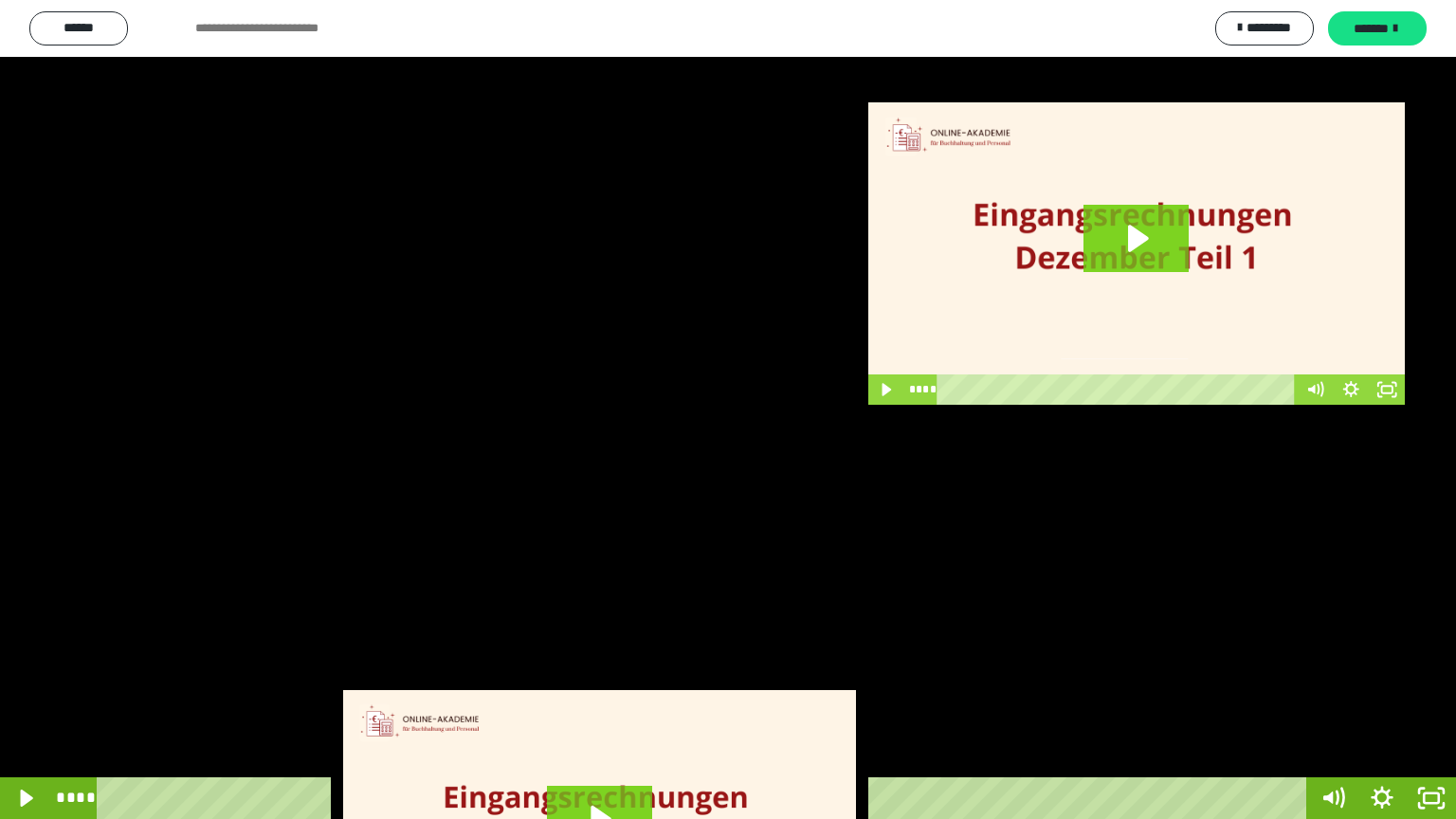 click at bounding box center (728, 410) 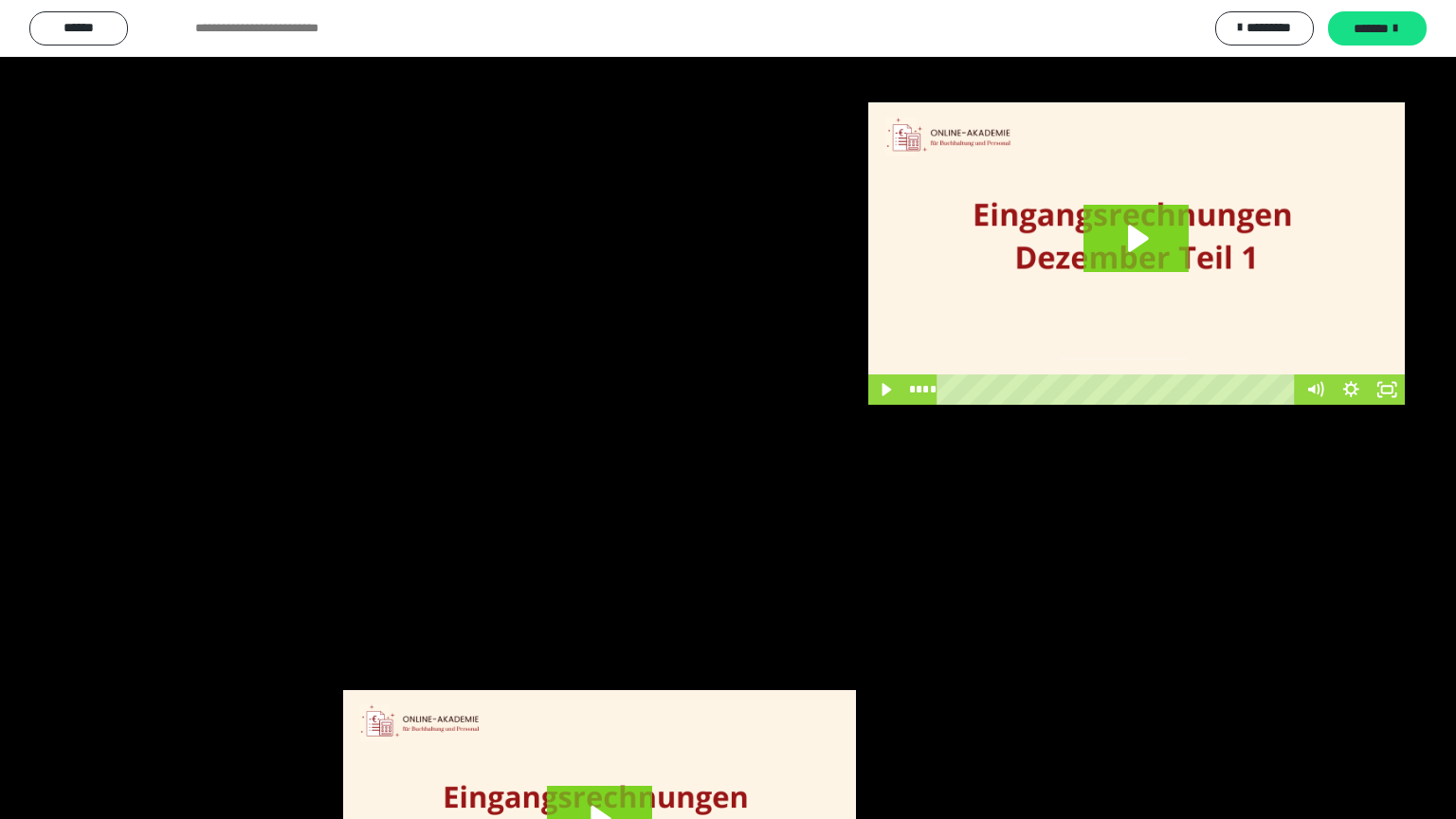 click at bounding box center [728, 410] 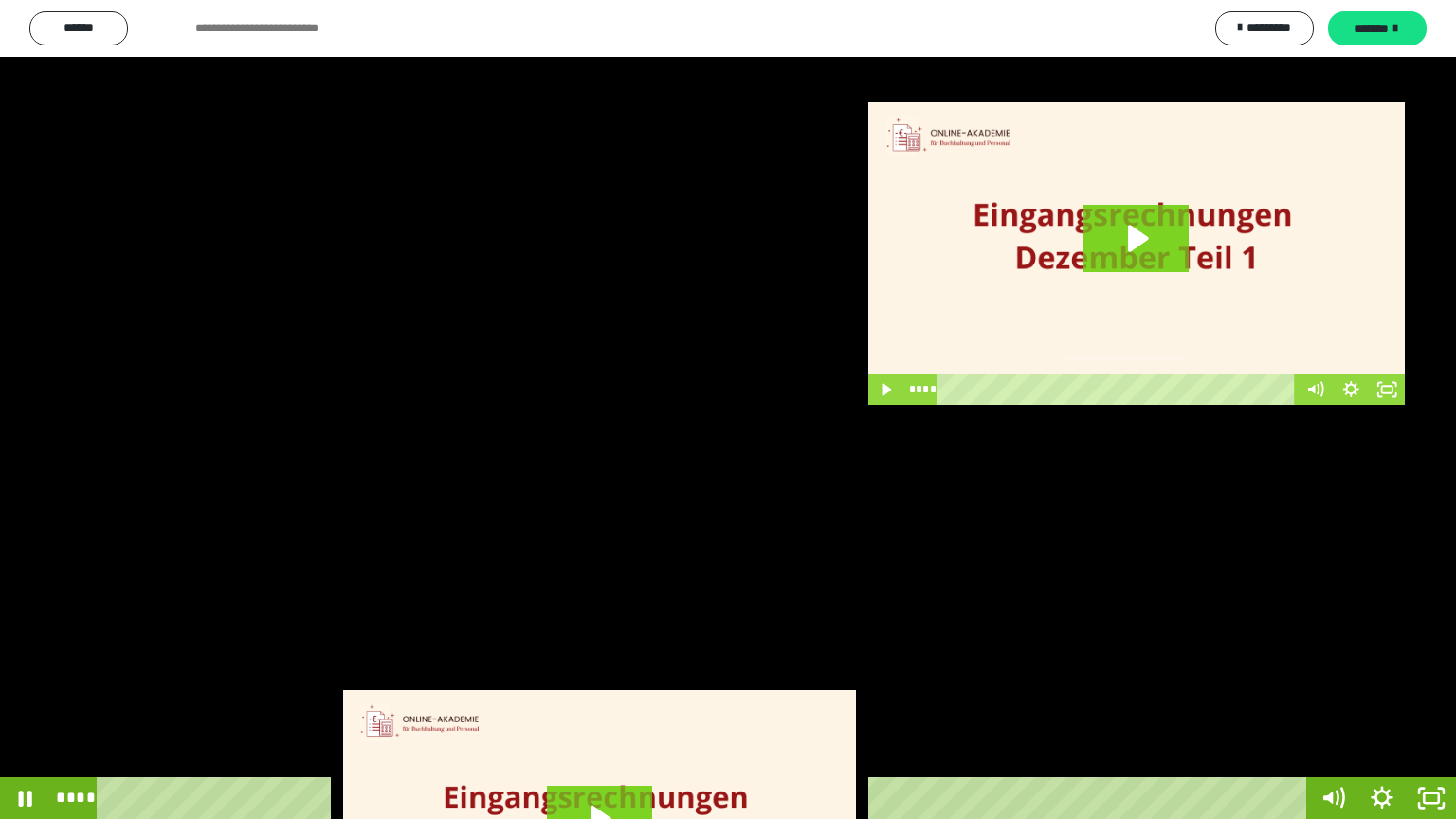 click at bounding box center (728, 410) 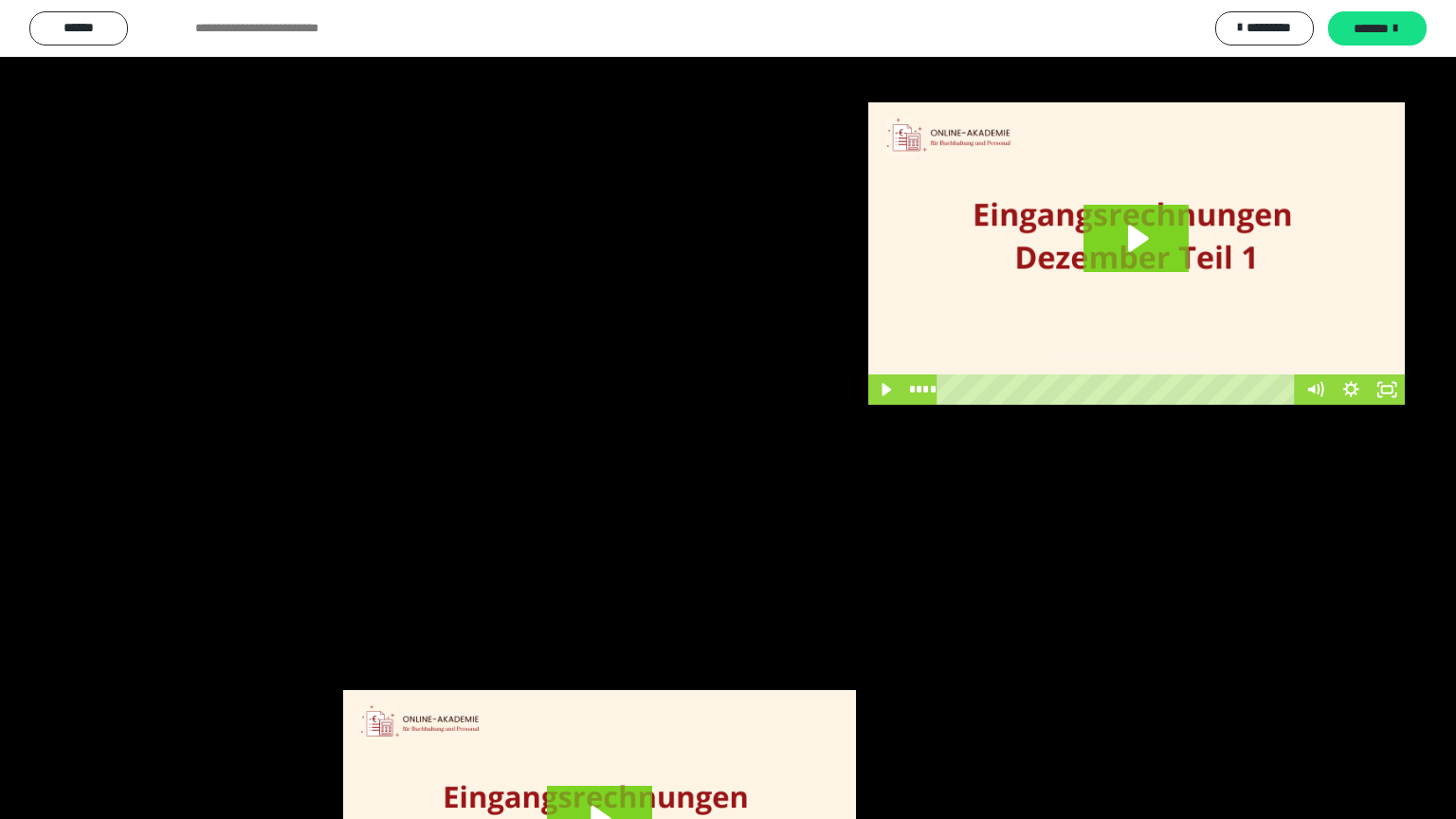 click at bounding box center [728, 410] 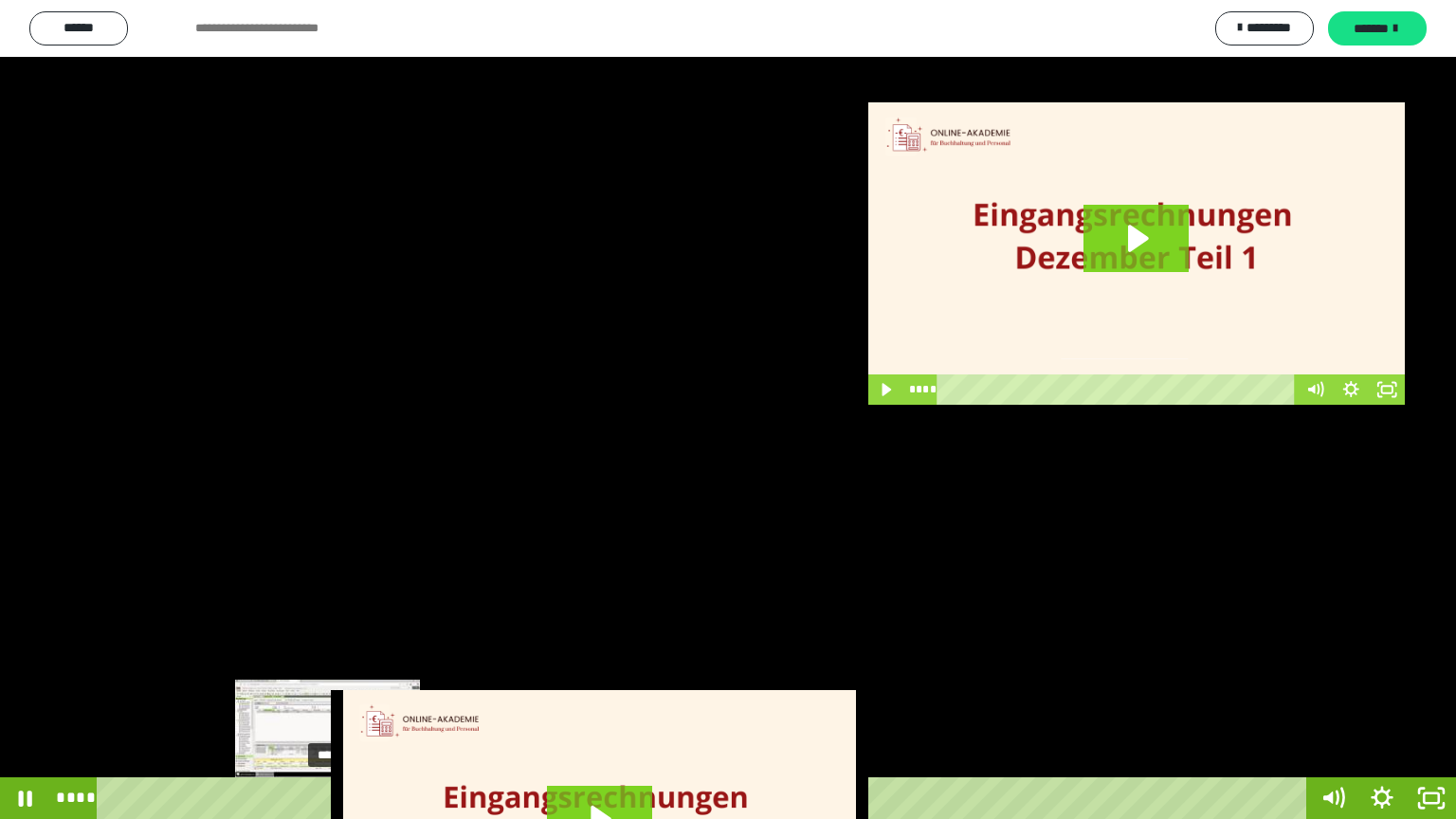 click on "****" at bounding box center [705, 798] 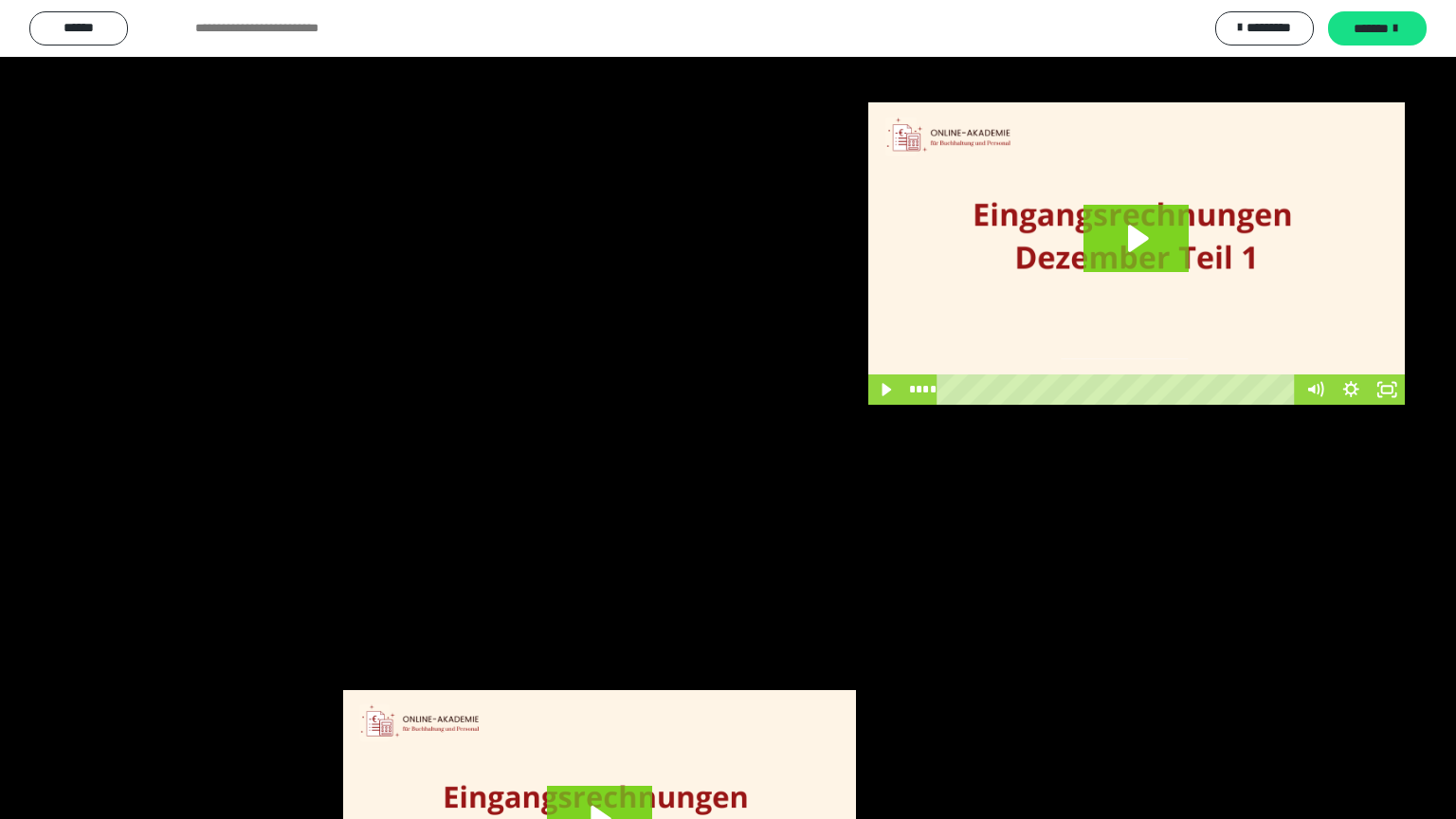 click at bounding box center [728, 410] 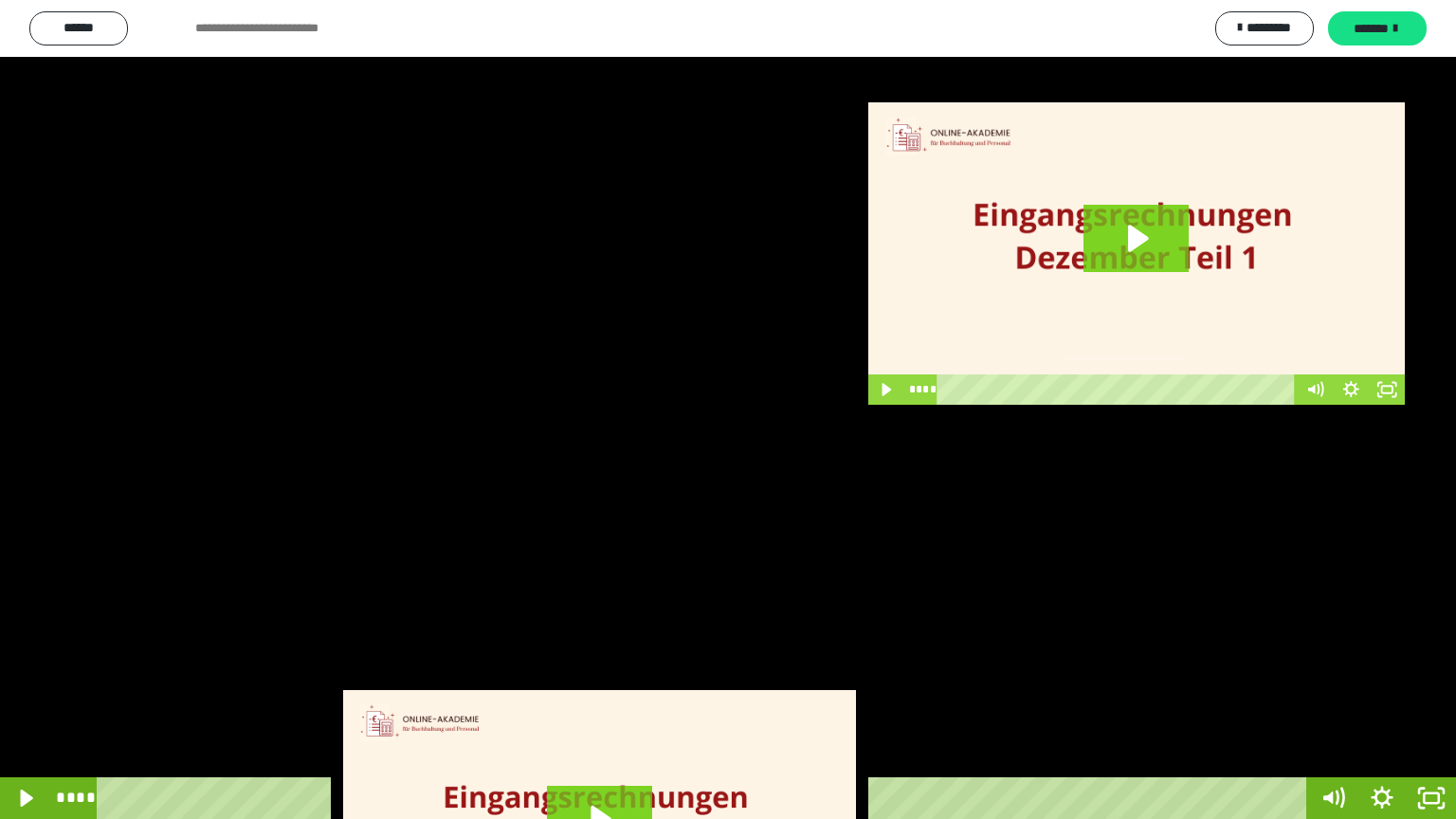 click at bounding box center (728, 410) 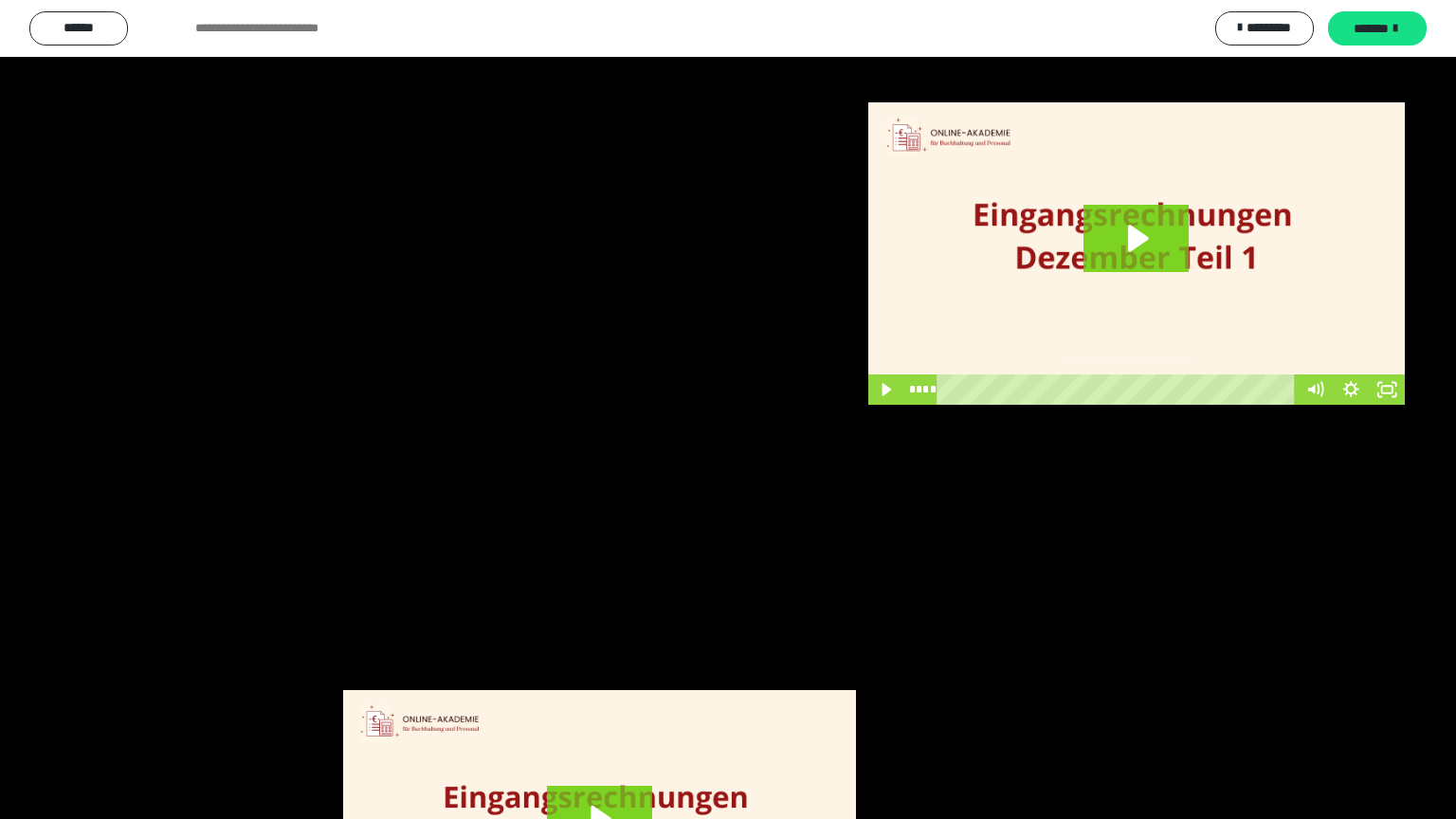 click at bounding box center [728, 410] 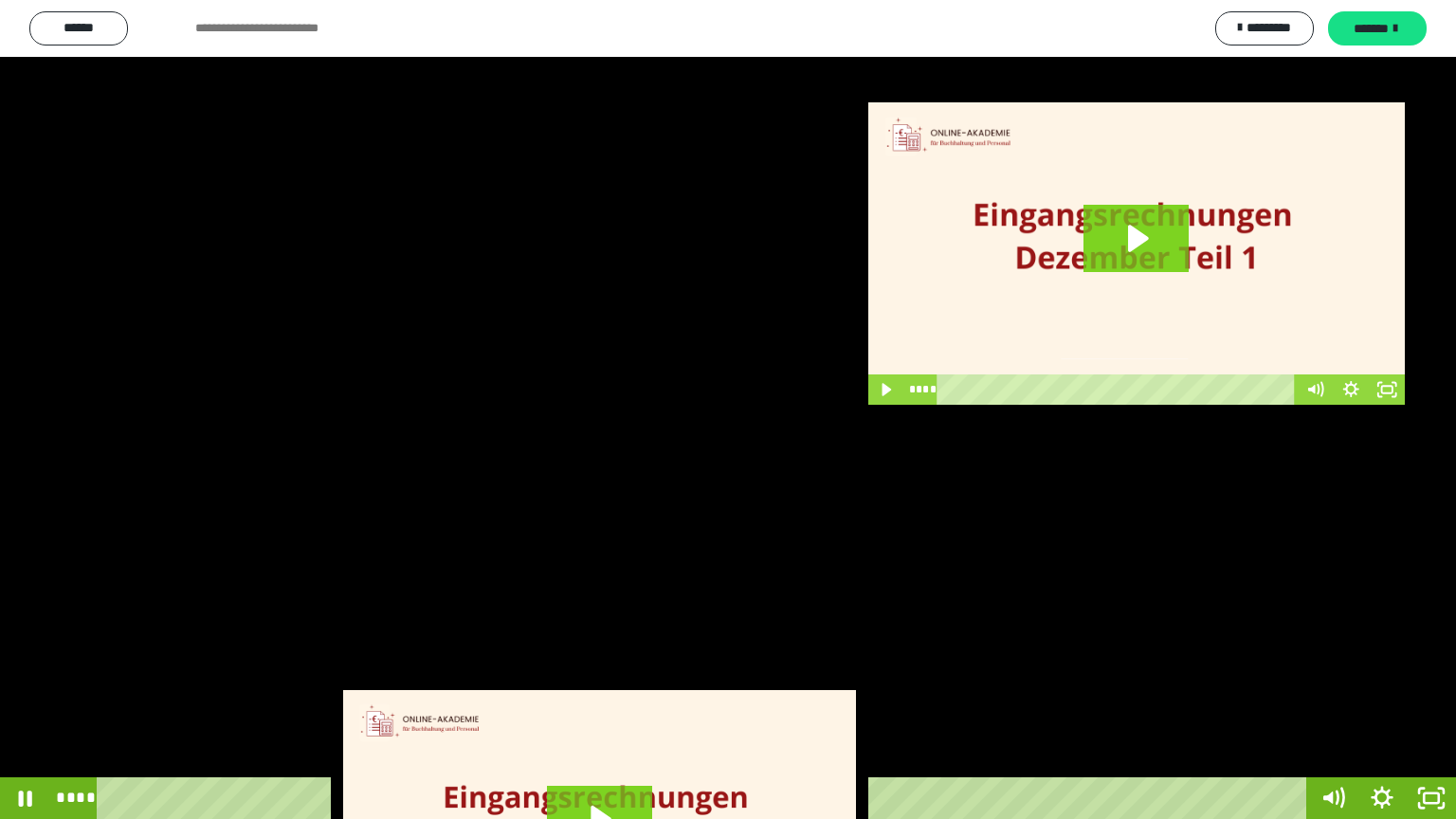click at bounding box center (728, 410) 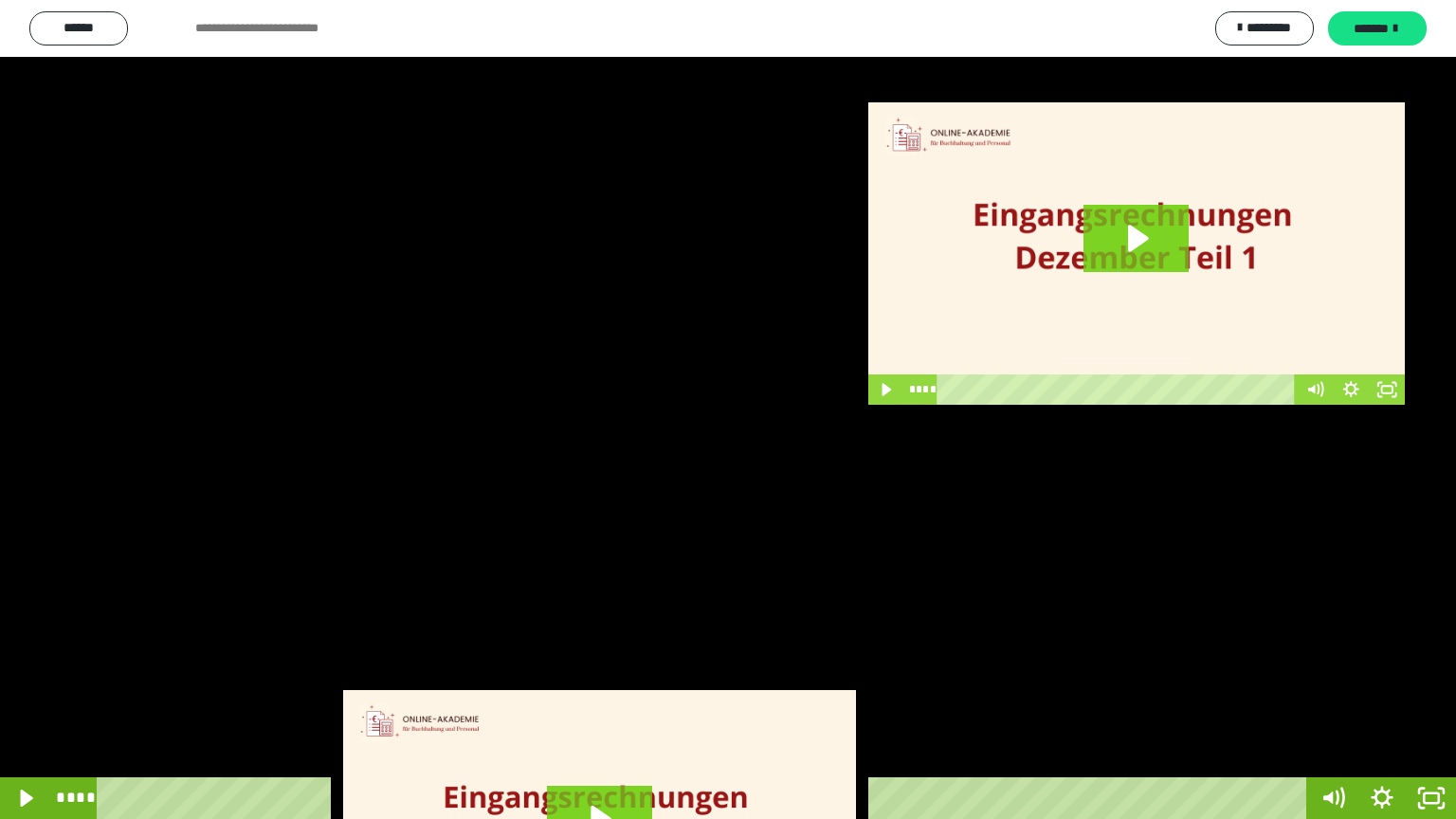 click at bounding box center (728, 410) 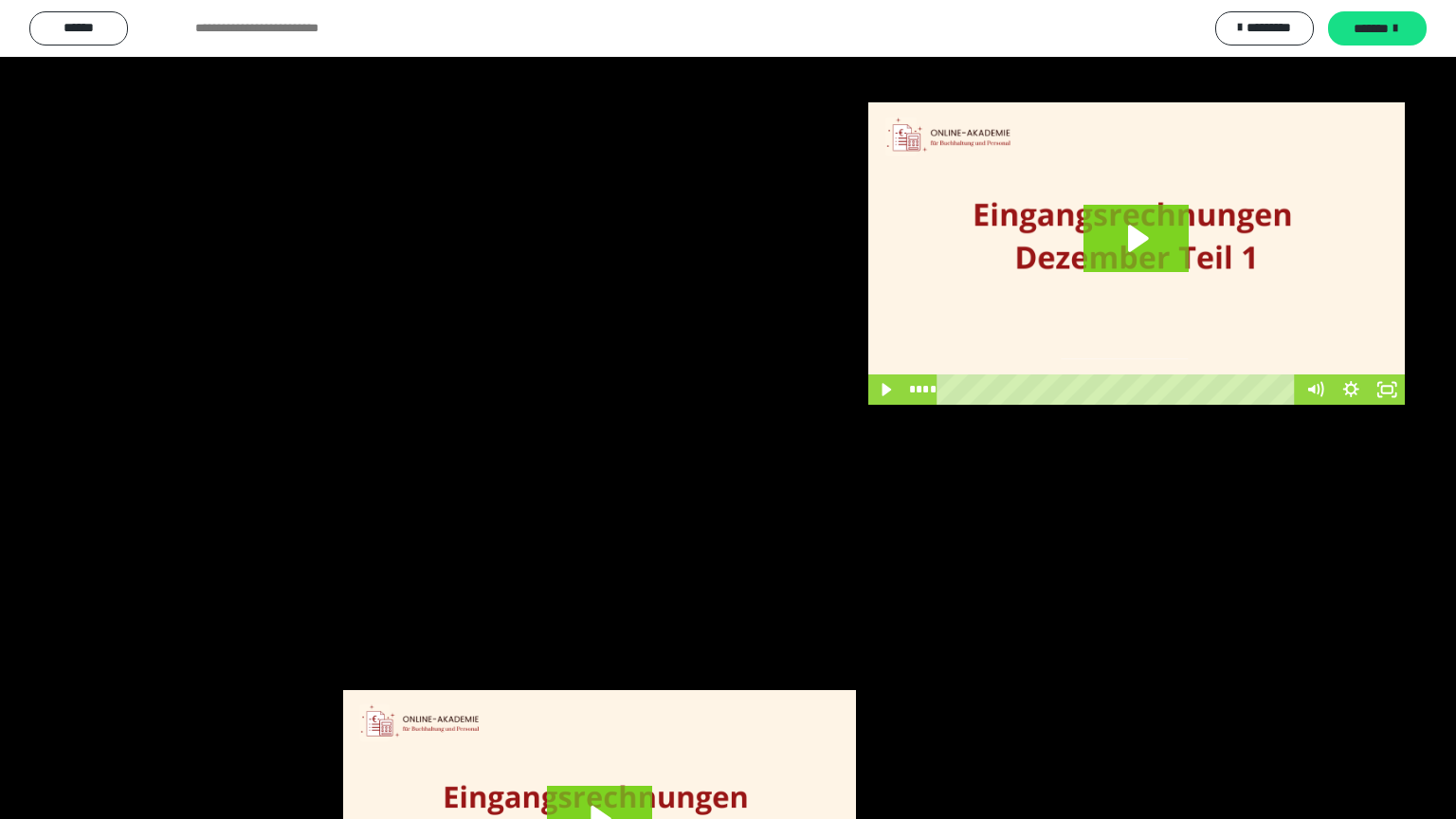 click at bounding box center (728, 410) 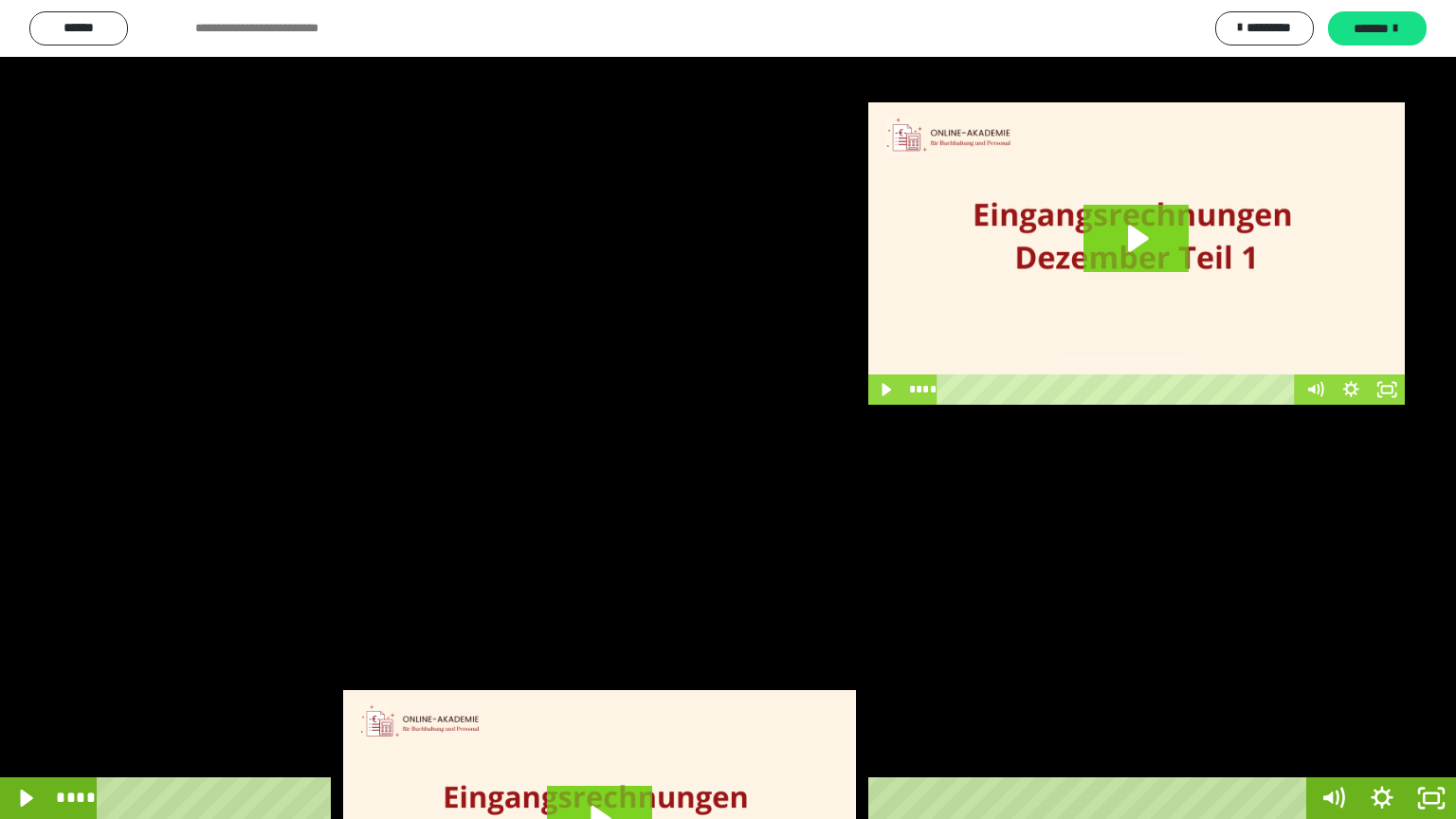click on "**********" at bounding box center [728, 410] 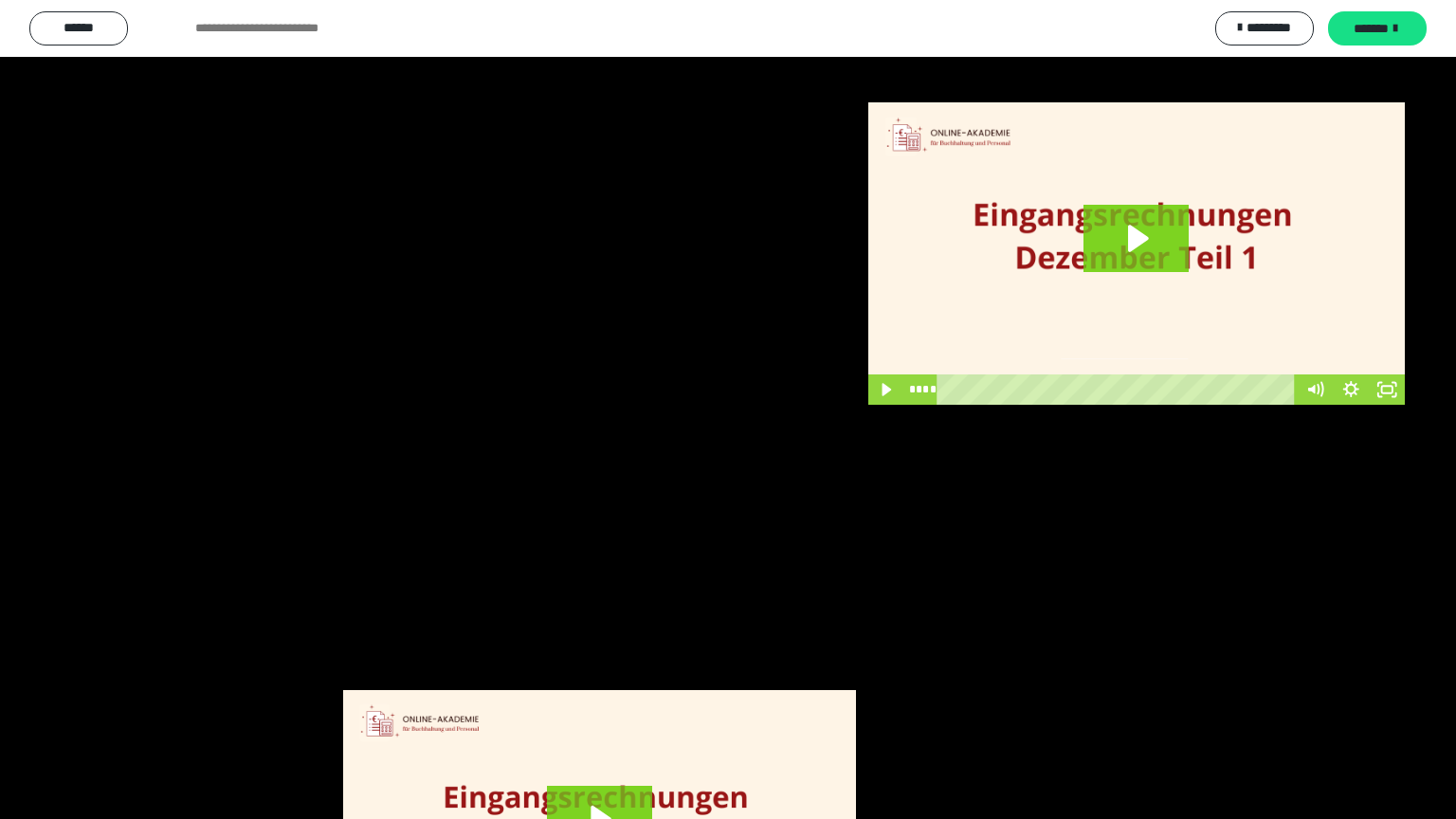 click at bounding box center (728, 410) 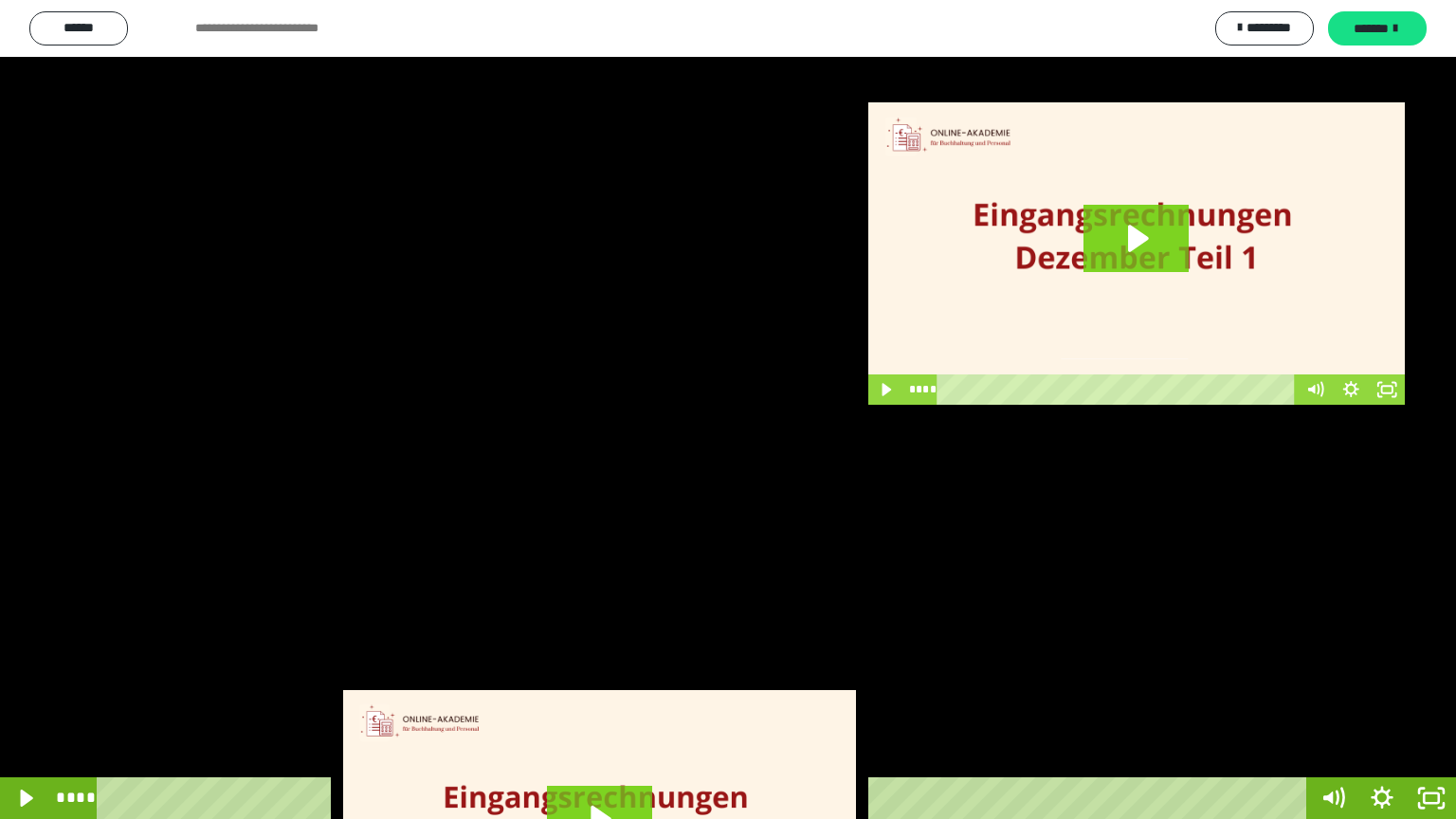 drag, startPoint x: 670, startPoint y: 653, endPoint x: 733, endPoint y: 729, distance: 98.716767 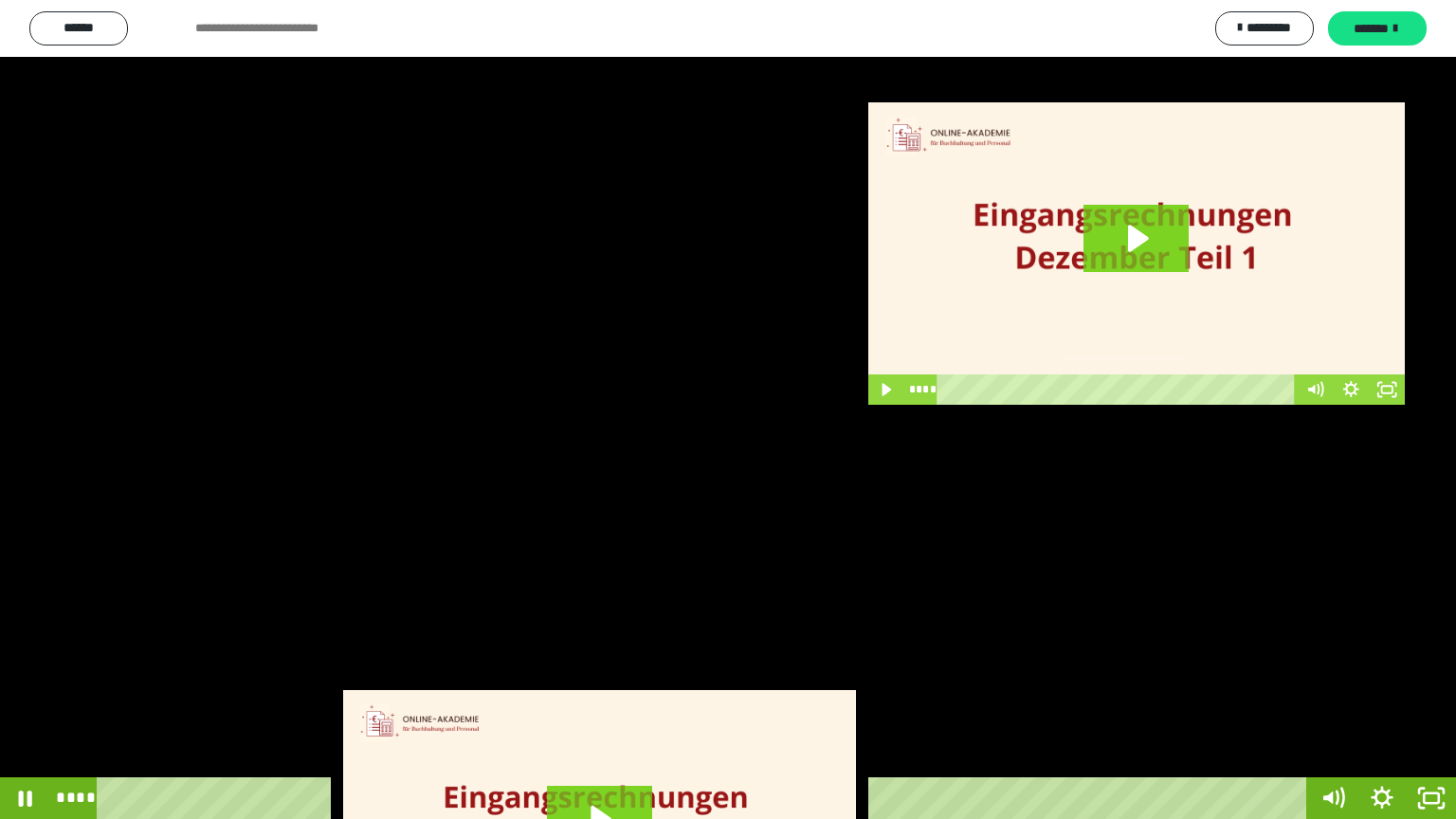 click at bounding box center (728, 410) 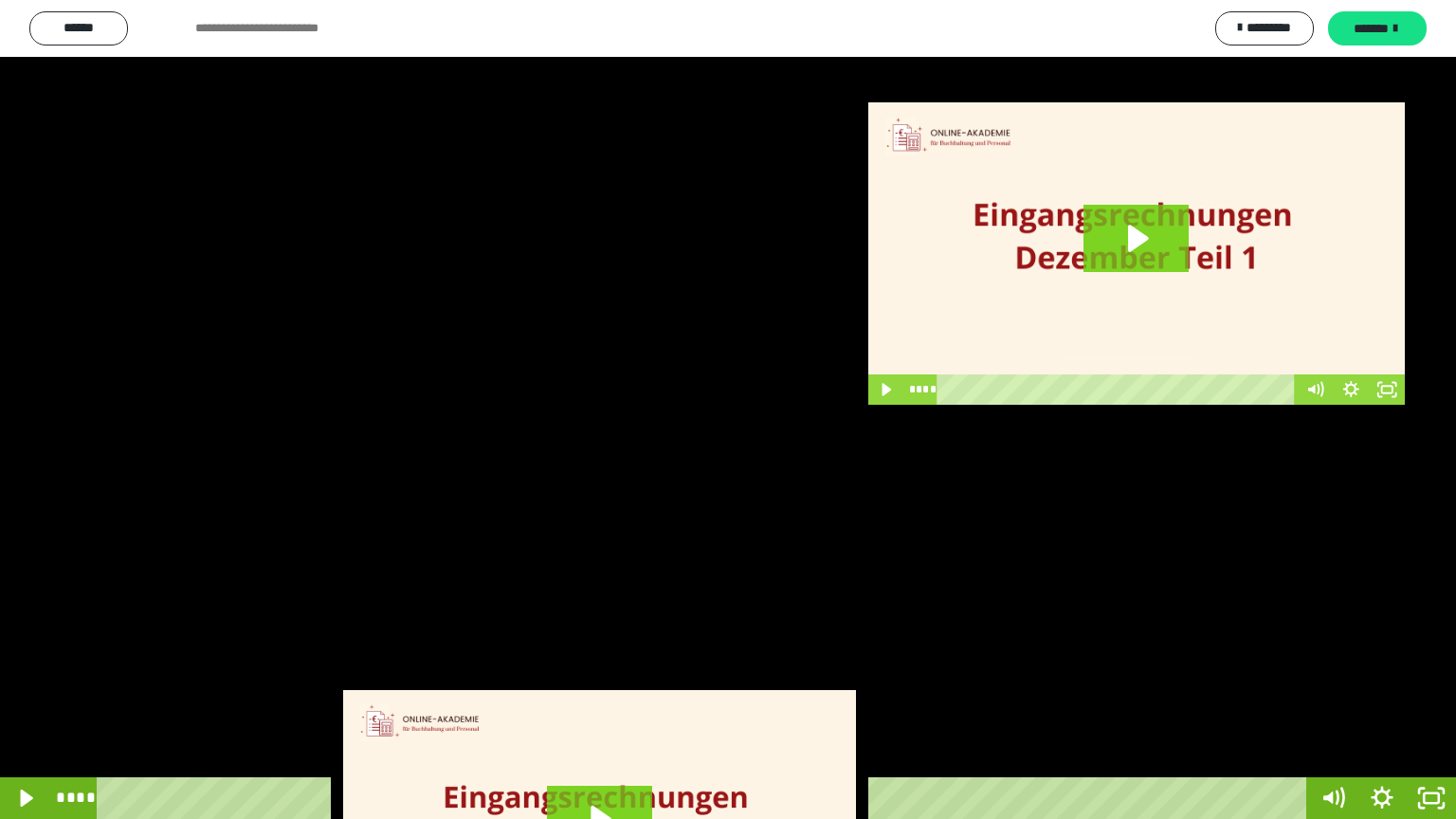 click at bounding box center [728, 410] 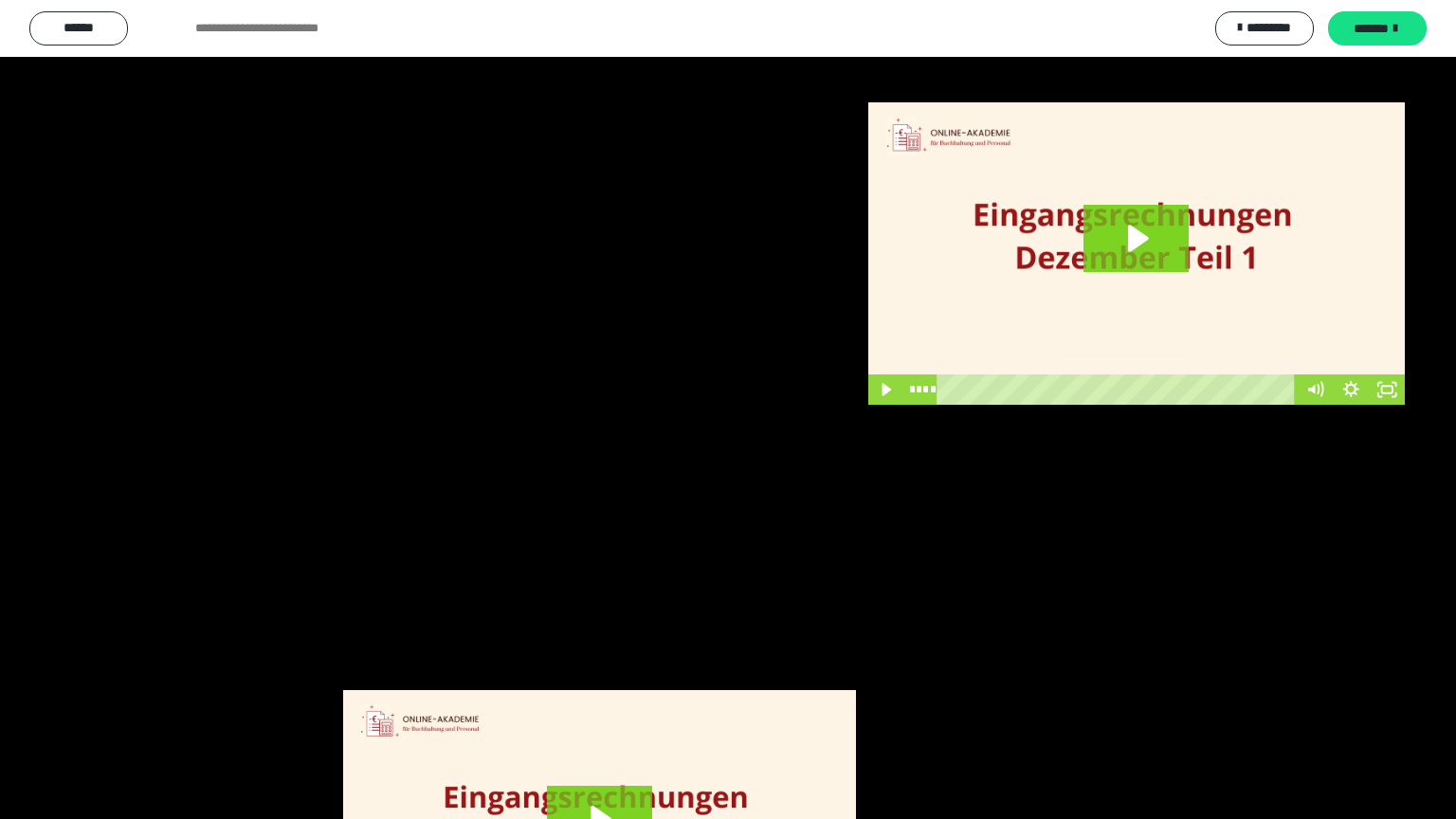 click at bounding box center (728, 410) 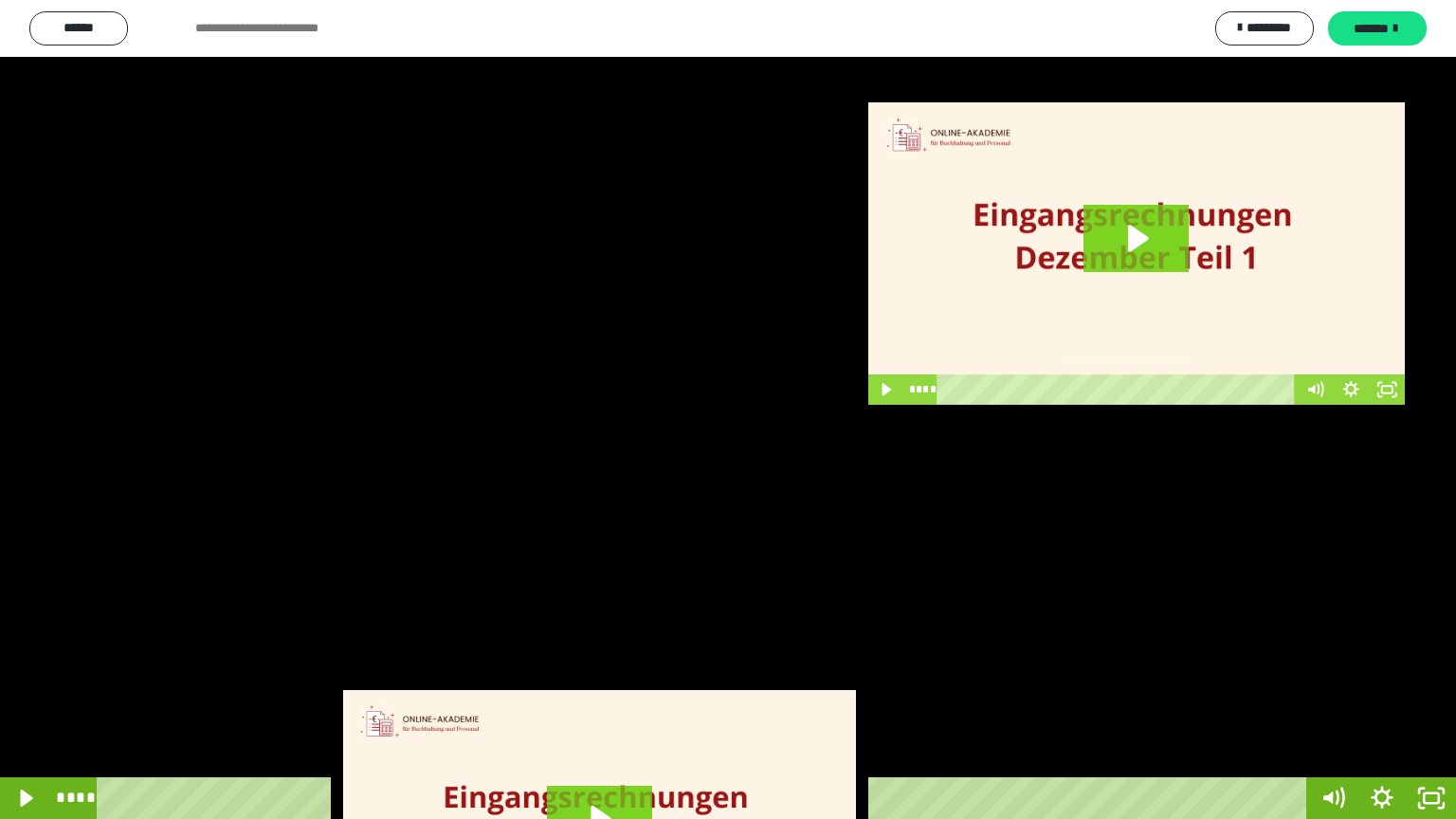 drag, startPoint x: 749, startPoint y: 737, endPoint x: 758, endPoint y: 749, distance: 15 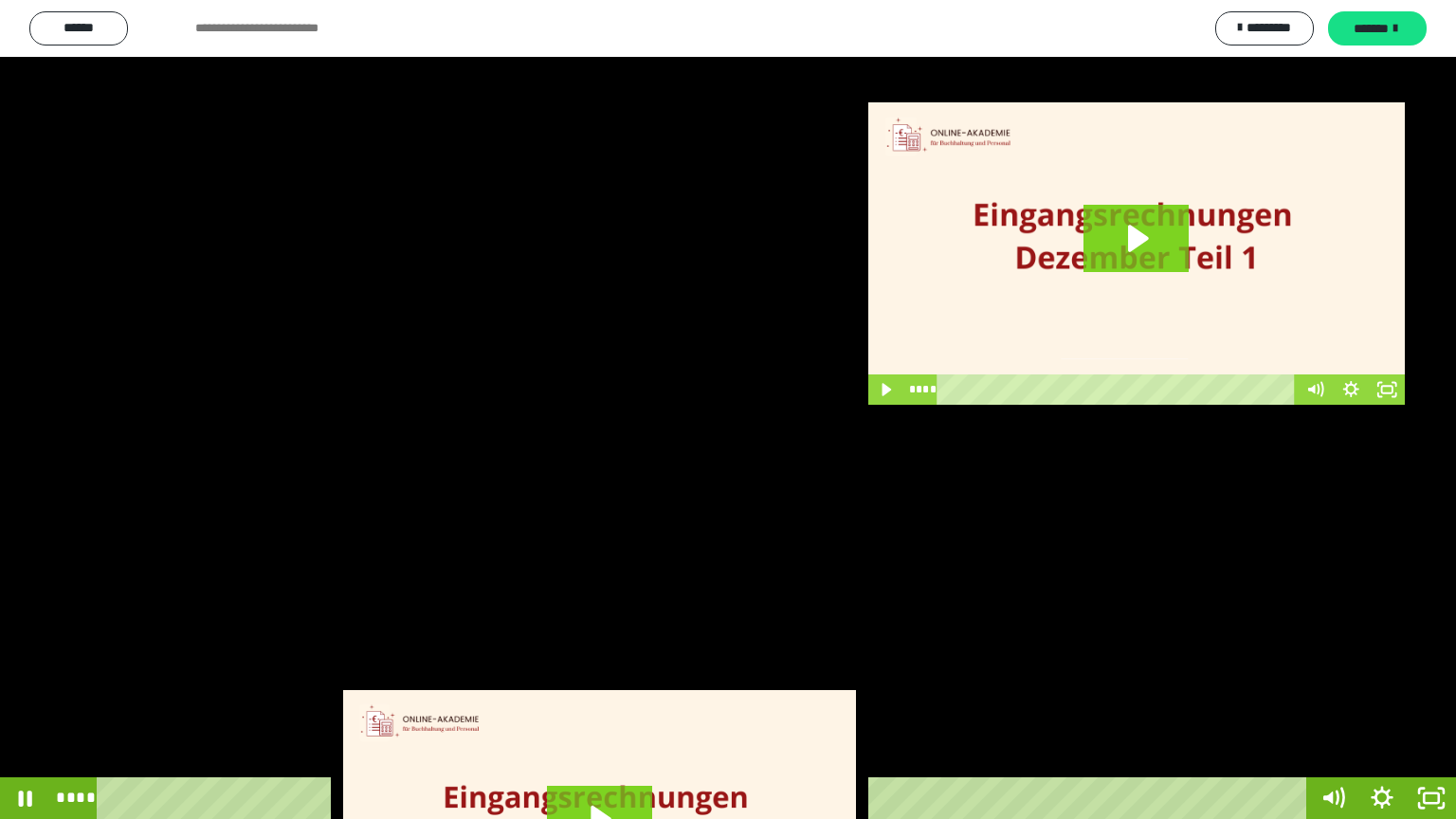 click at bounding box center [728, 410] 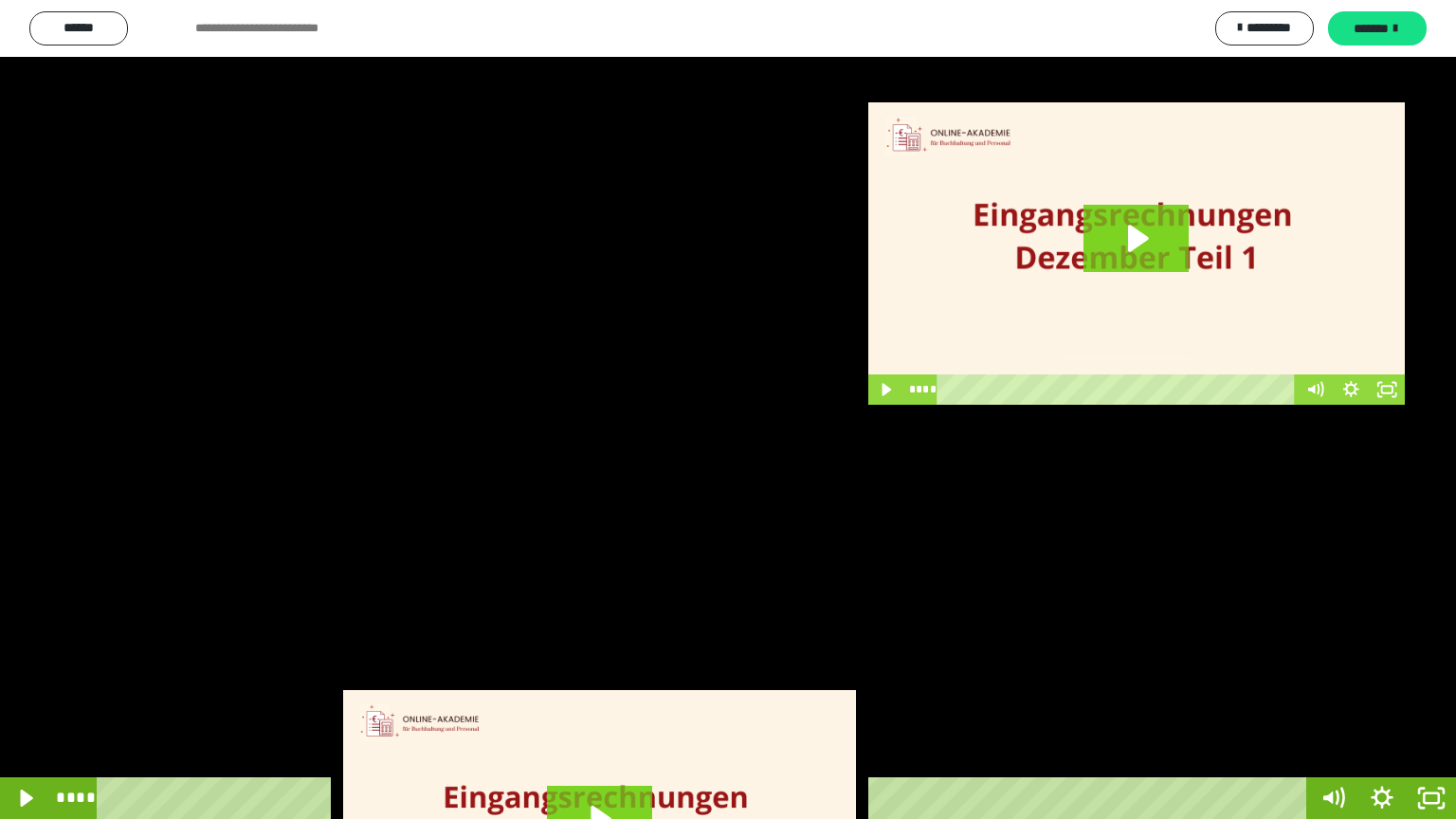 click at bounding box center [728, 410] 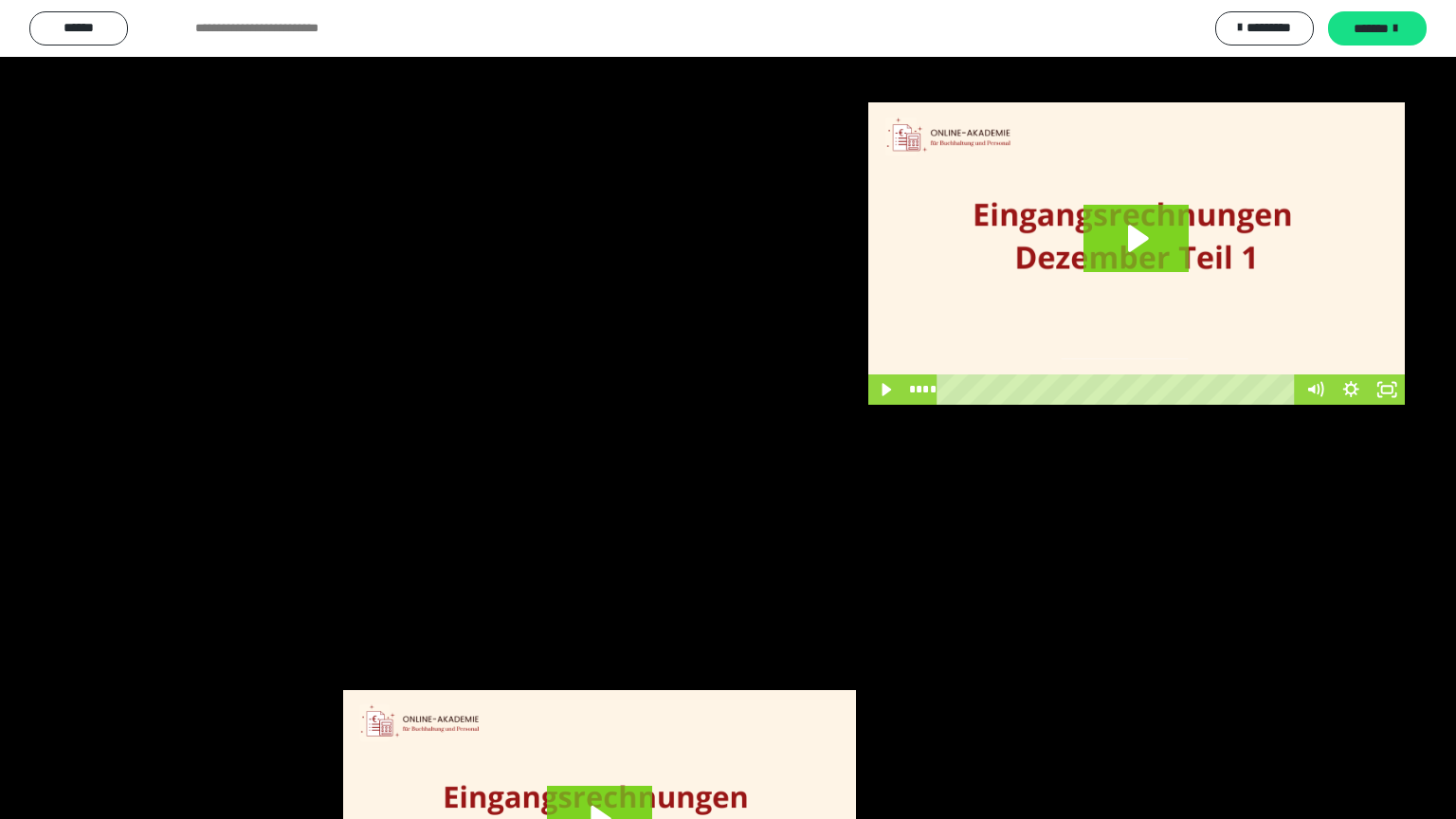 click at bounding box center (728, 410) 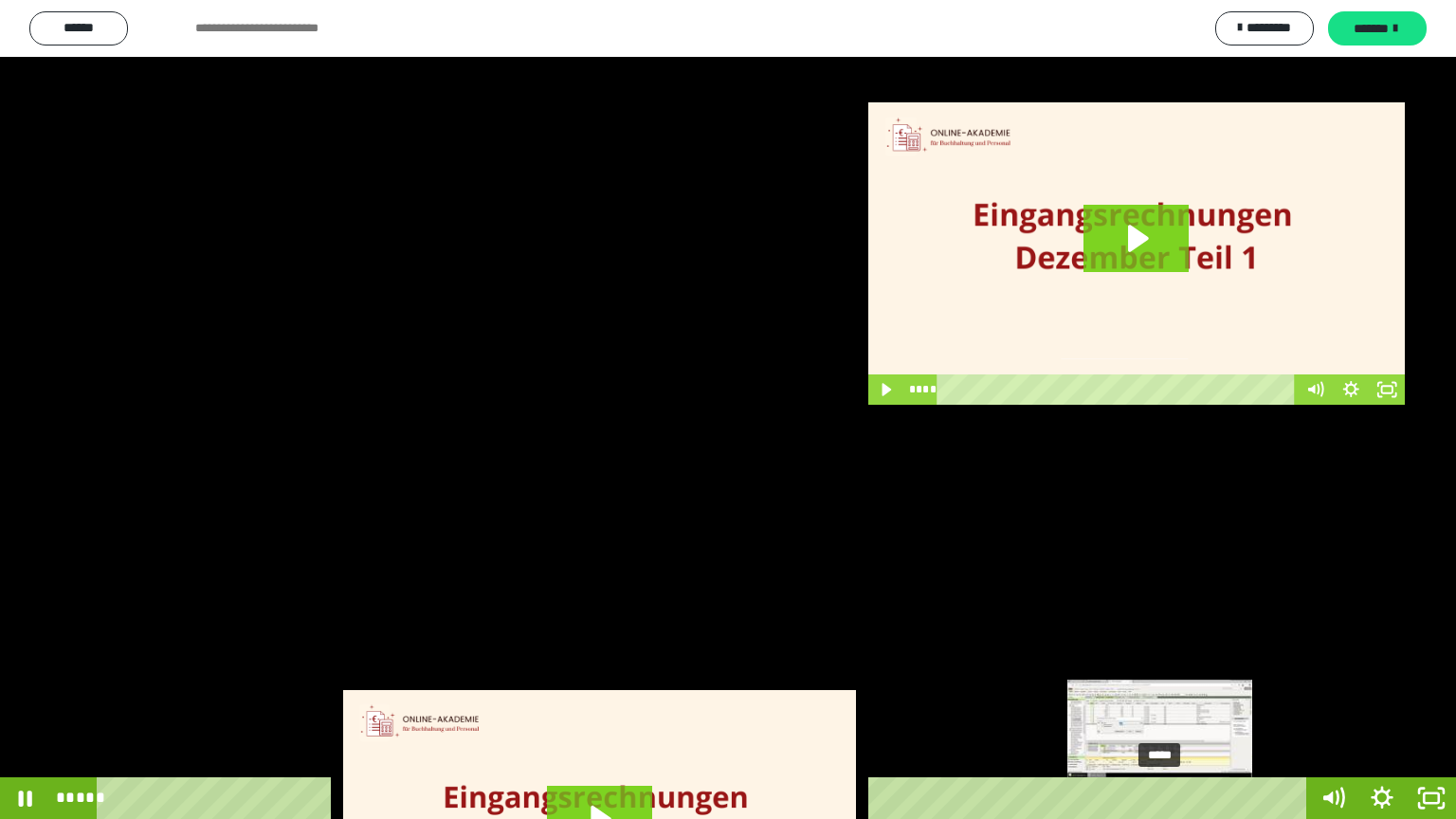 drag, startPoint x: 765, startPoint y: 748, endPoint x: 1179, endPoint y: 800, distance: 417.2529 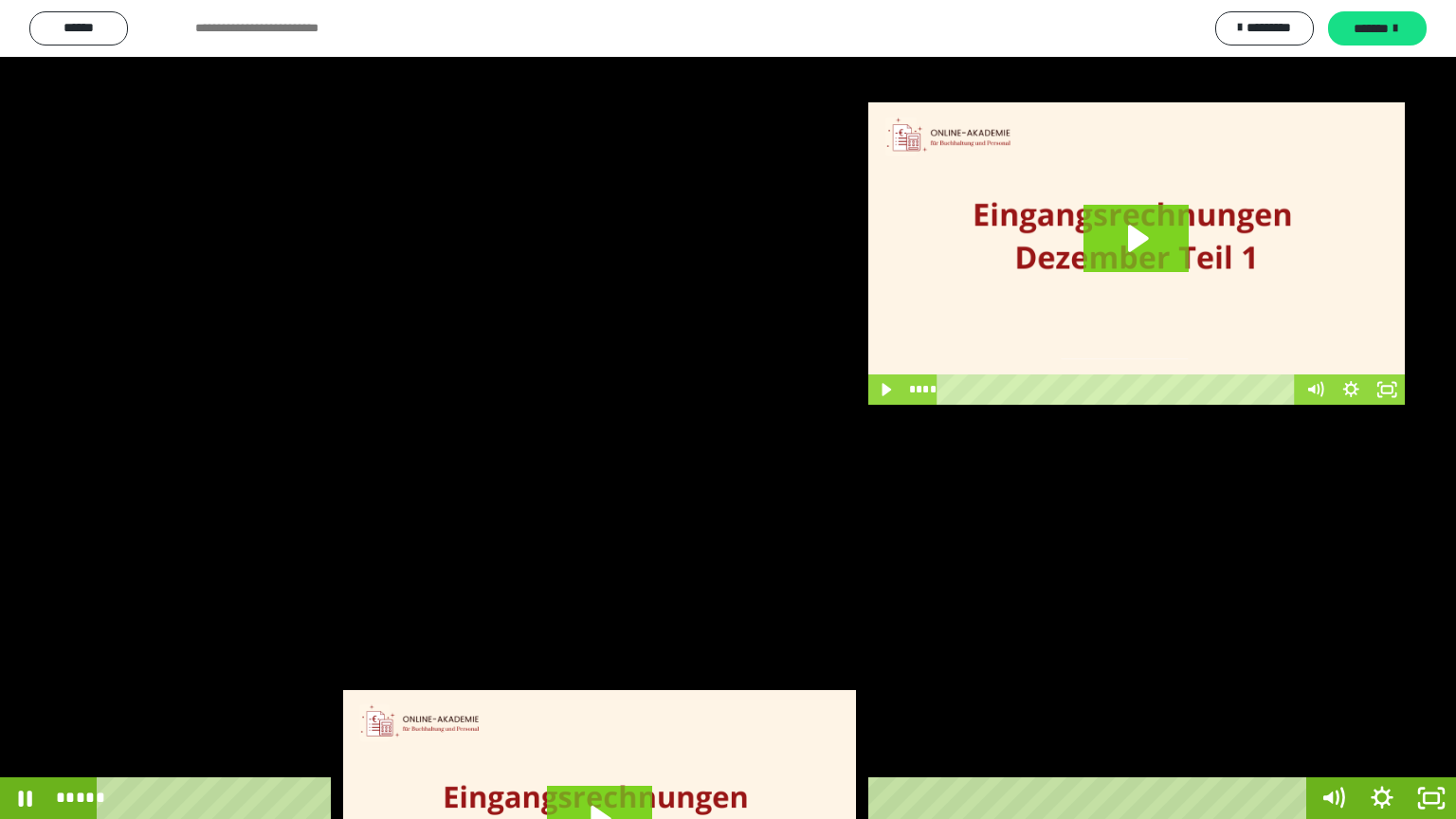 click at bounding box center (728, 410) 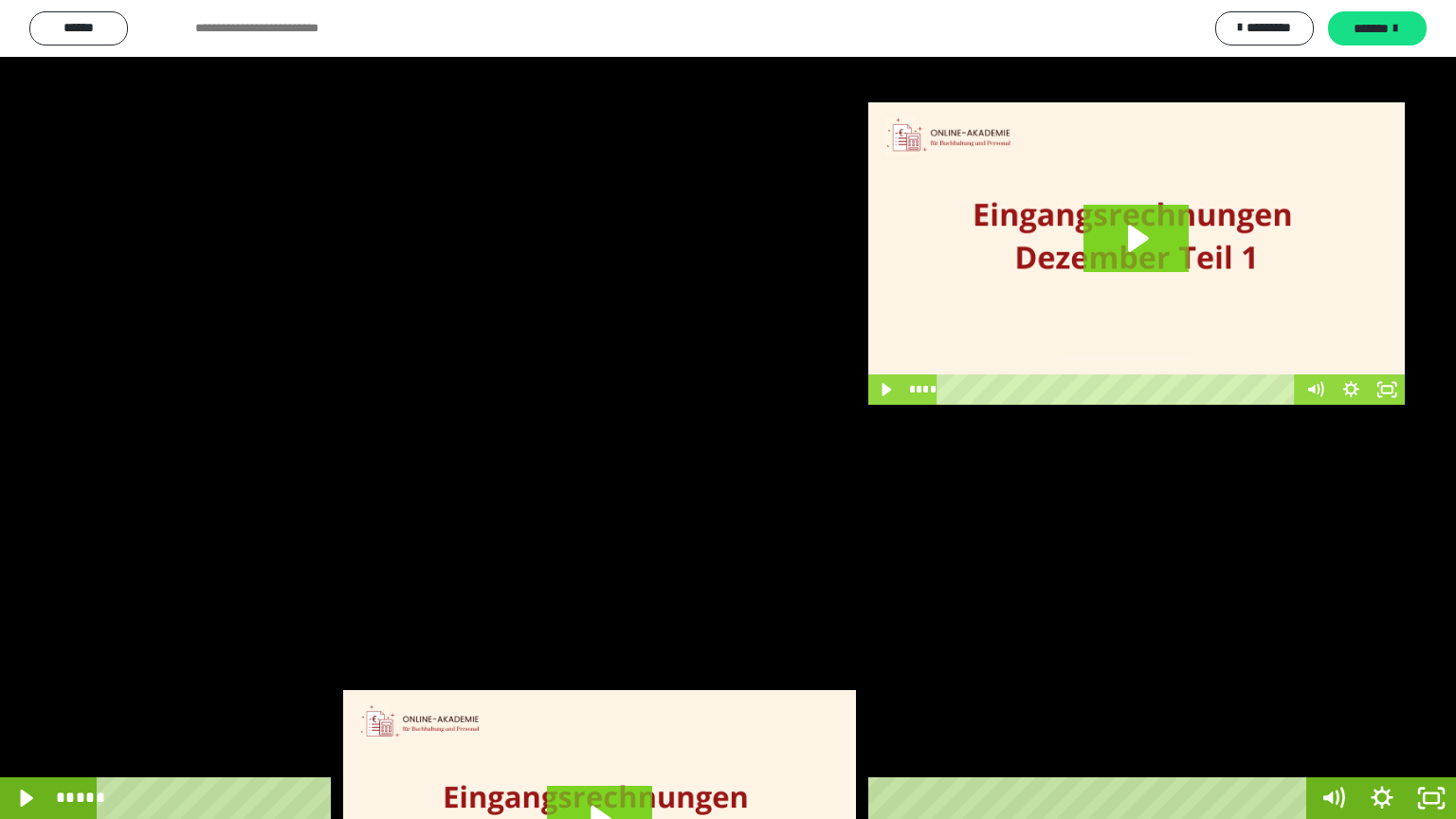 click at bounding box center (728, 410) 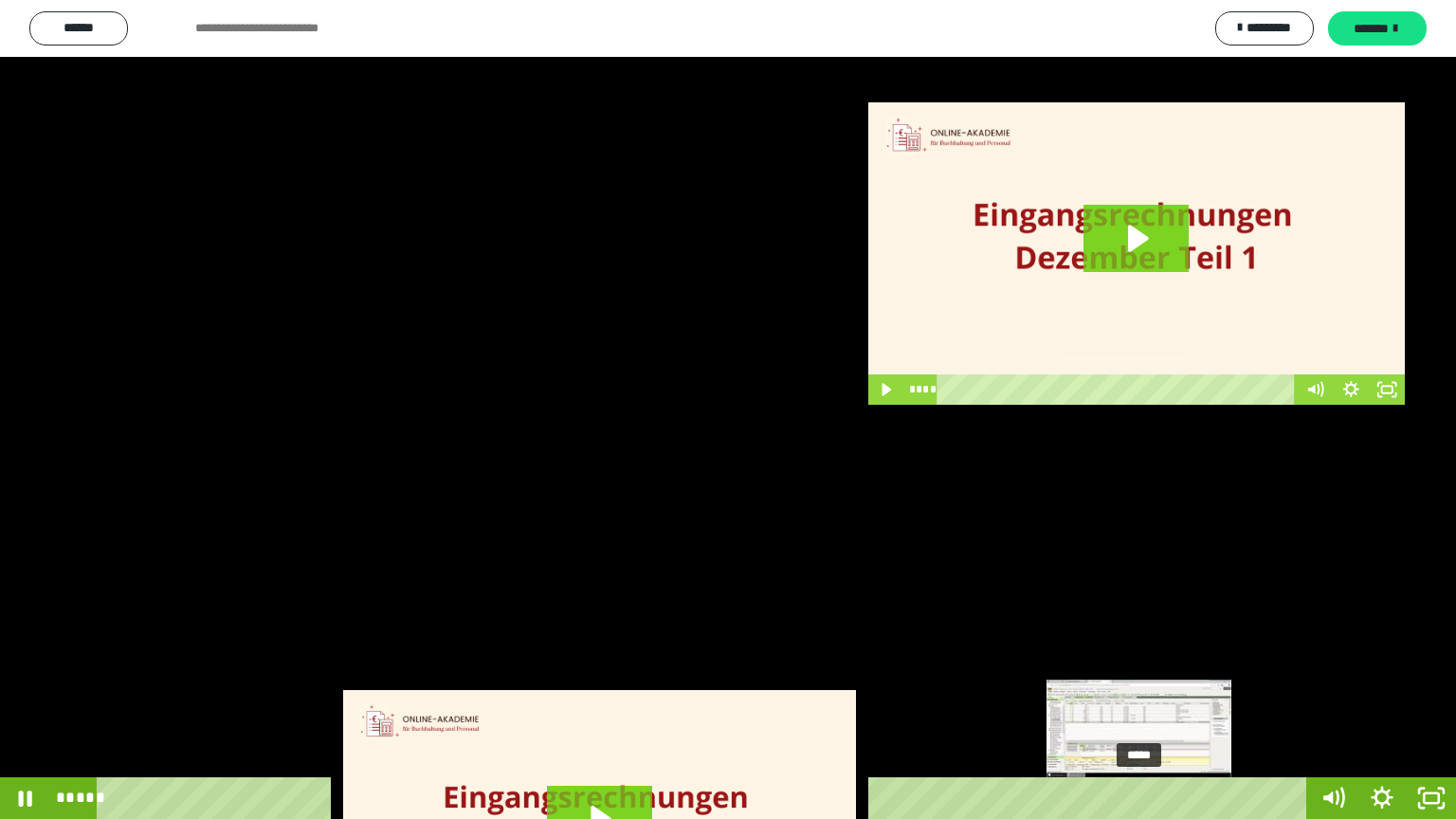 click on "*****" at bounding box center [705, 798] 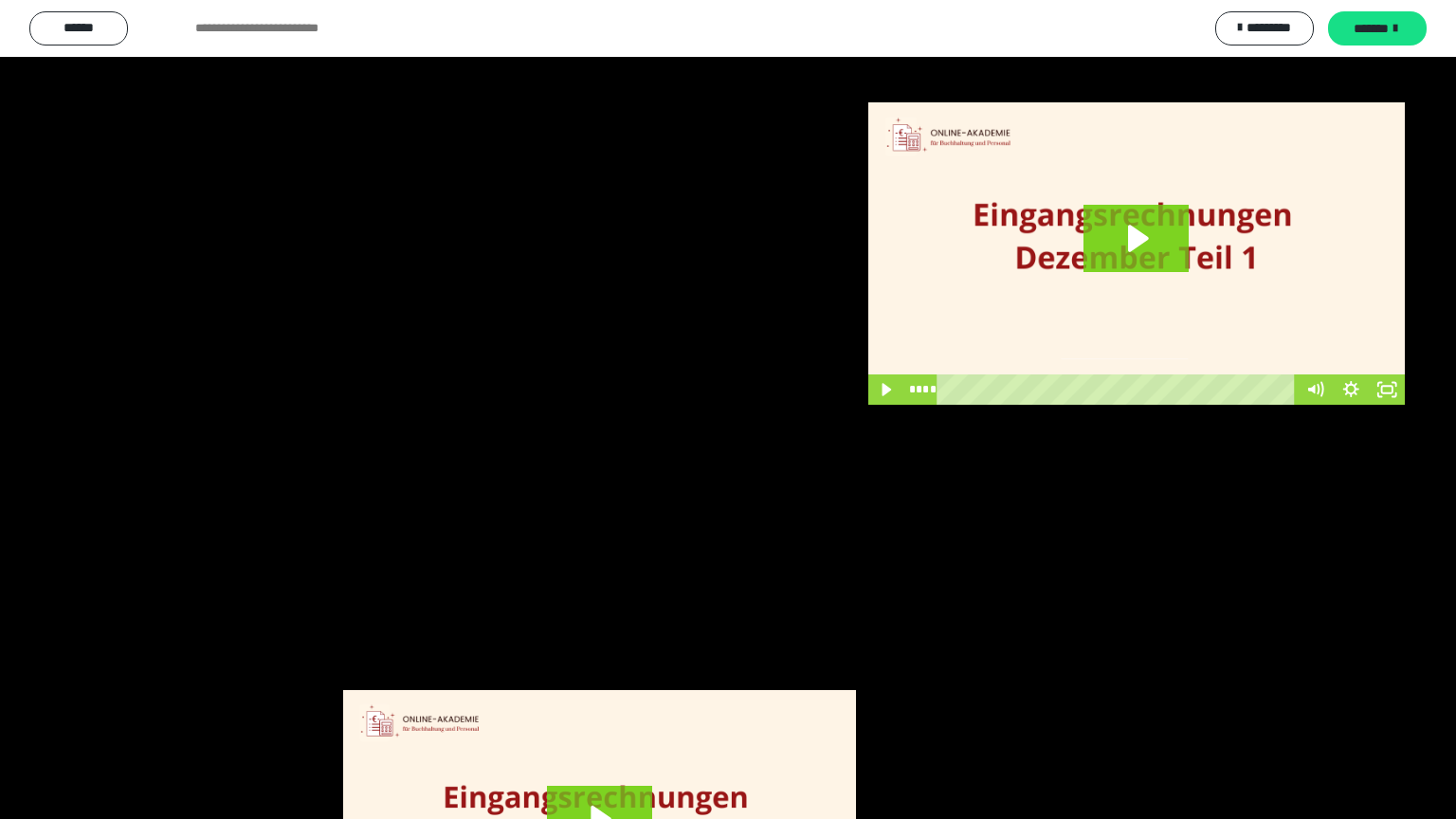 click at bounding box center [728, 410] 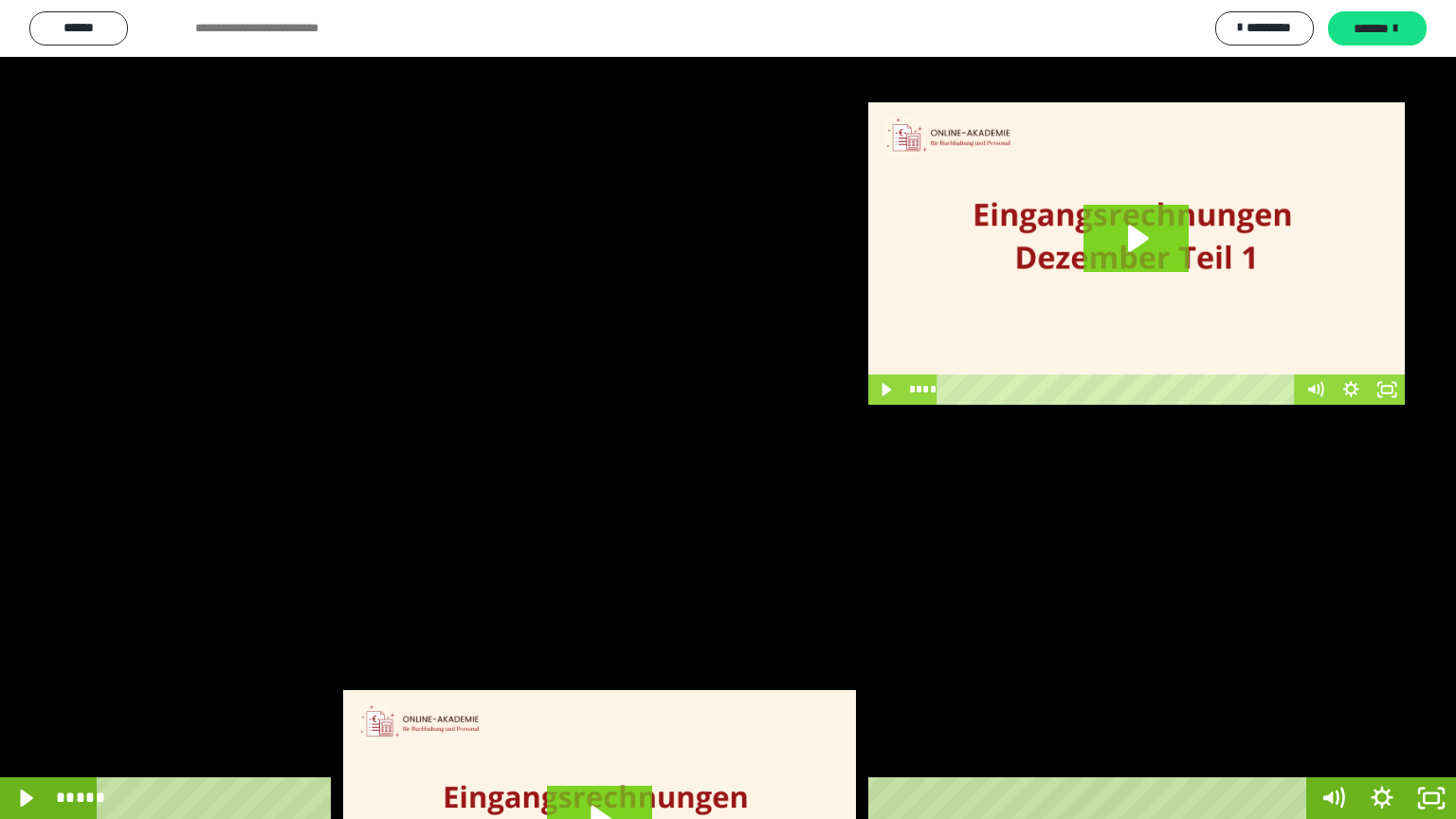 click at bounding box center [728, 410] 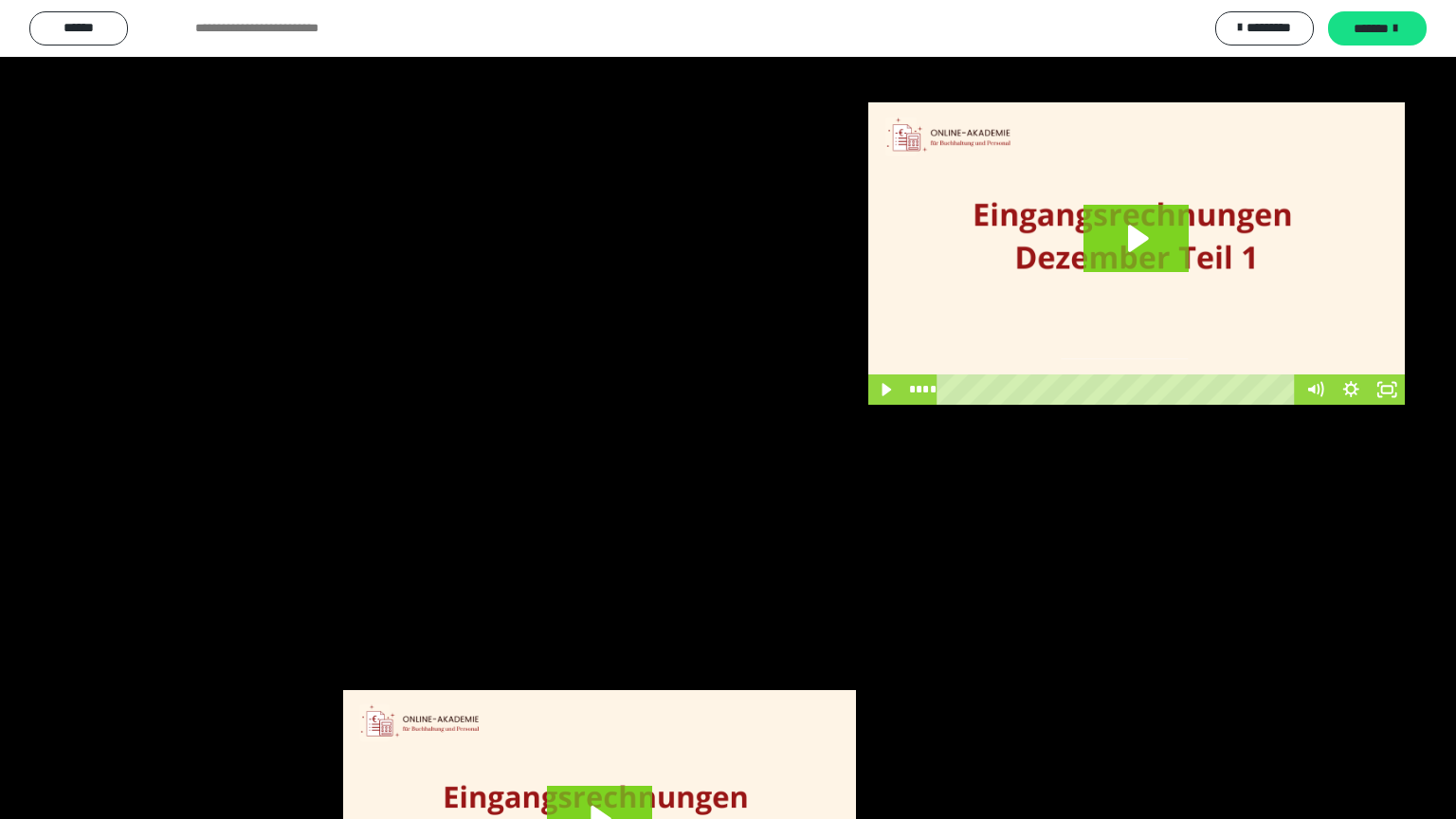 click at bounding box center (728, 410) 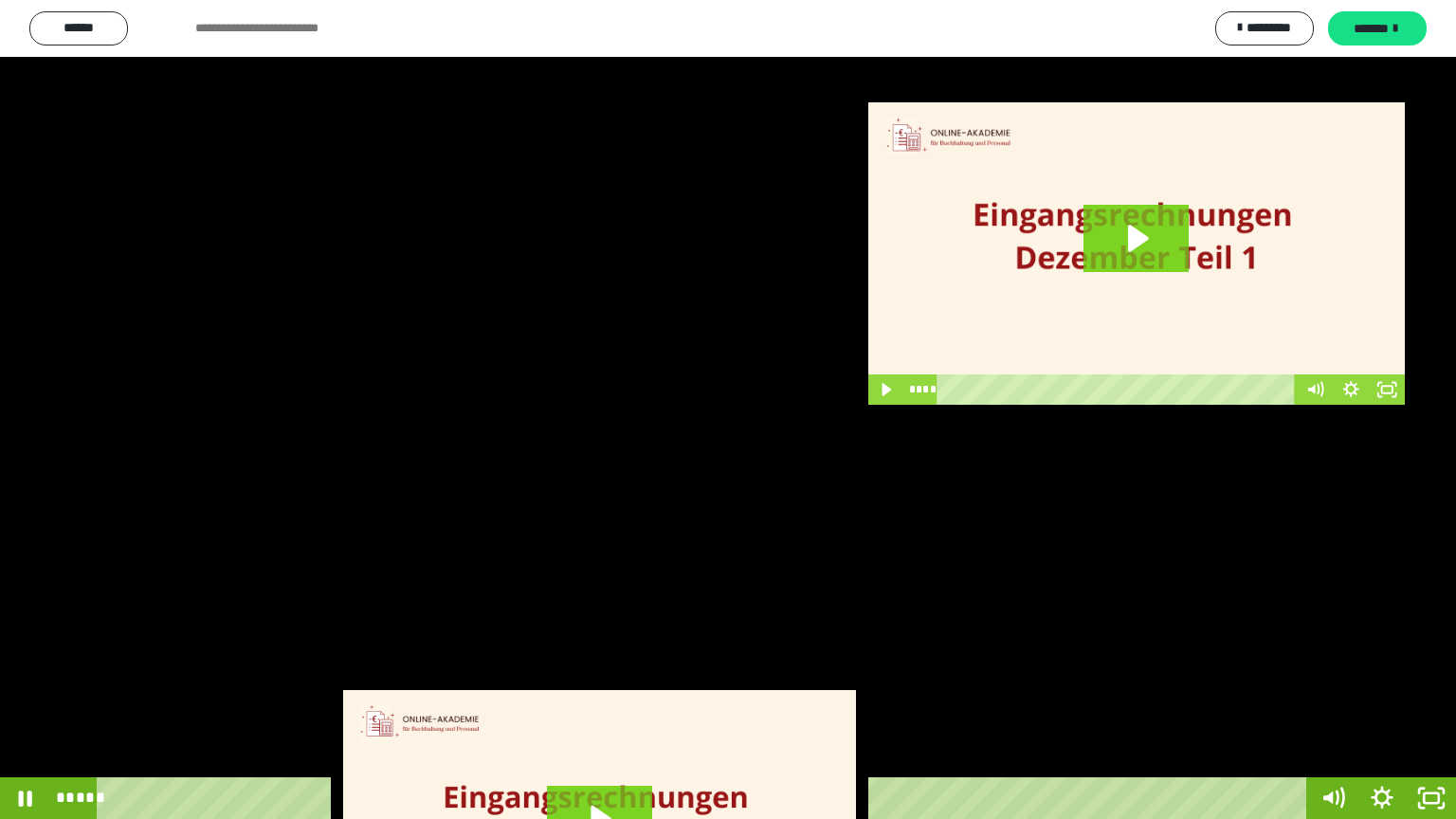 click at bounding box center (728, 410) 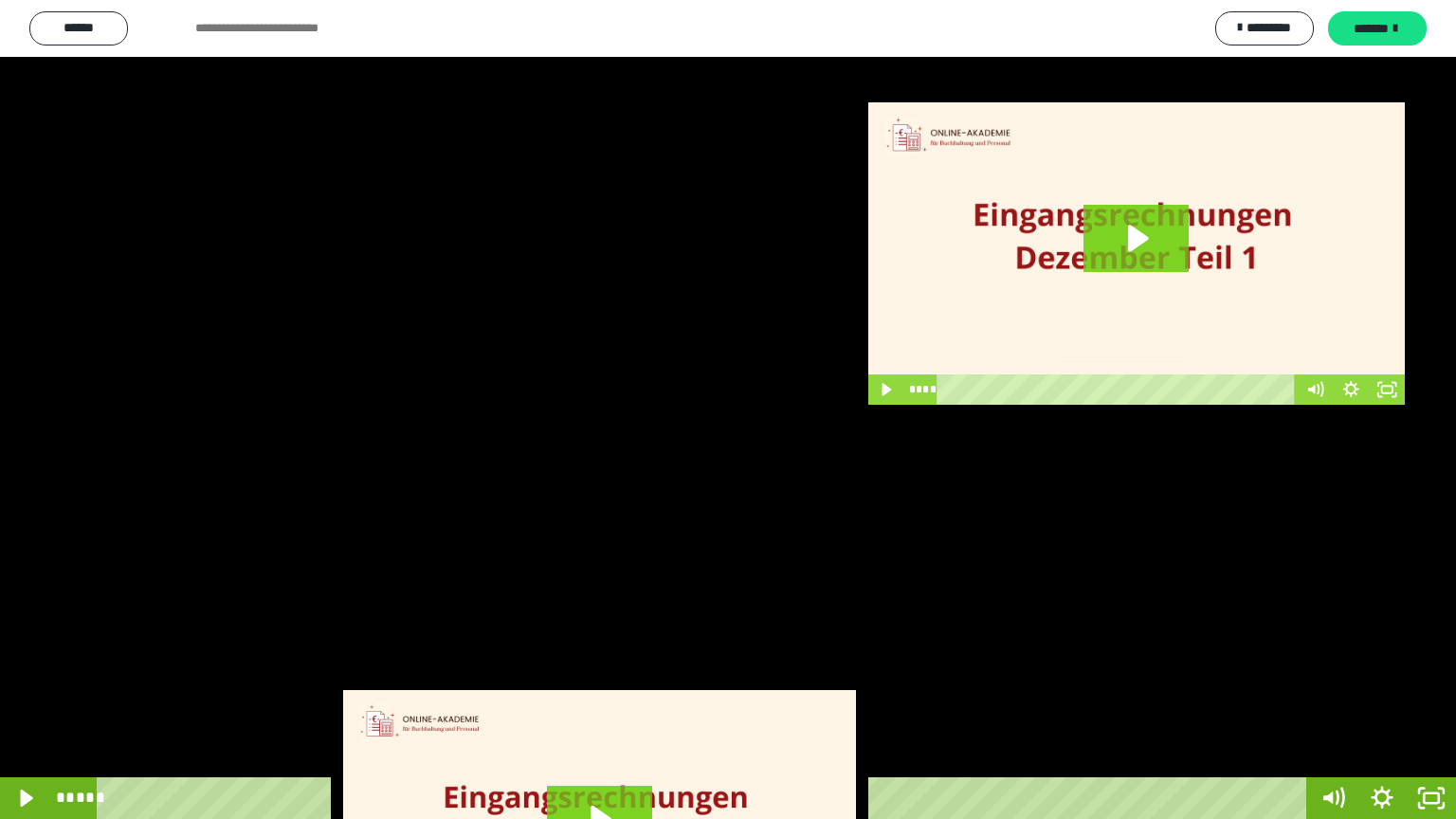 click at bounding box center (728, 410) 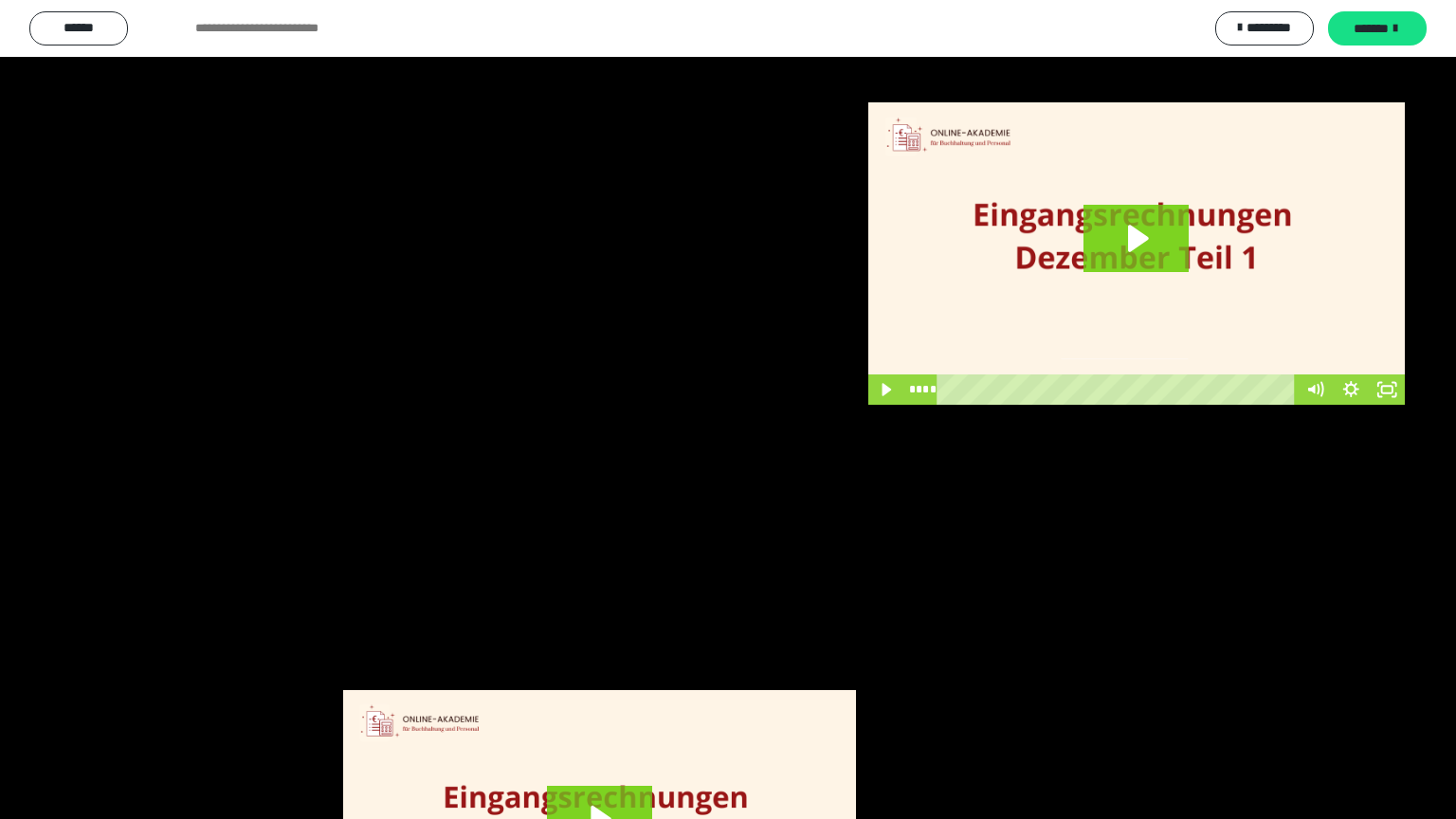 click at bounding box center [728, 410] 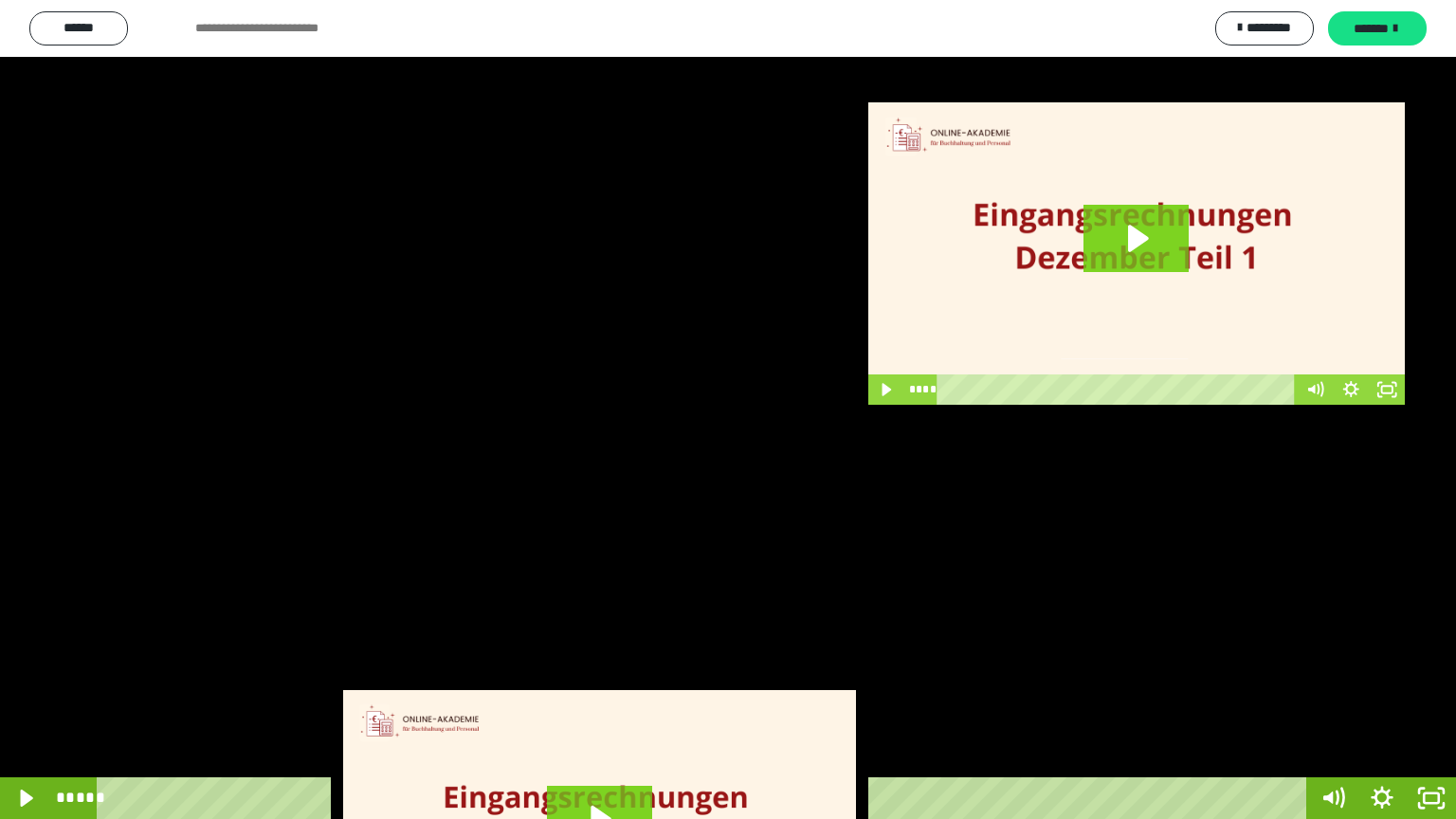 click at bounding box center (728, 410) 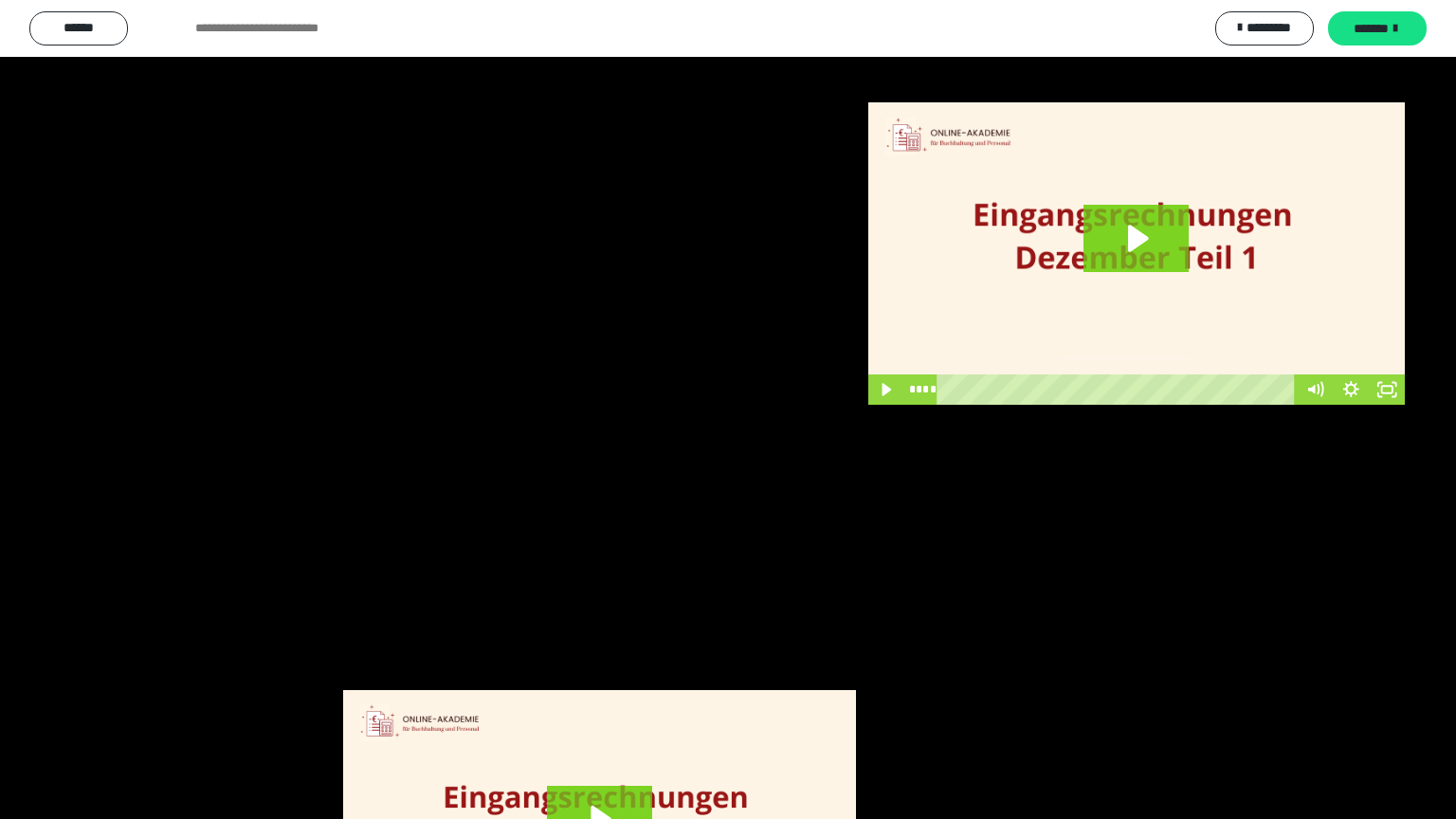 click at bounding box center [728, 410] 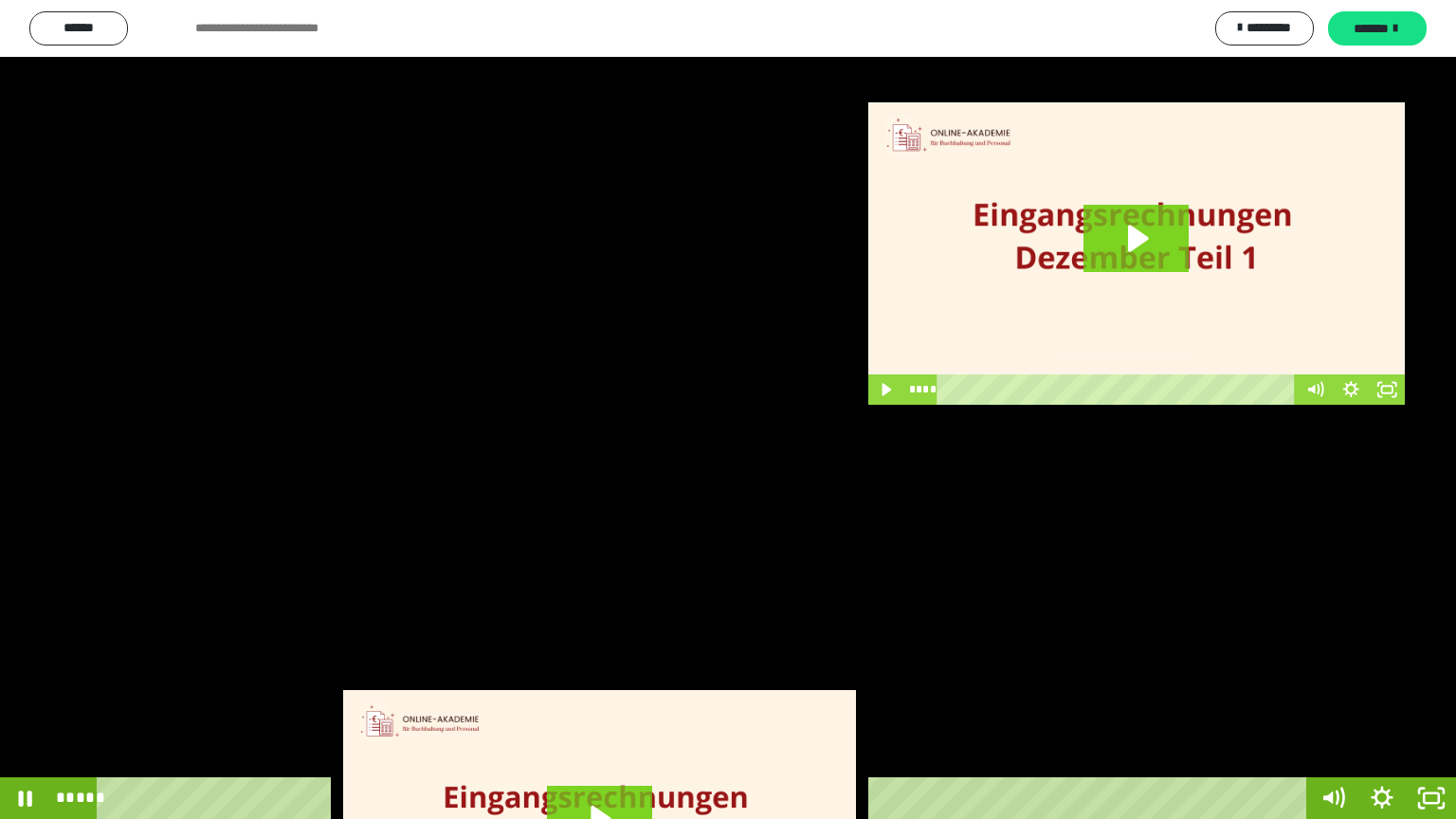 drag, startPoint x: 877, startPoint y: 398, endPoint x: 887, endPoint y: 402, distance: 10.7703296 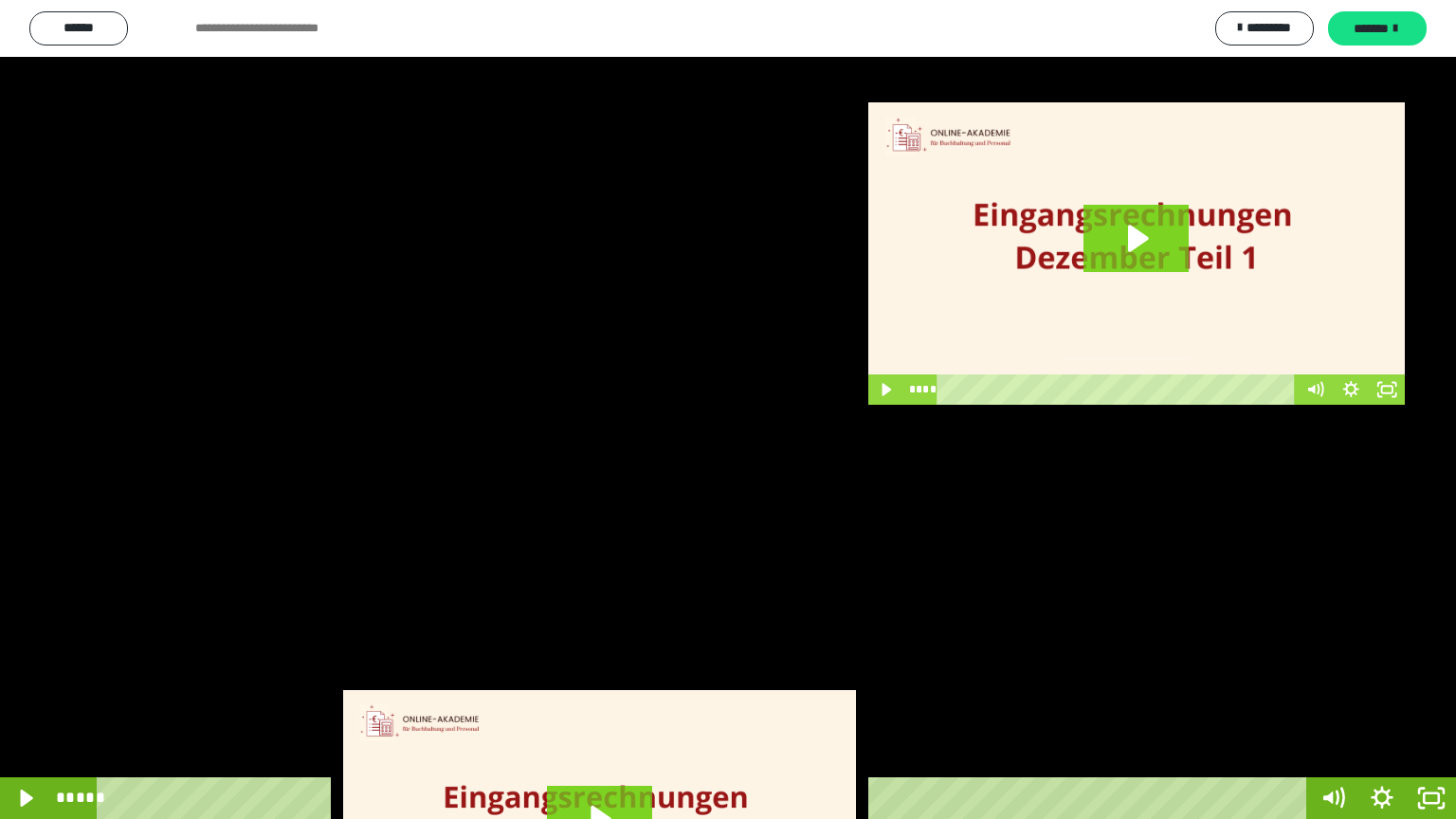 click at bounding box center [728, 410] 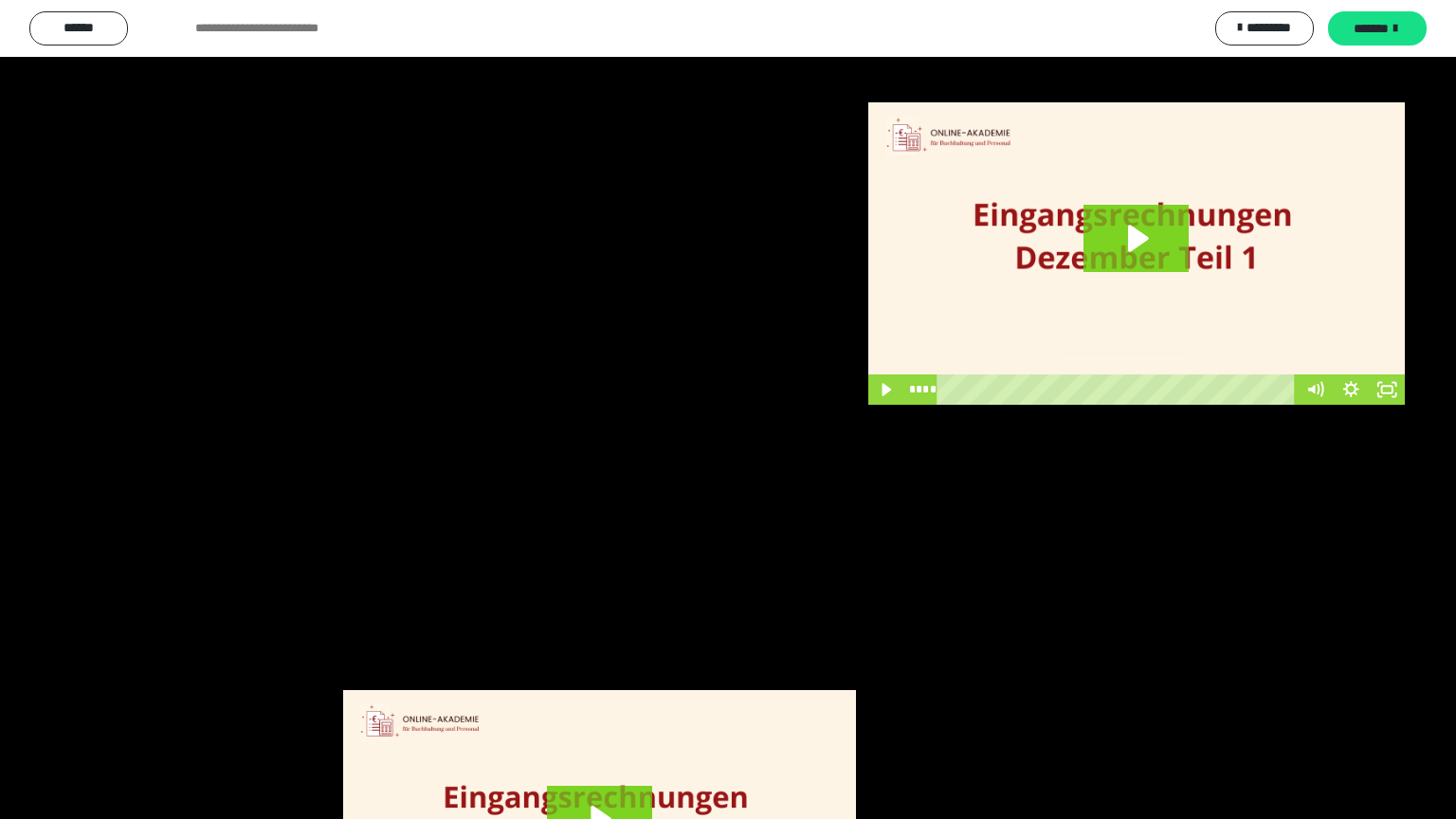 click at bounding box center (728, 410) 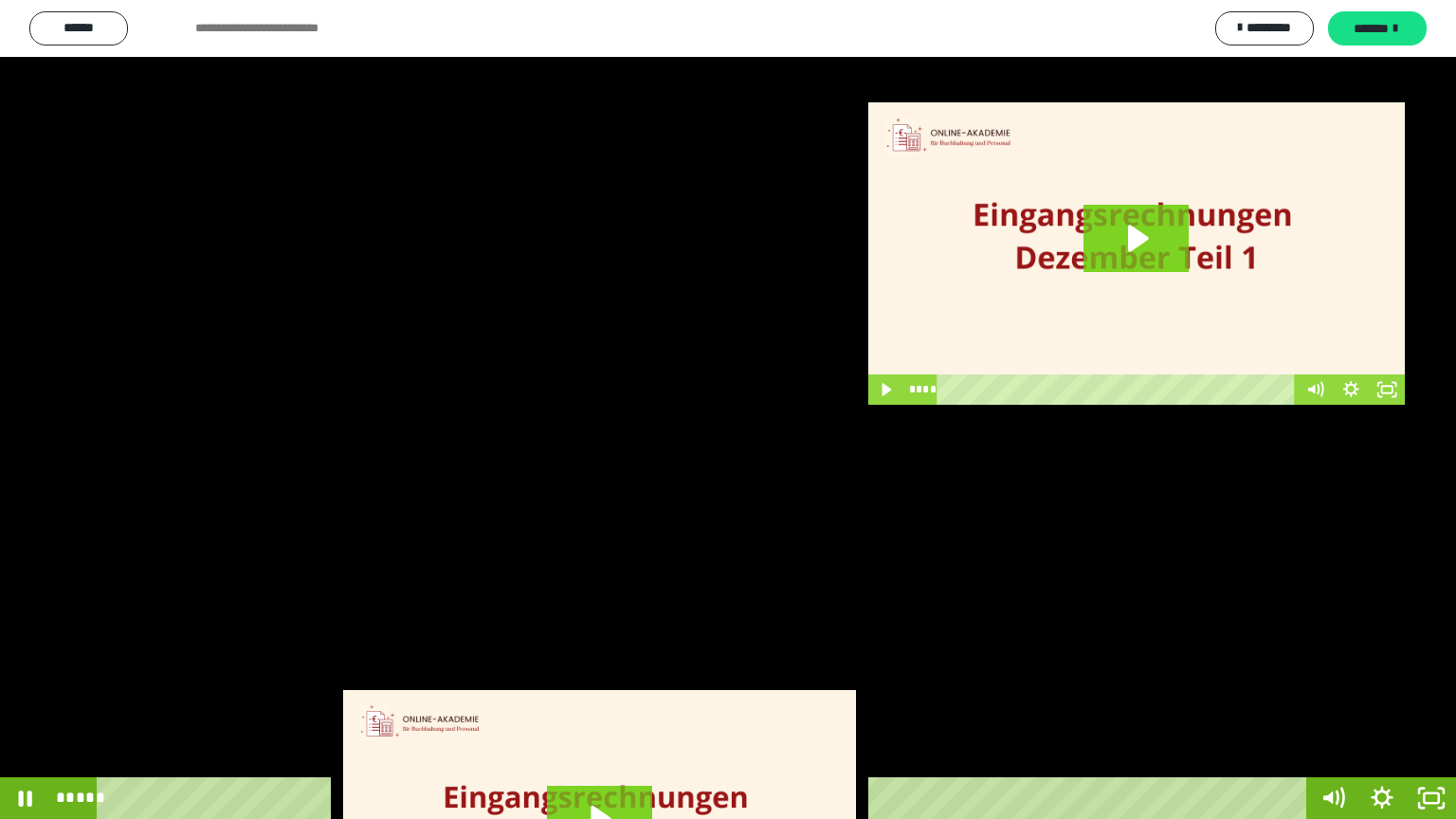 click at bounding box center [728, 410] 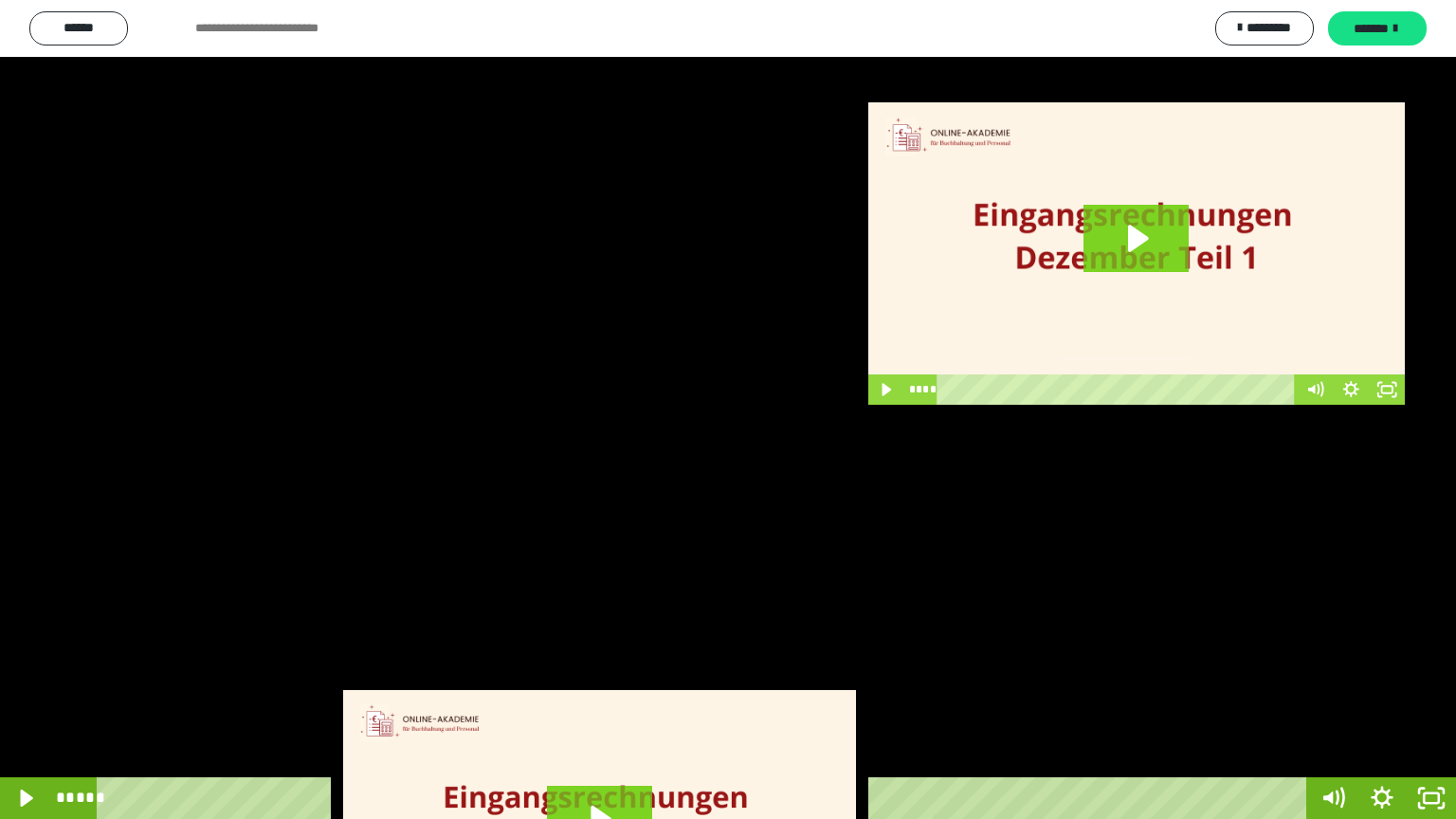click at bounding box center [728, 410] 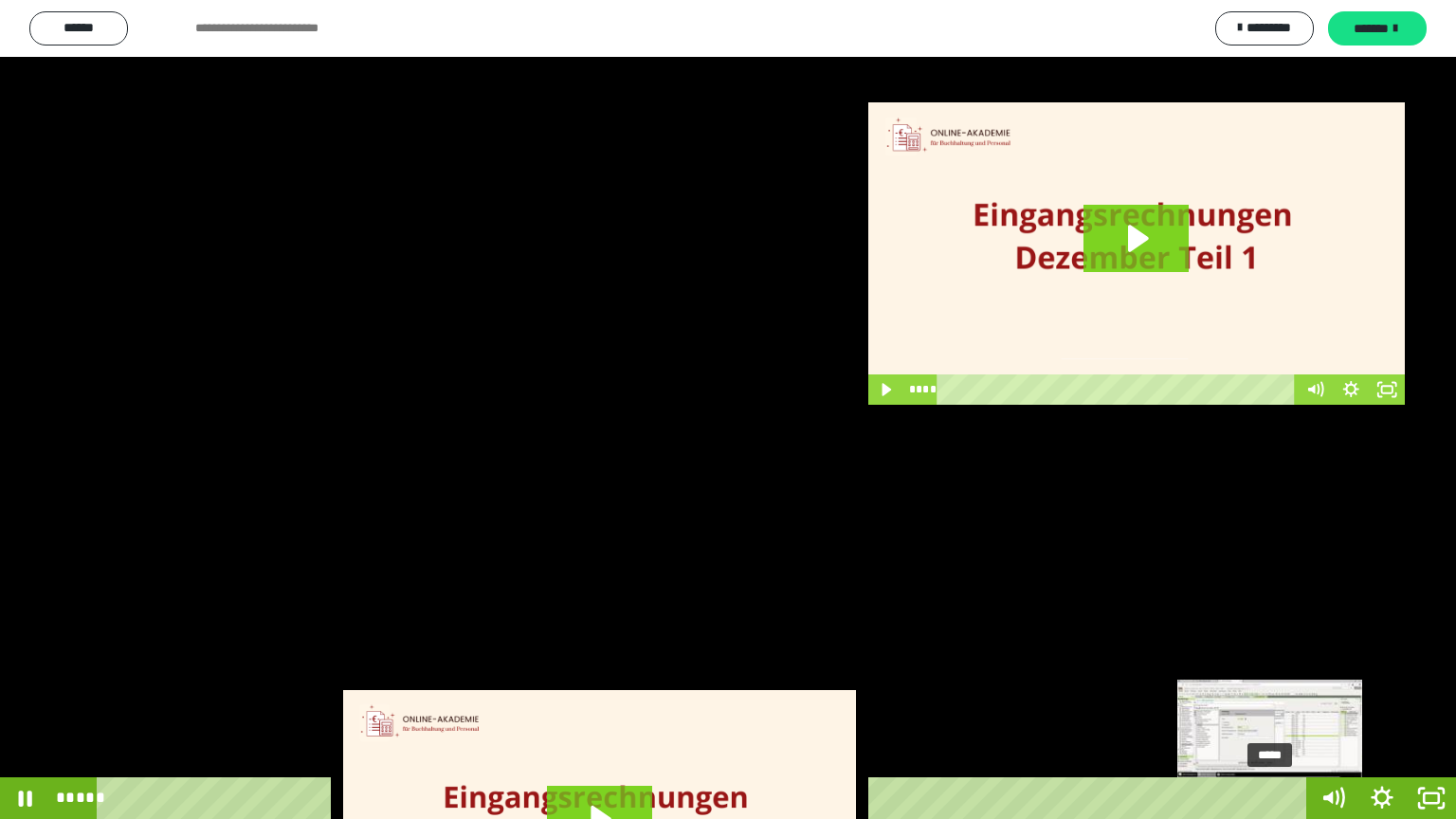 click on "*****" at bounding box center (705, 798) 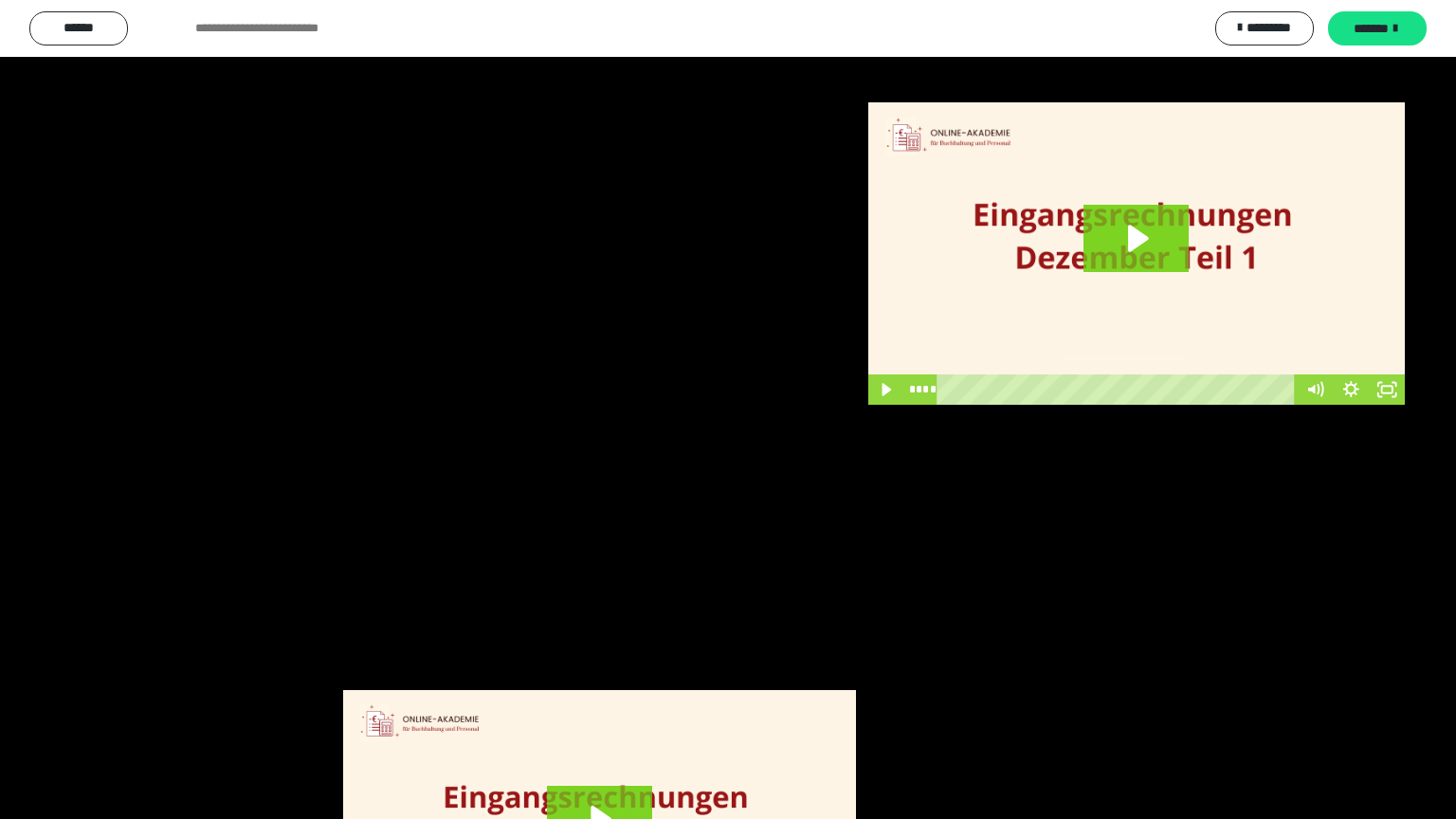 click at bounding box center [728, 410] 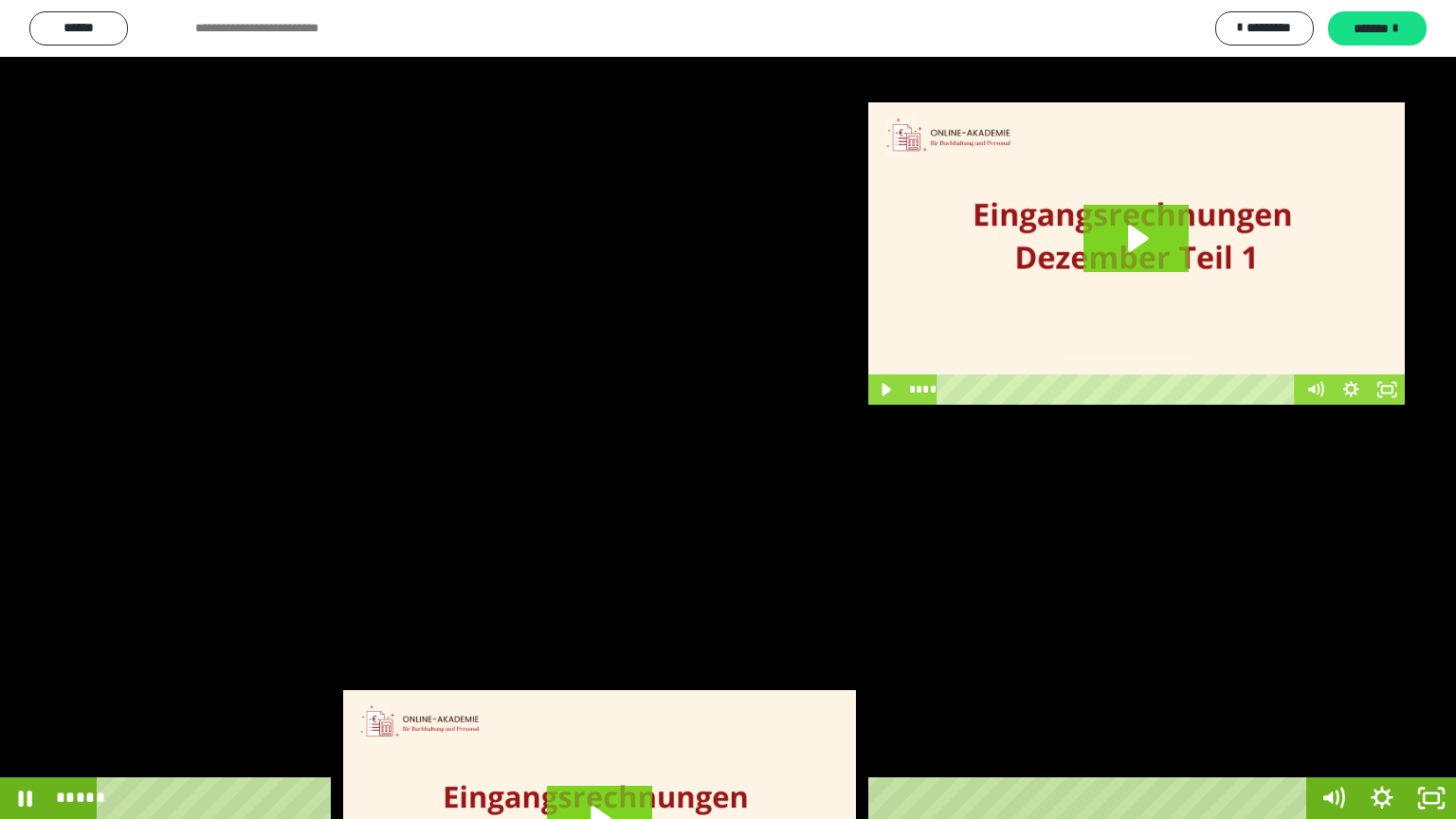 click at bounding box center (728, 410) 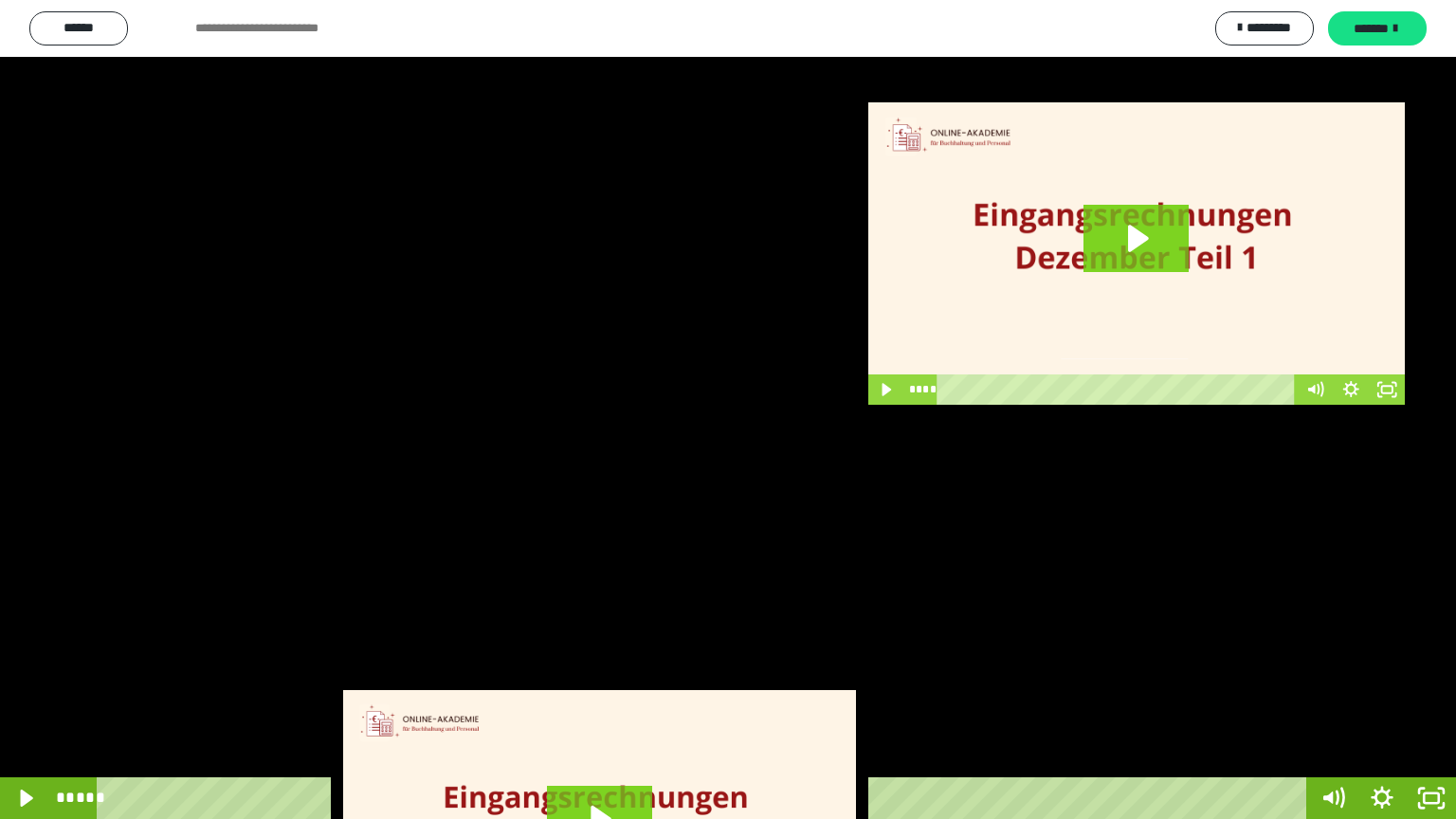 click at bounding box center [728, 410] 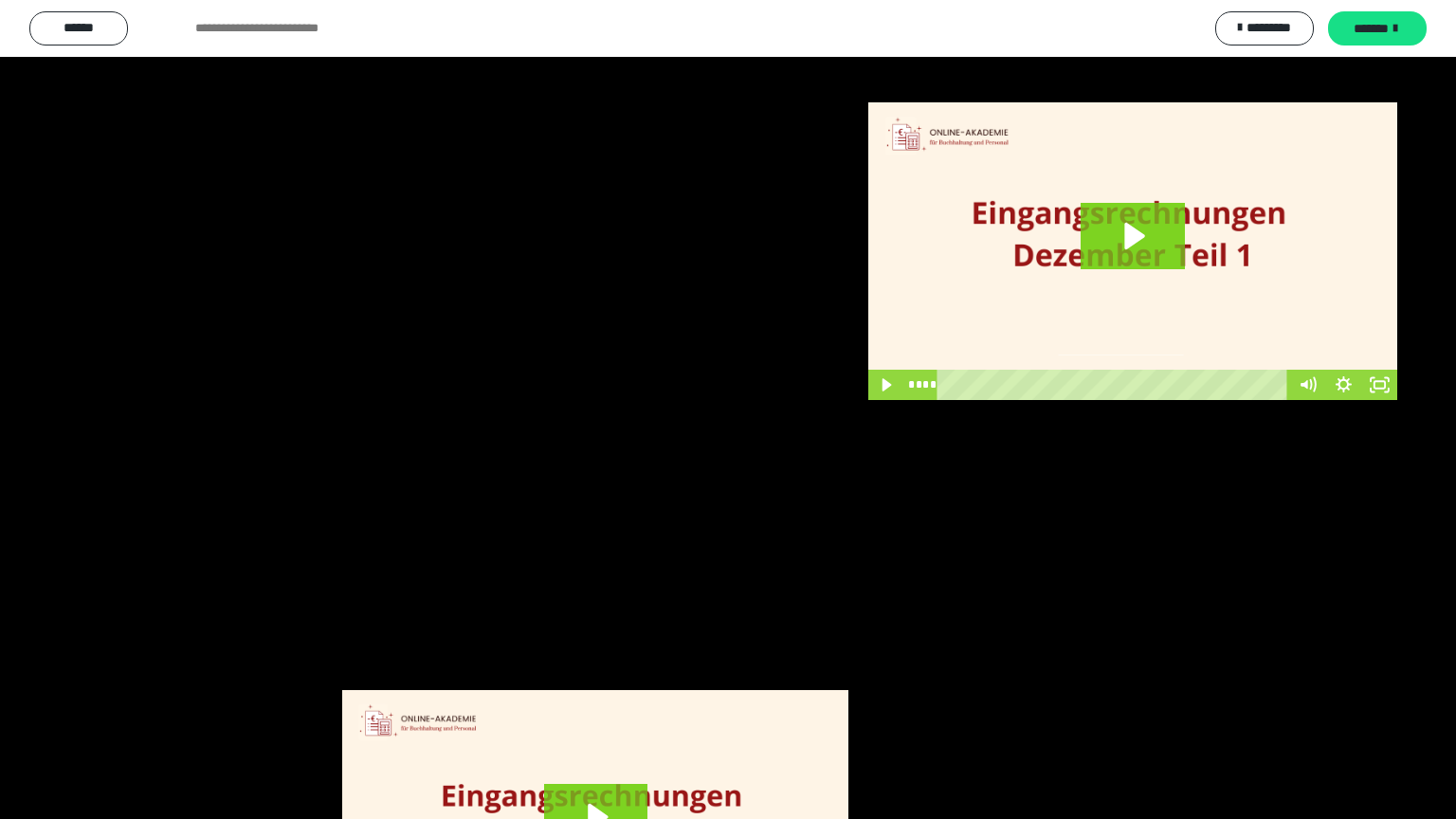 scroll, scrollTop: 3678, scrollLeft: 0, axis: vertical 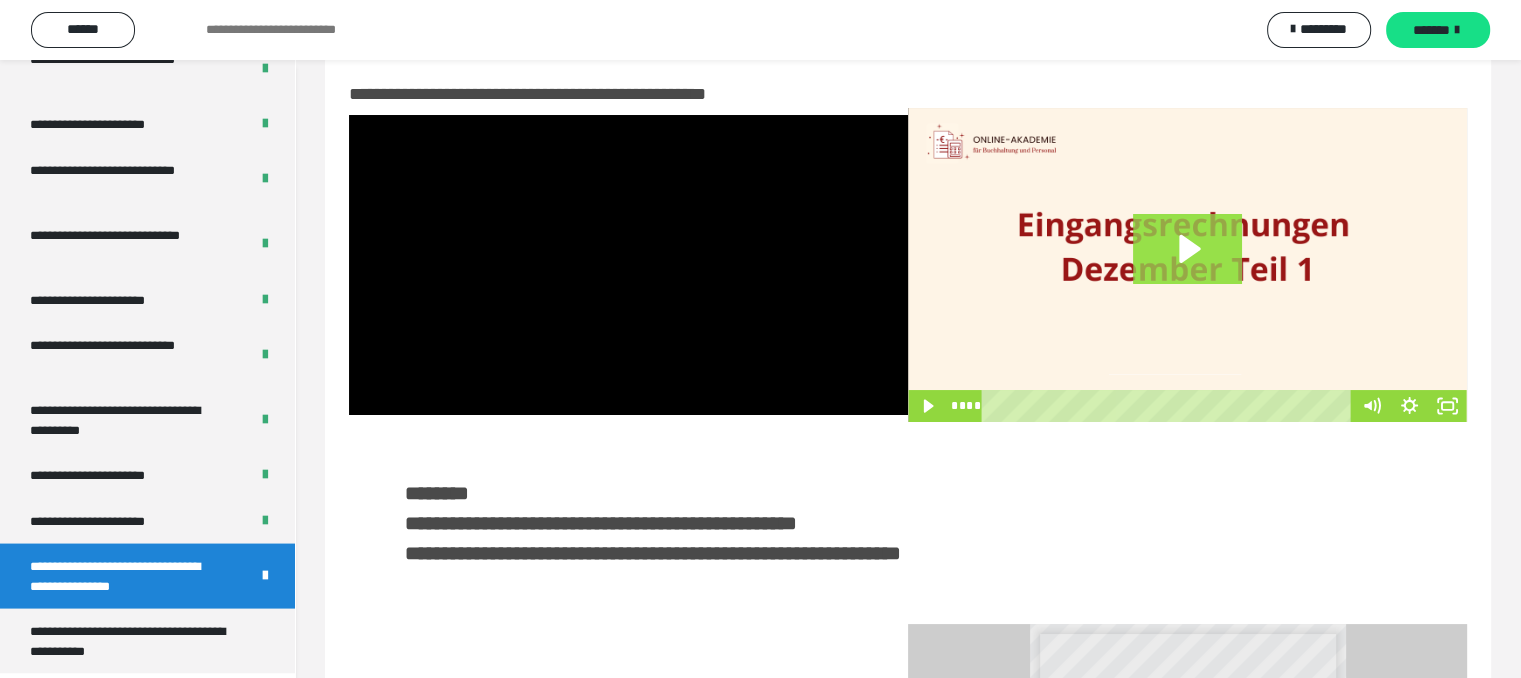 click 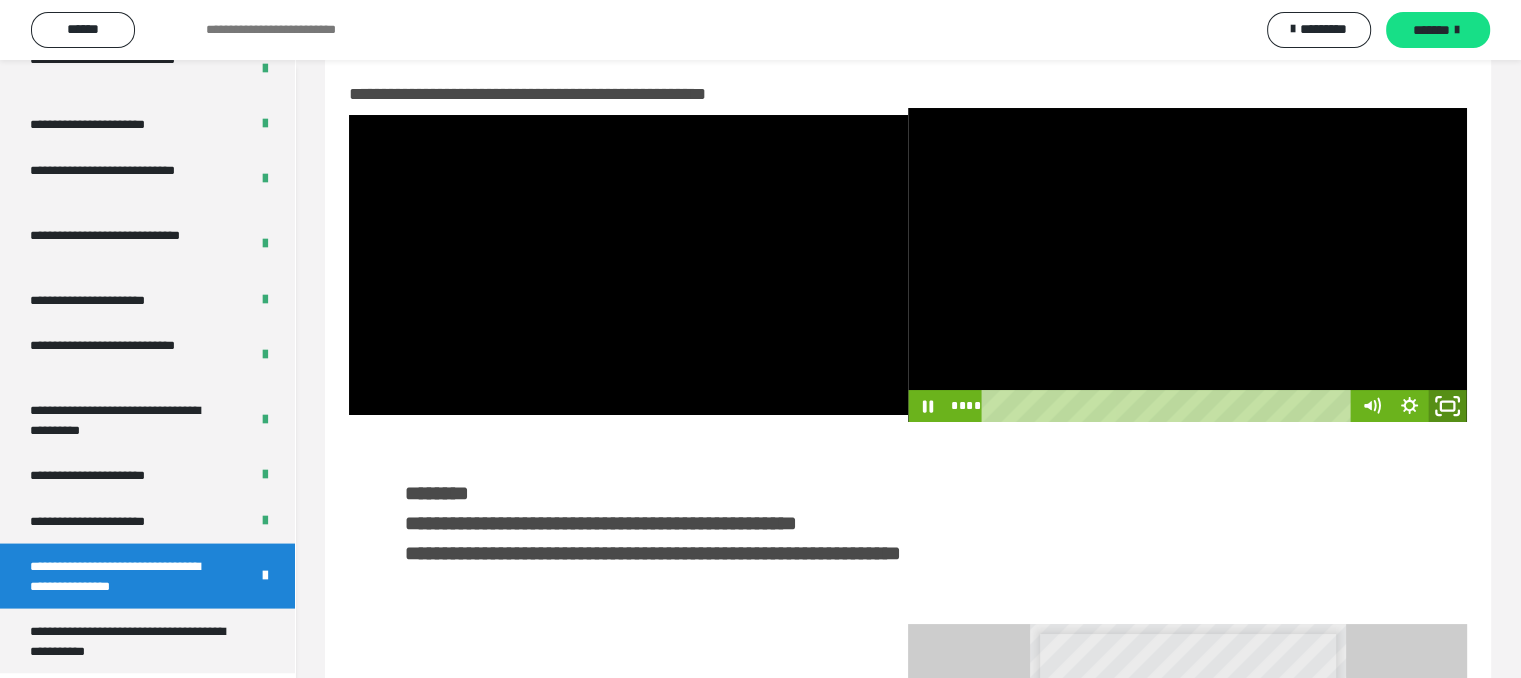 click 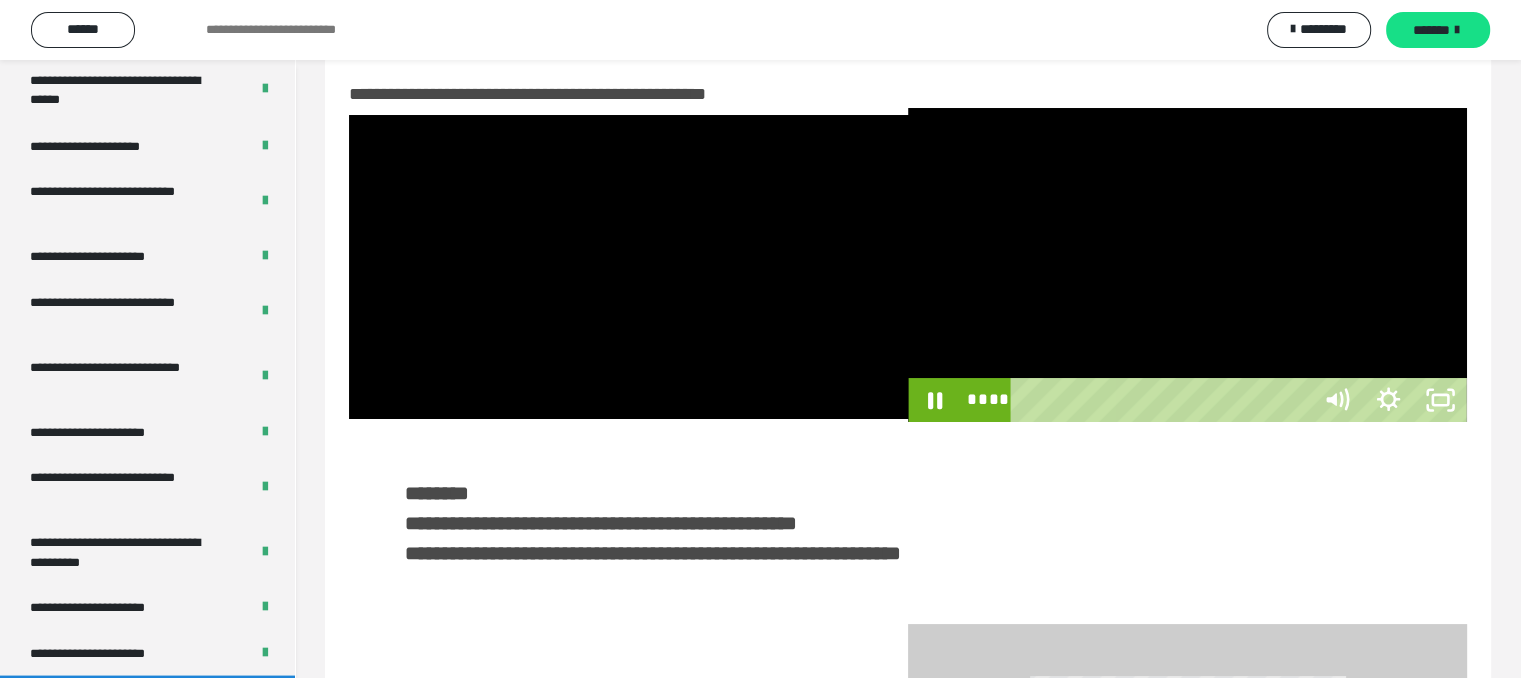 scroll, scrollTop: 3693, scrollLeft: 0, axis: vertical 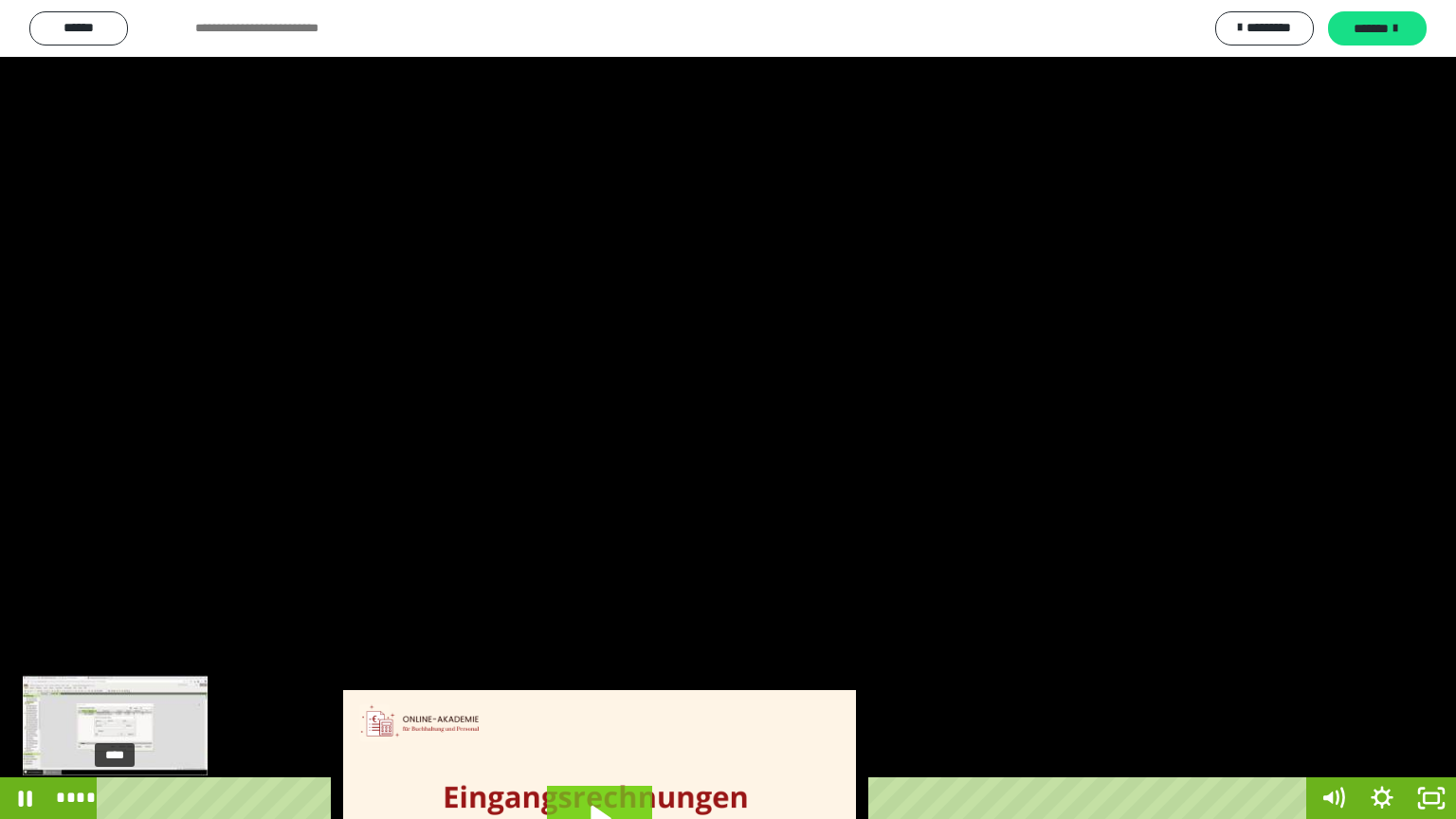 click on "****" at bounding box center [705, 798] 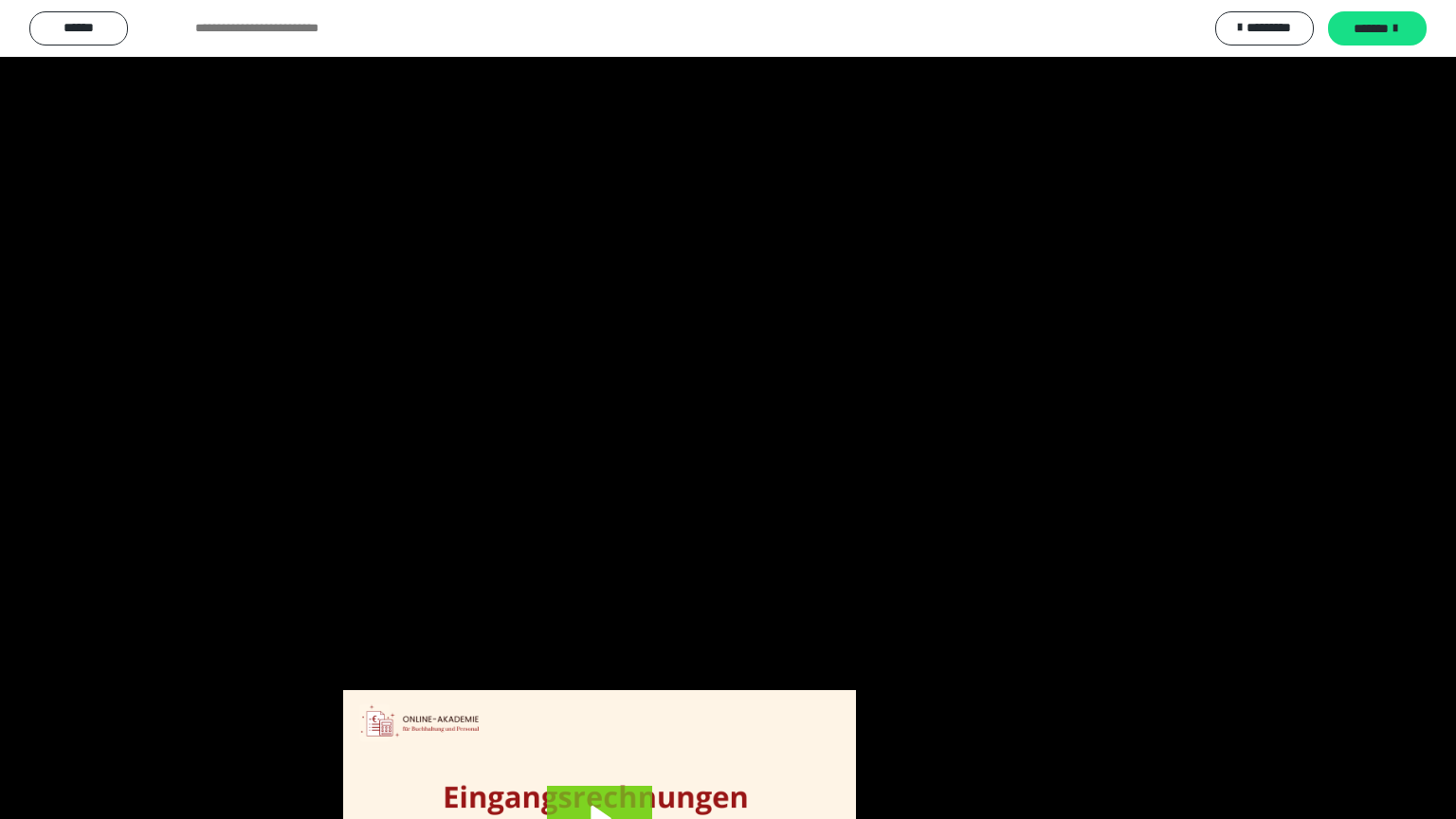 click at bounding box center (728, 410) 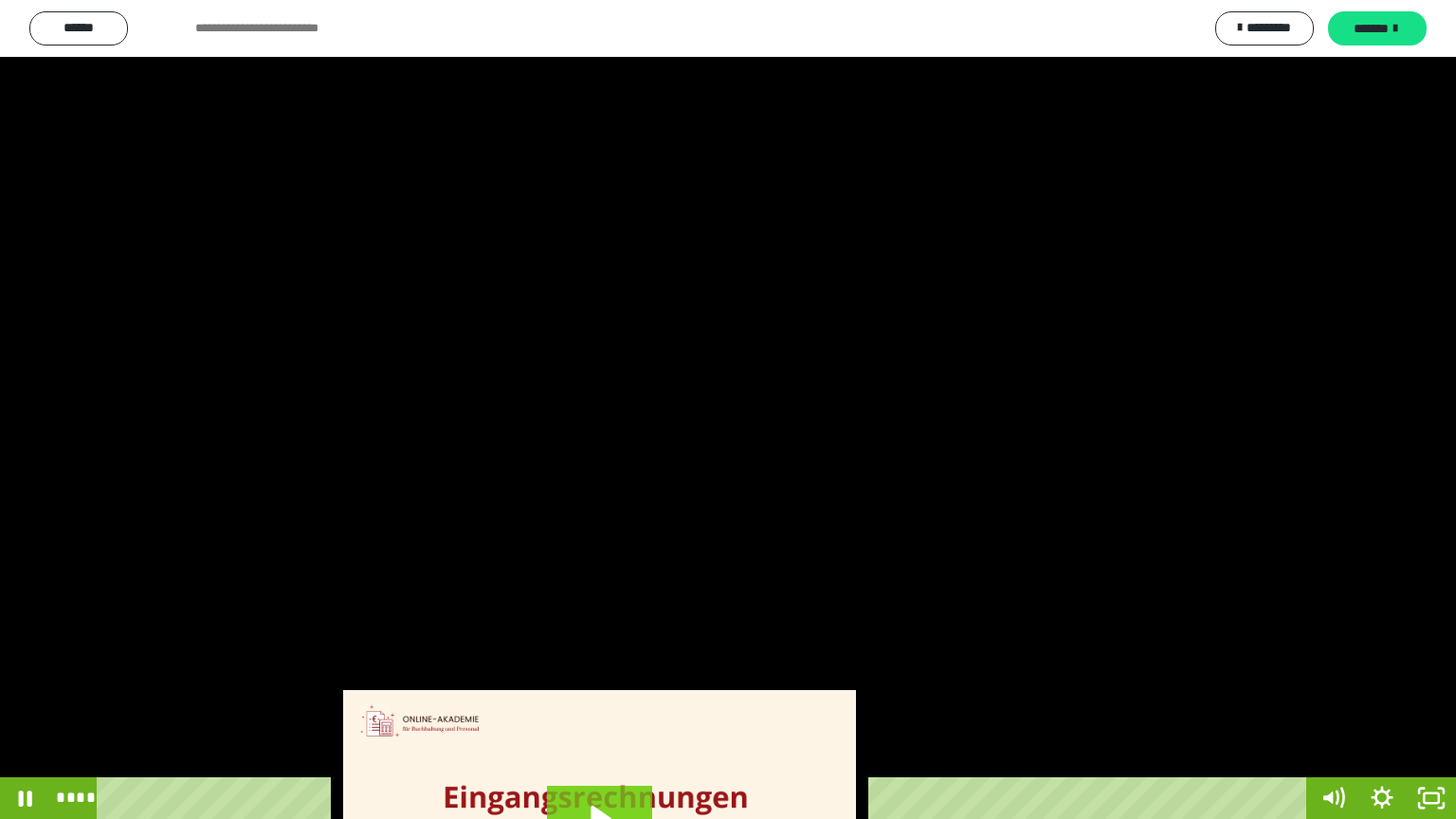 drag, startPoint x: 240, startPoint y: 94, endPoint x: 245, endPoint y: 102, distance: 9.43398 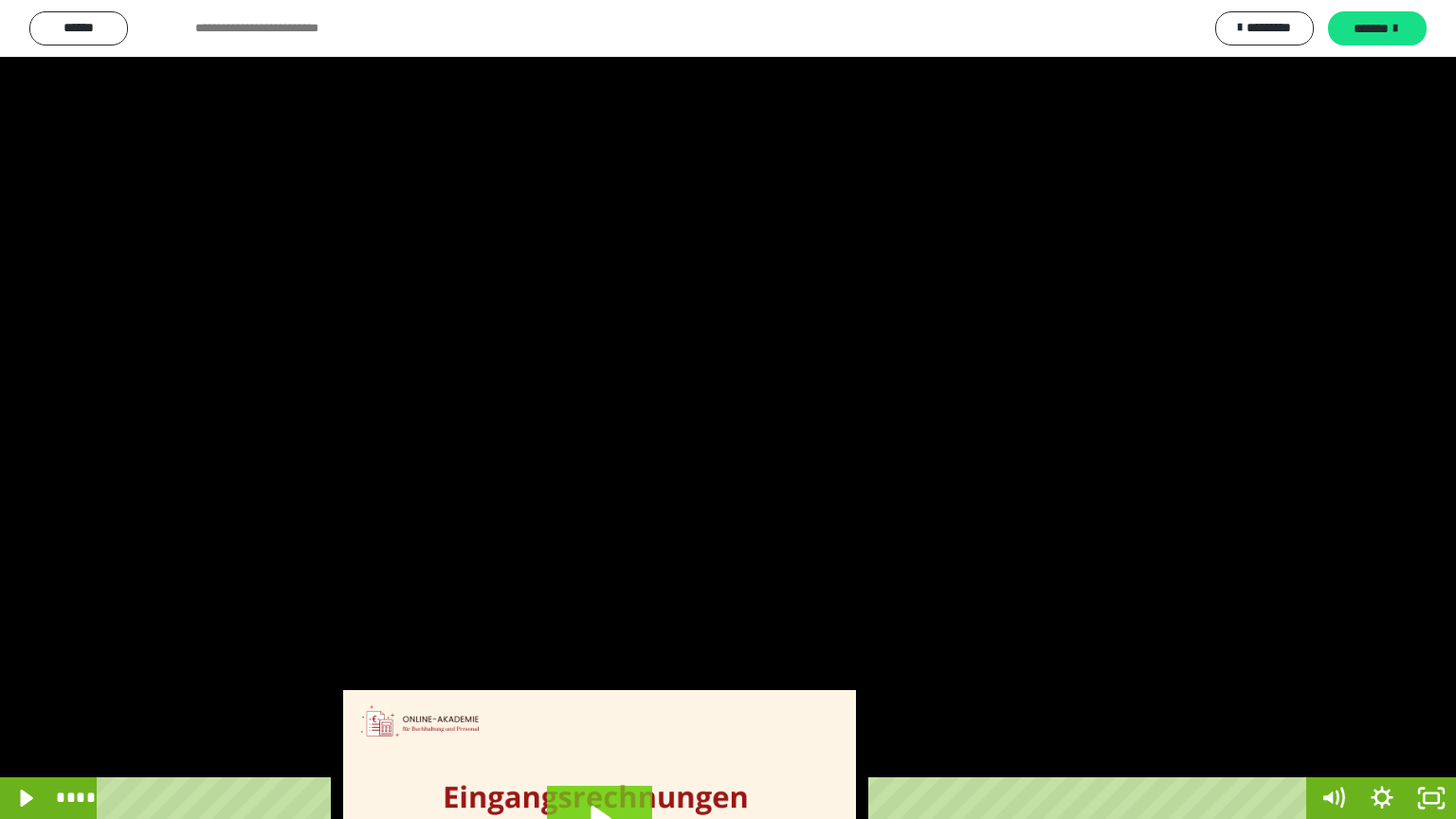 click at bounding box center (728, 410) 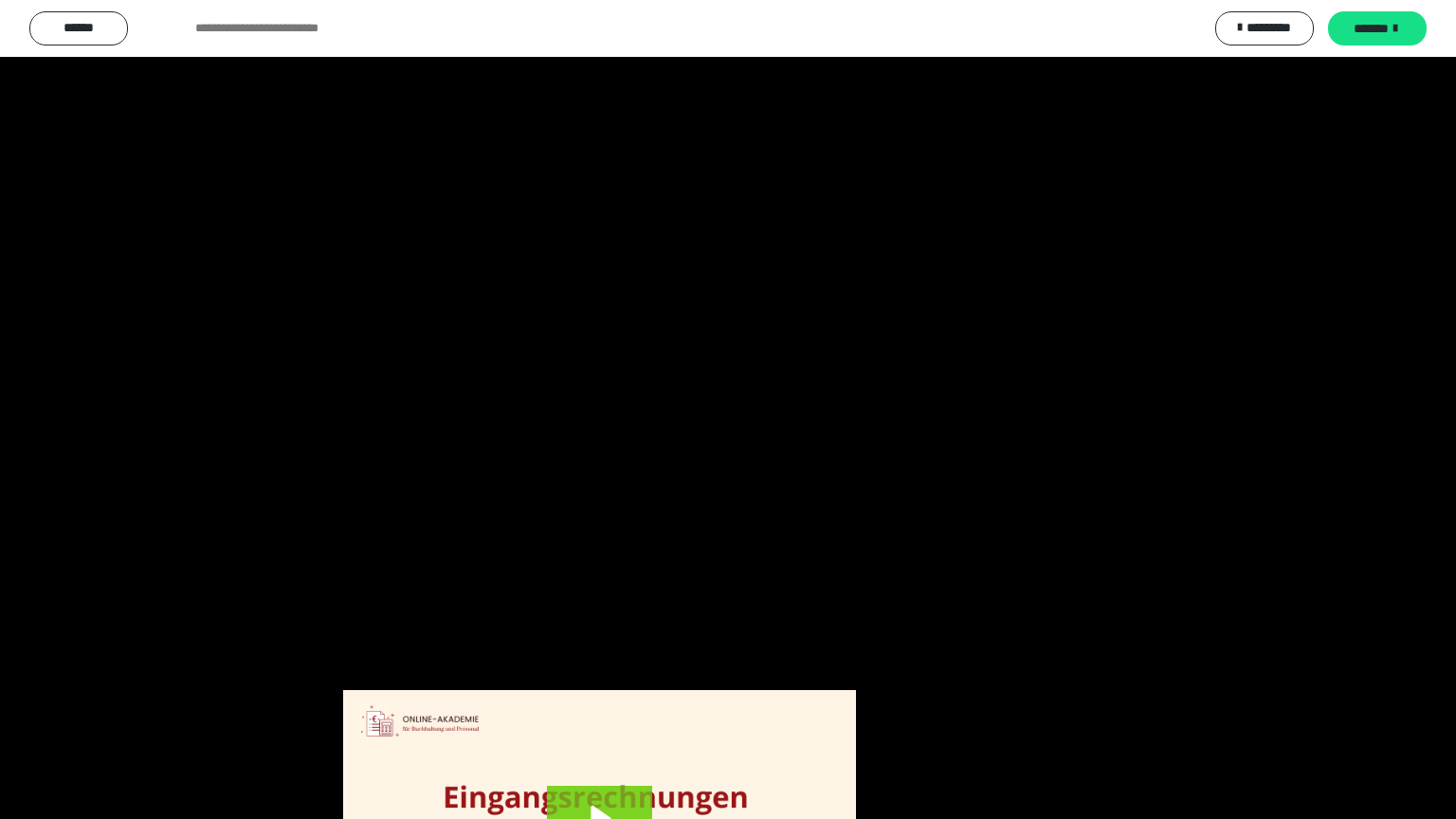 click at bounding box center [728, 410] 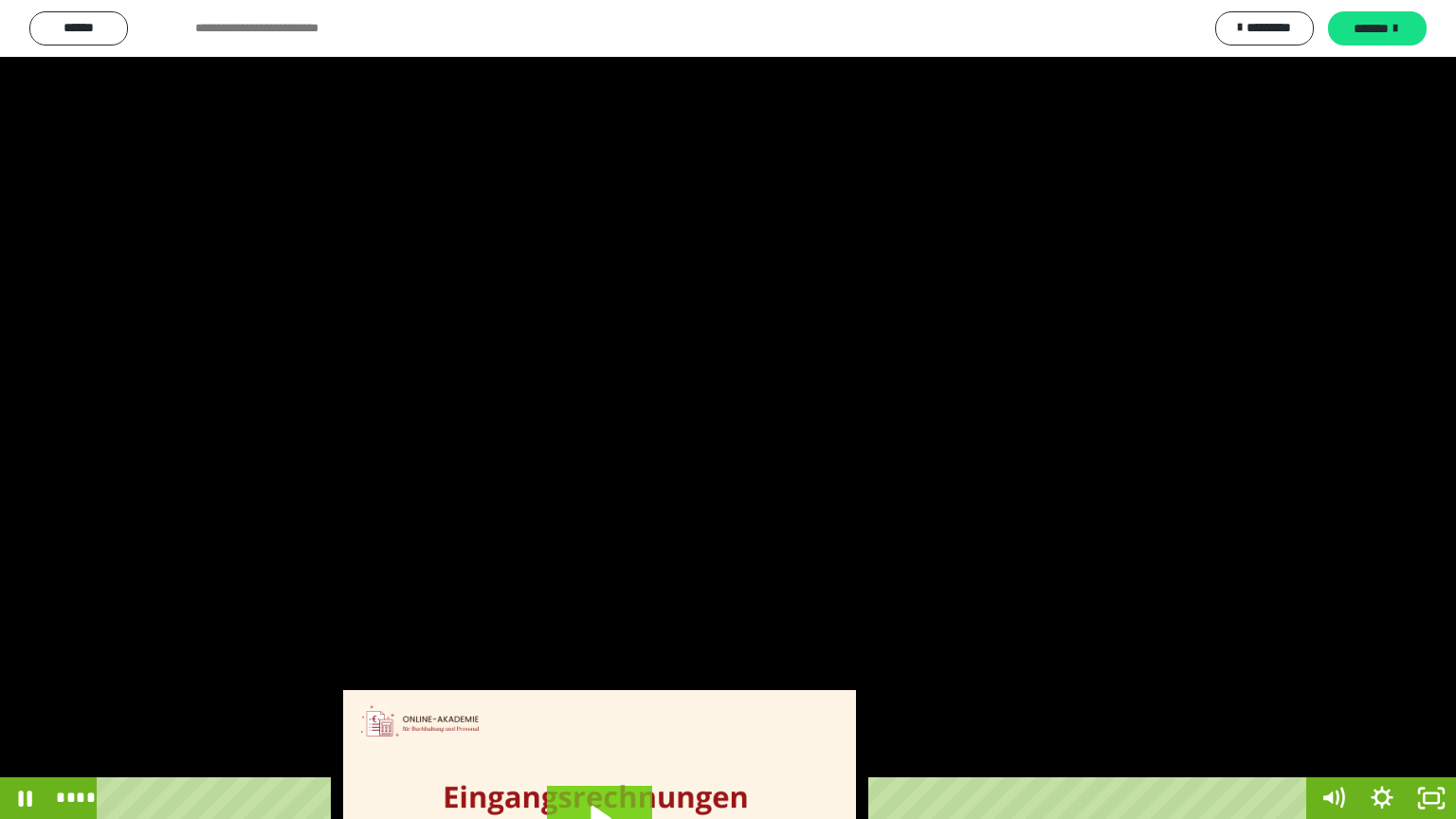 click at bounding box center [728, 410] 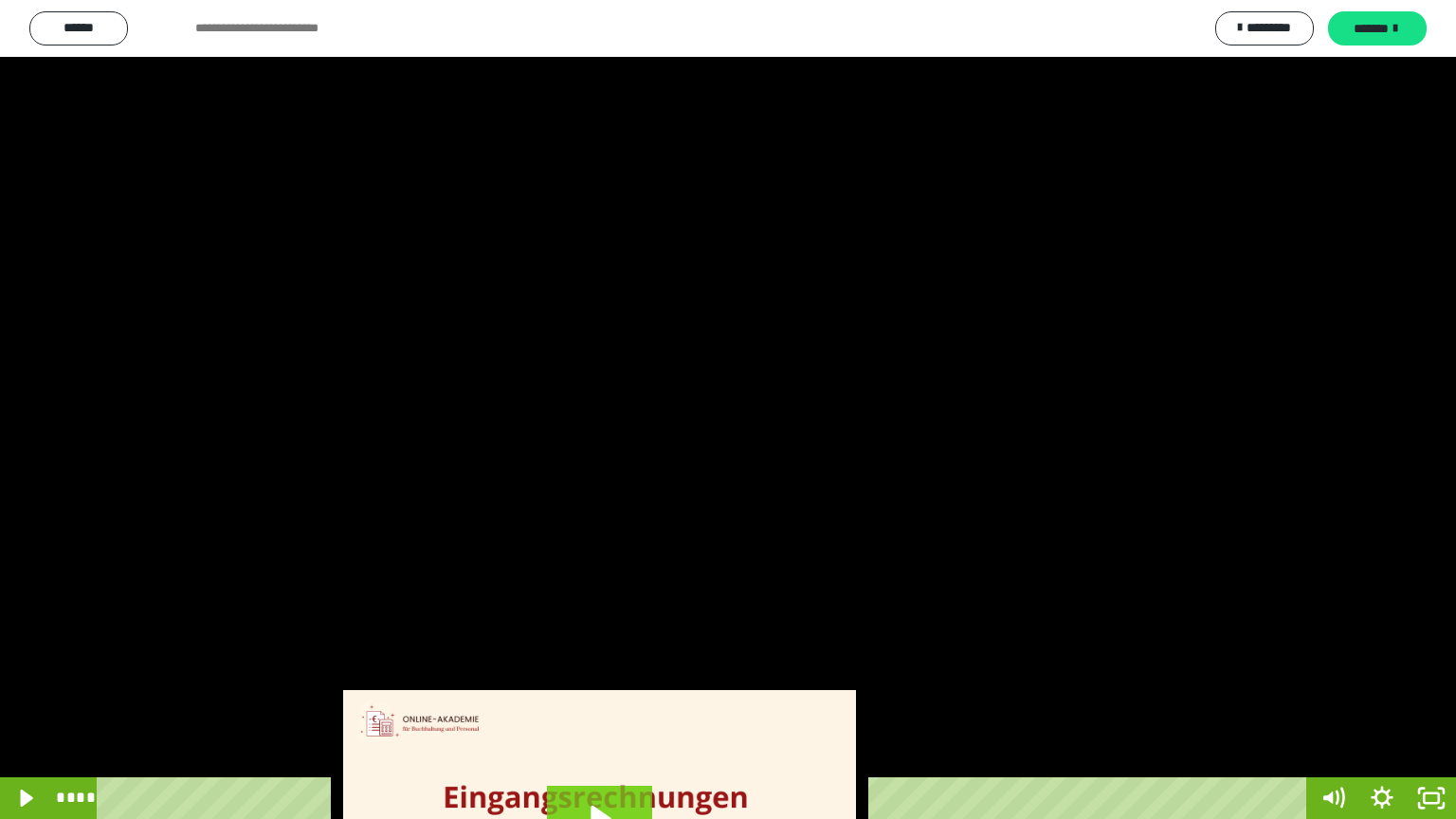 click at bounding box center [728, 410] 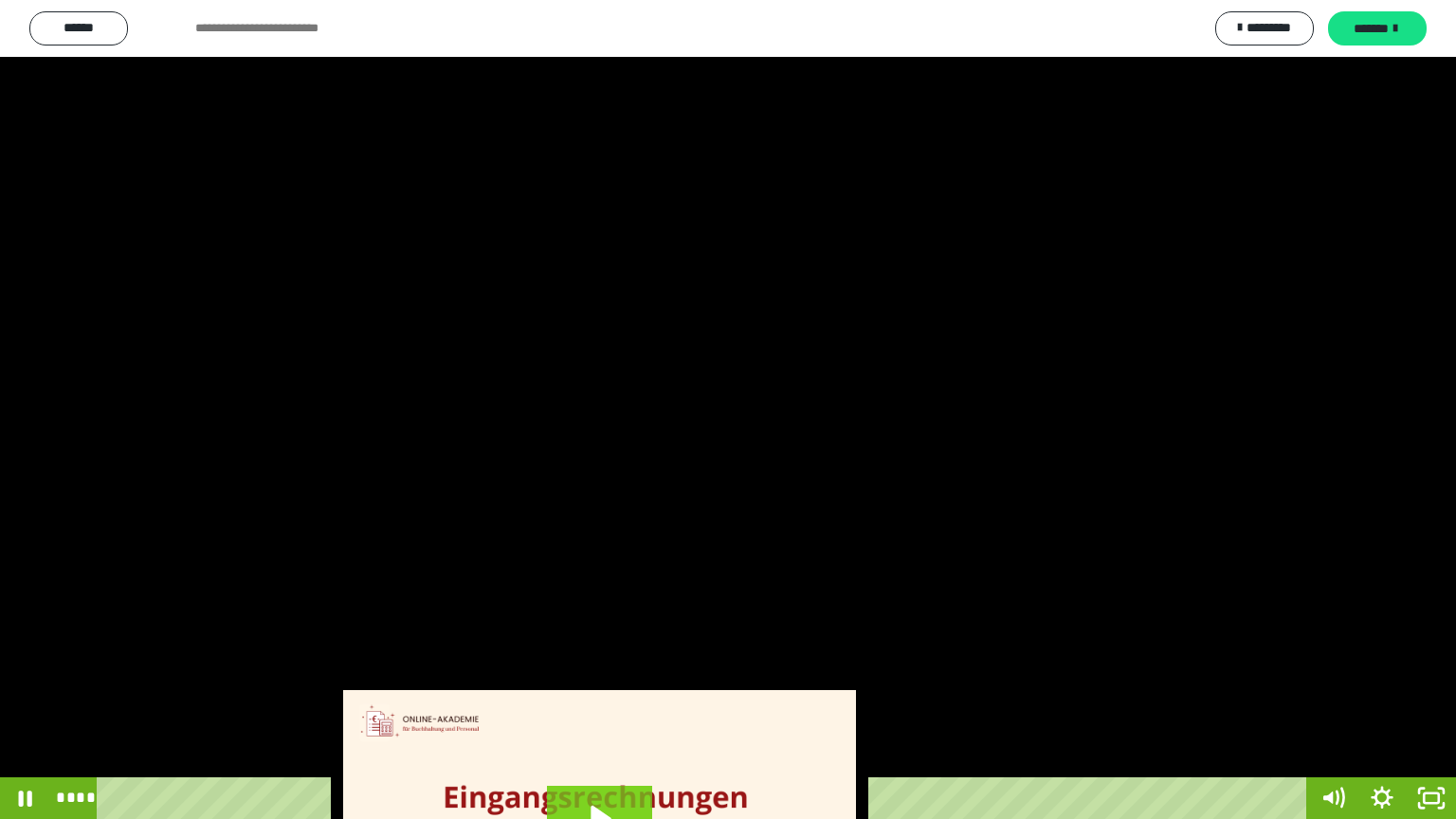 click at bounding box center [728, 410] 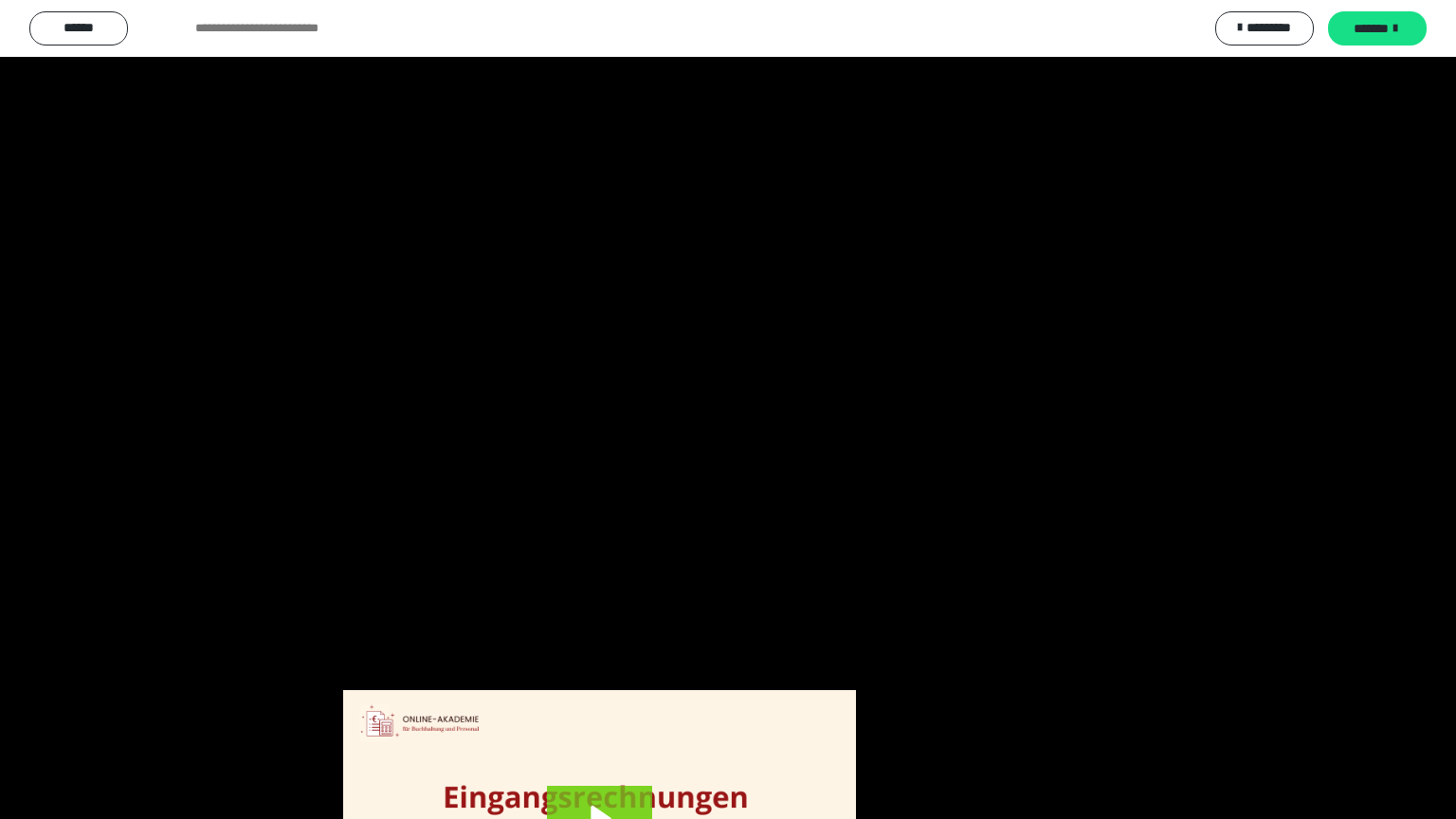 click at bounding box center (728, 410) 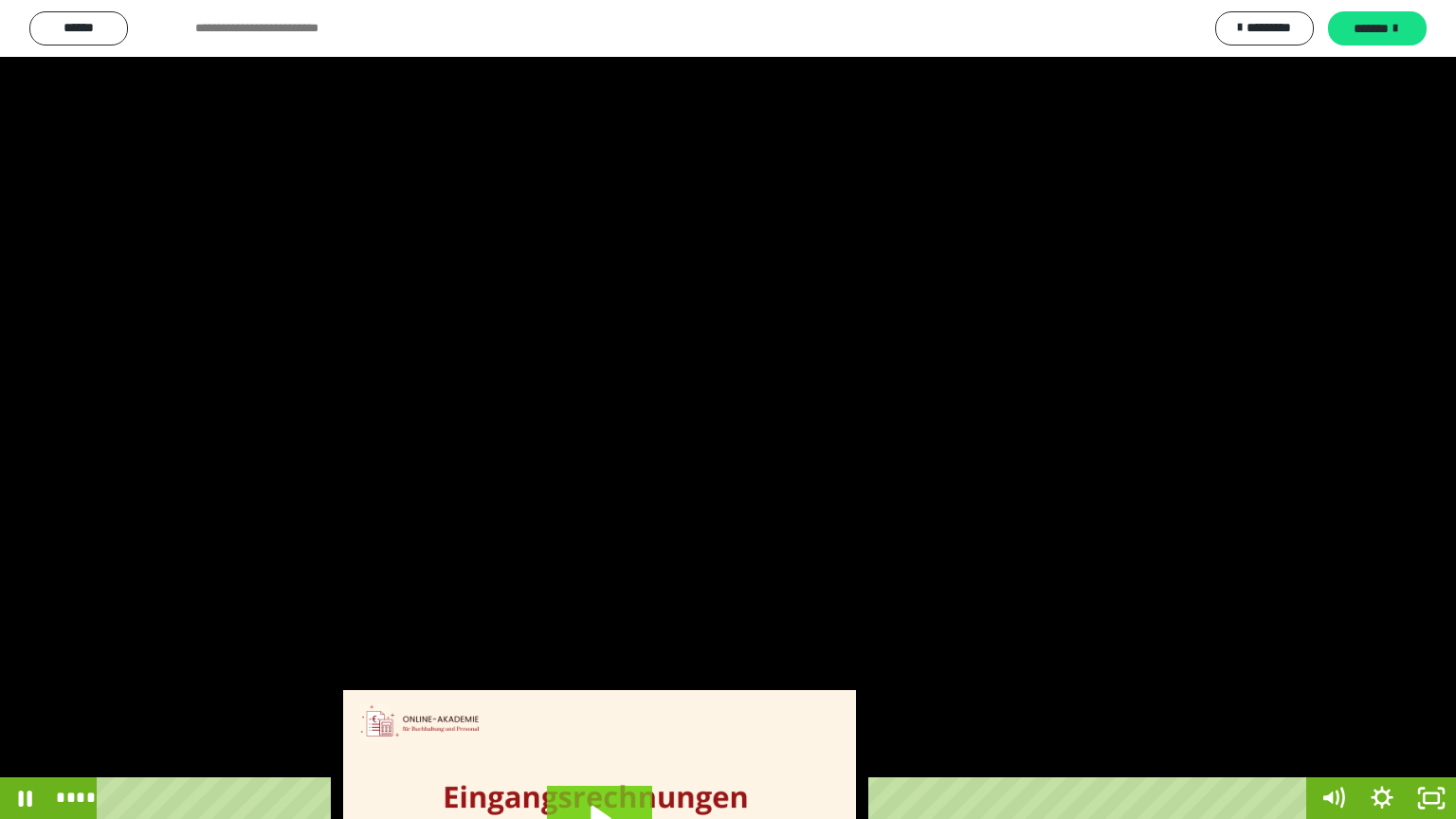 drag, startPoint x: 256, startPoint y: 152, endPoint x: 276, endPoint y: 158, distance: 20.880613 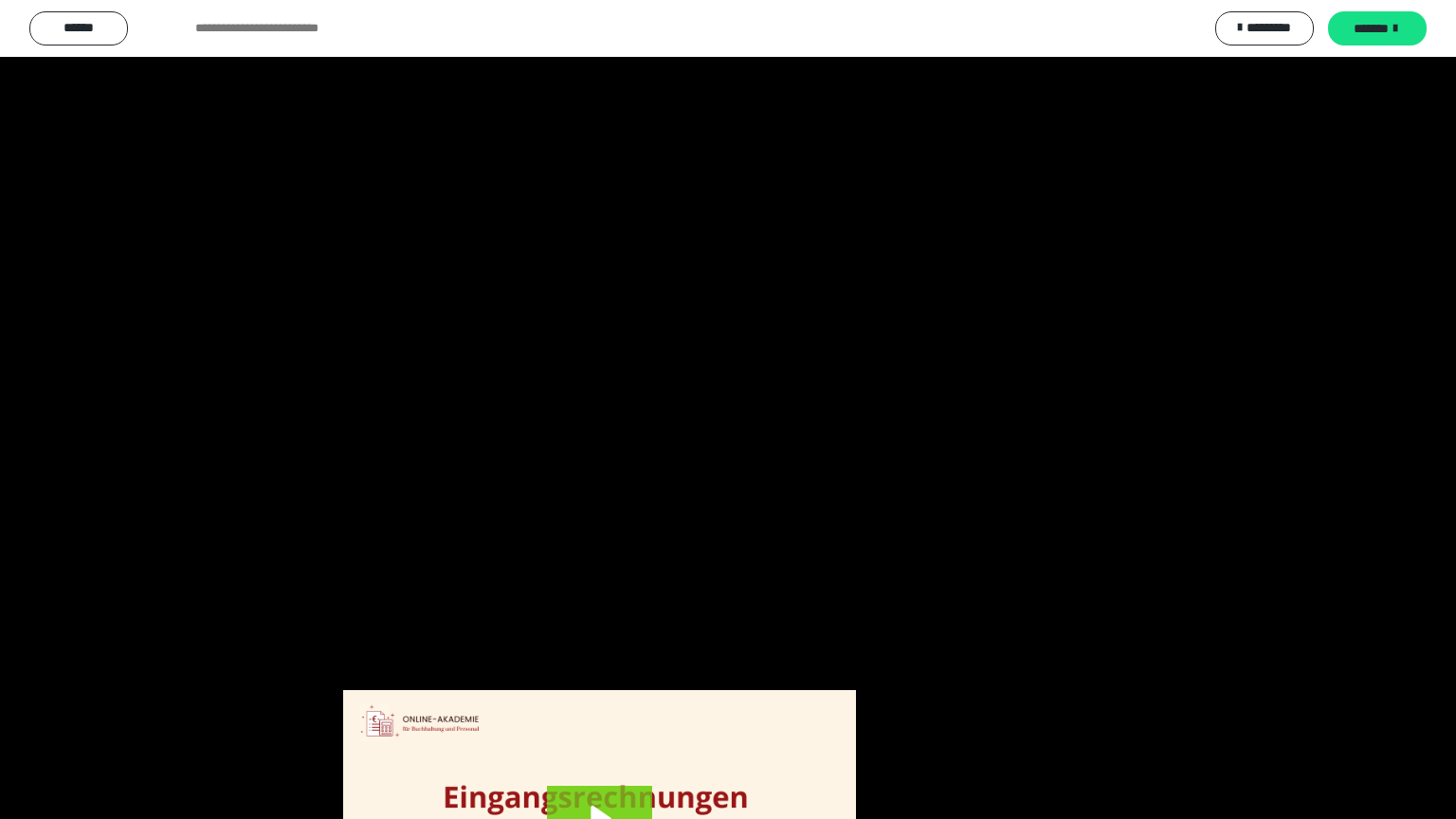 click at bounding box center [728, 410] 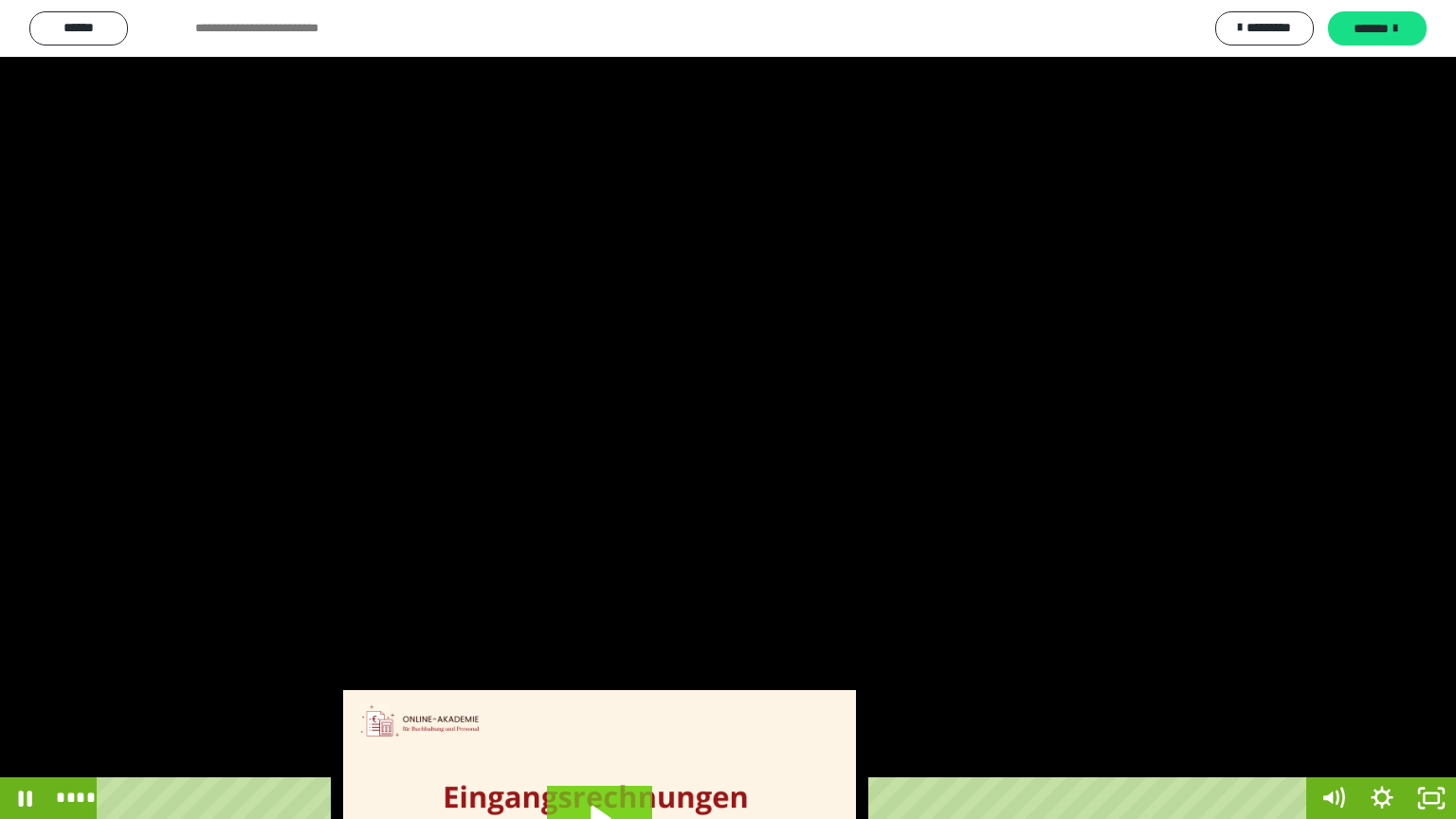 click at bounding box center [728, 410] 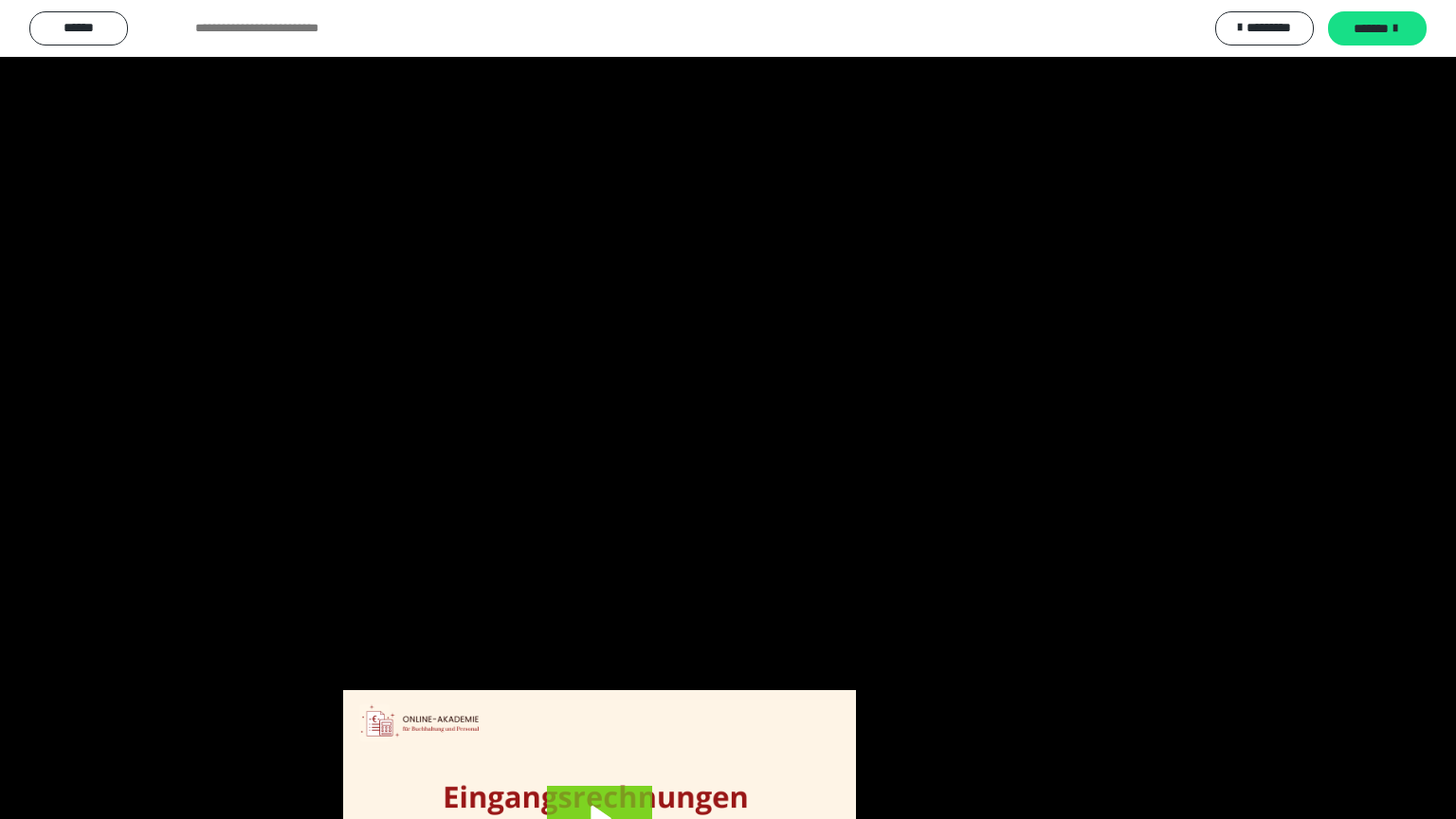 click at bounding box center [728, 410] 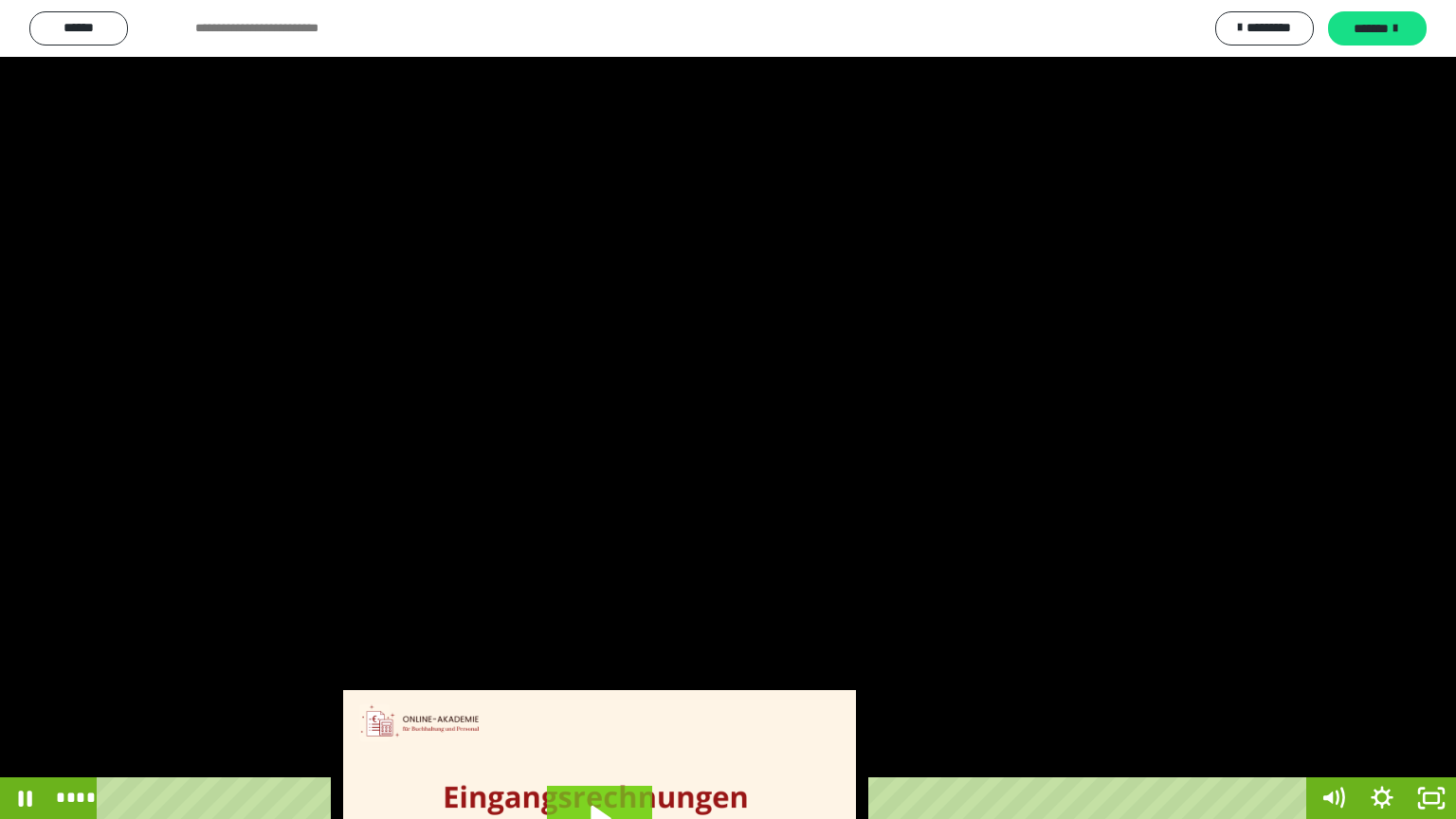 click at bounding box center (728, 410) 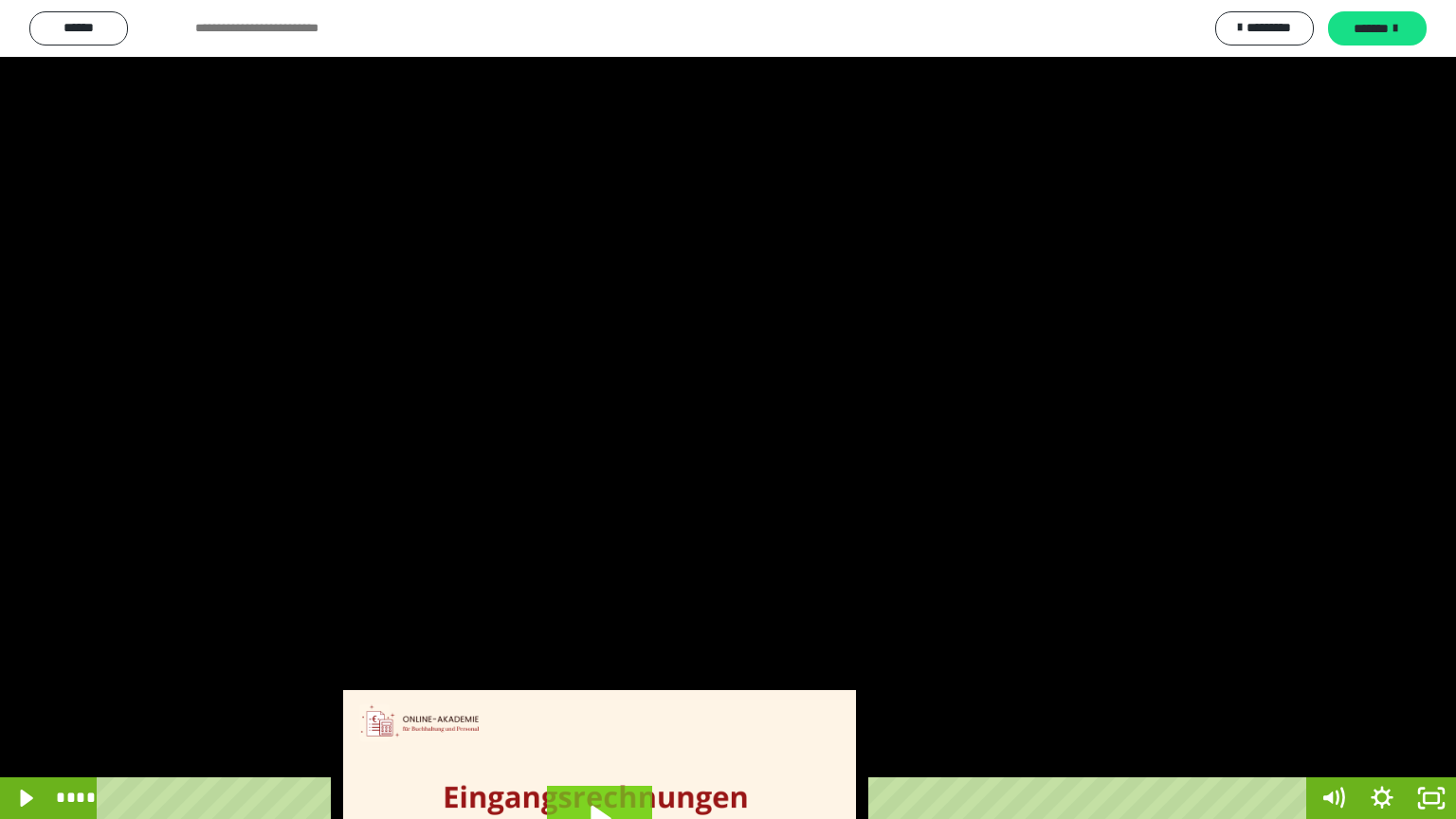 click at bounding box center [728, 410] 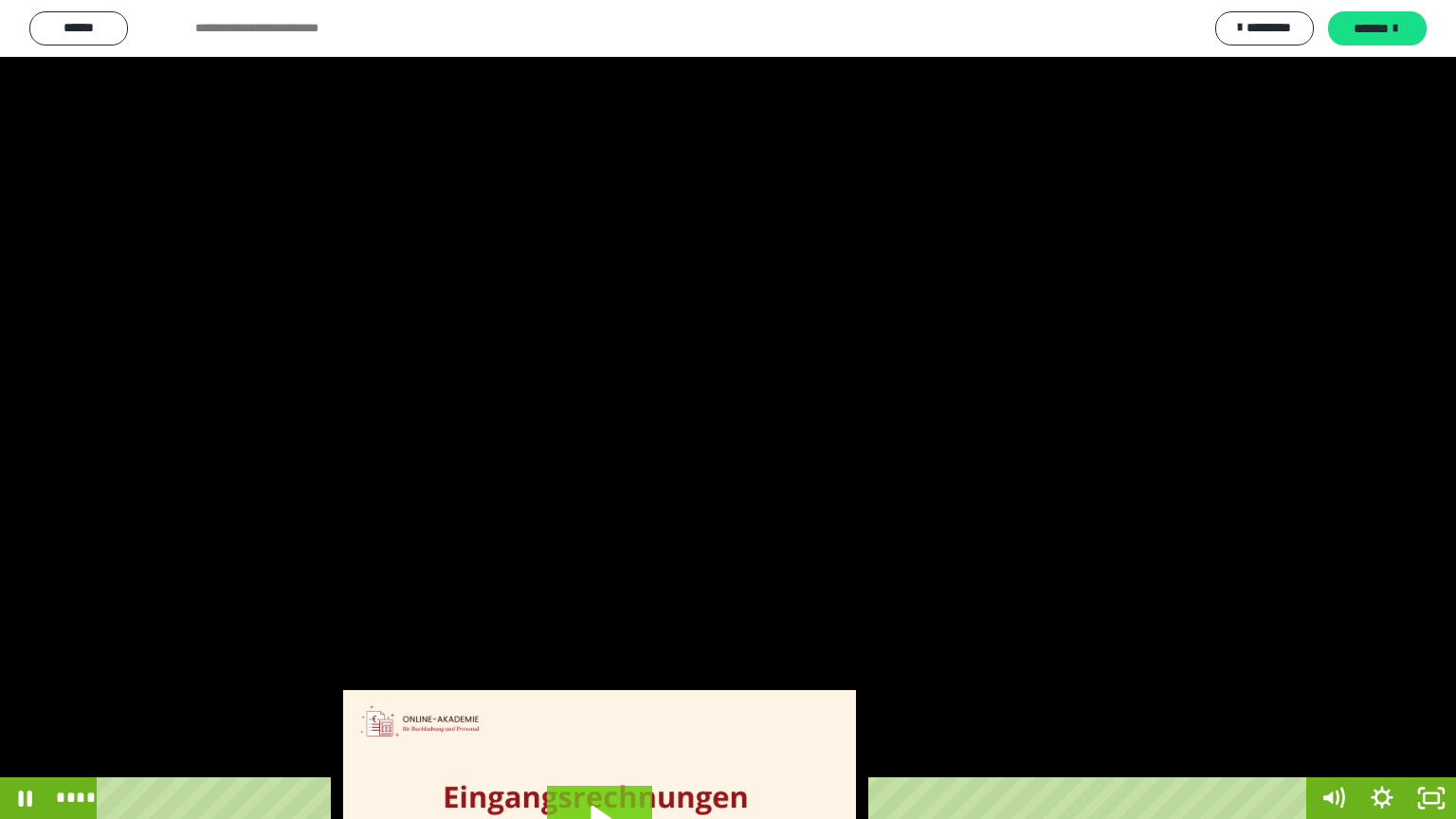 click at bounding box center [728, 410] 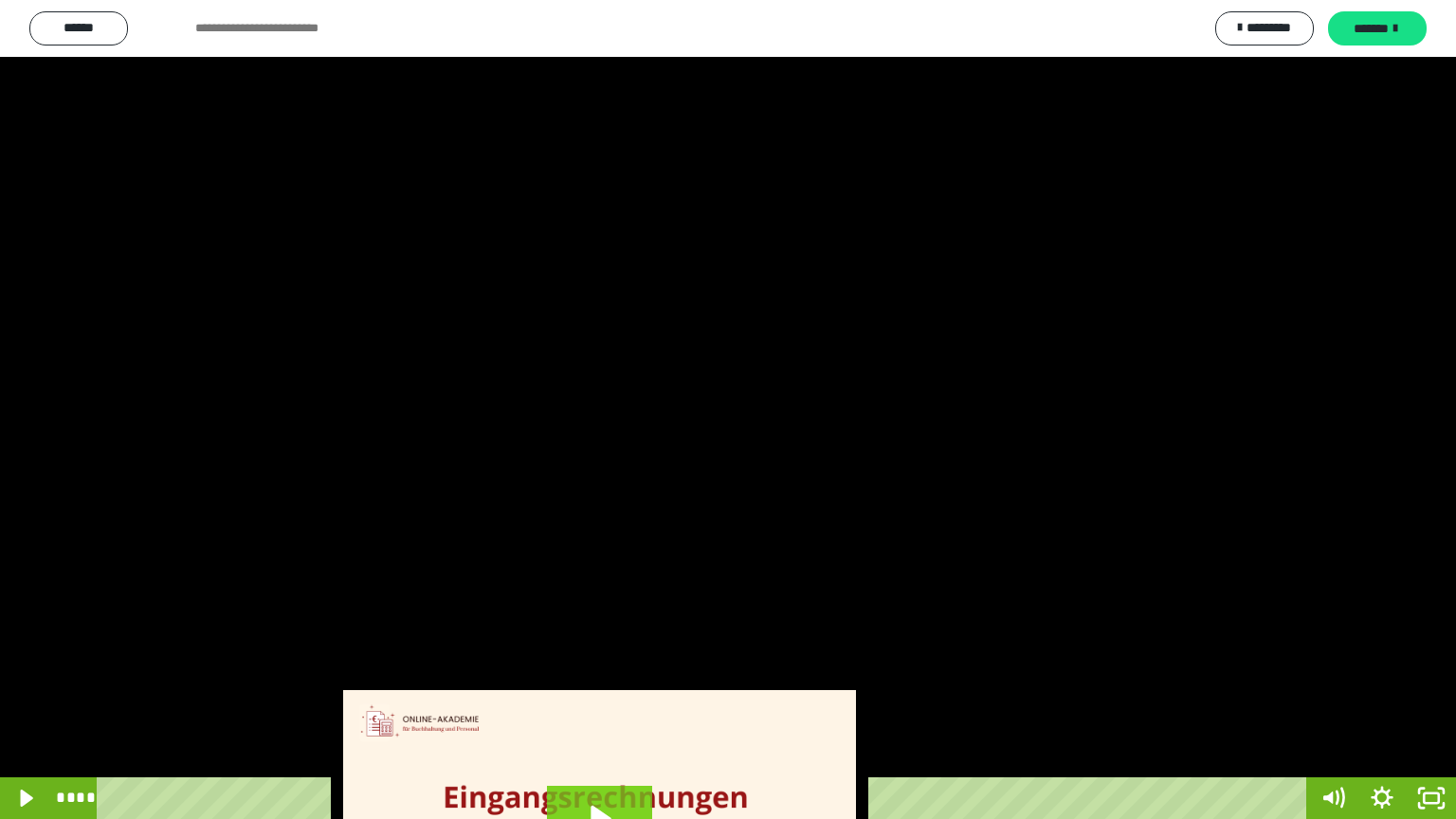 click at bounding box center [728, 410] 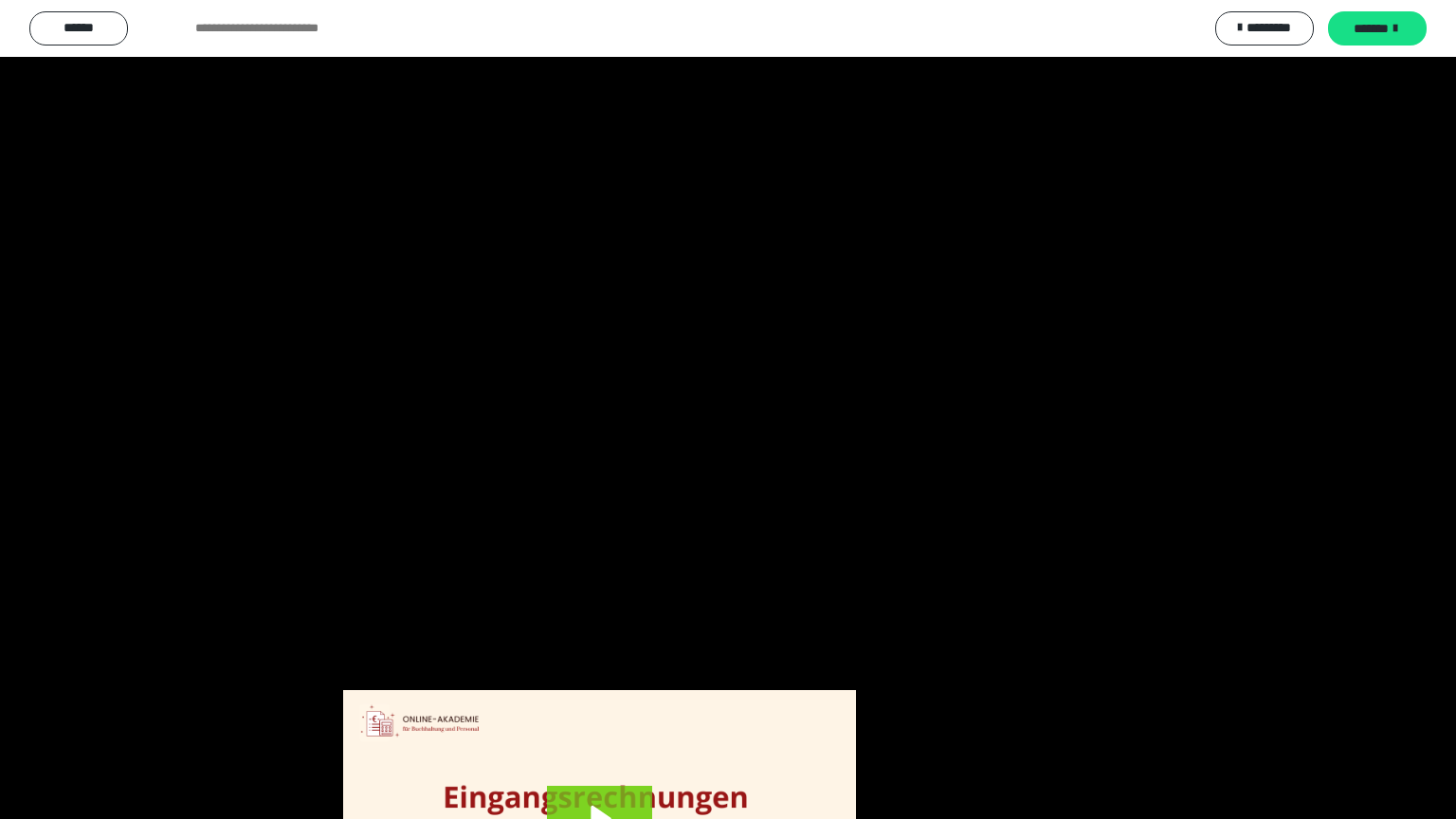 click at bounding box center [728, 410] 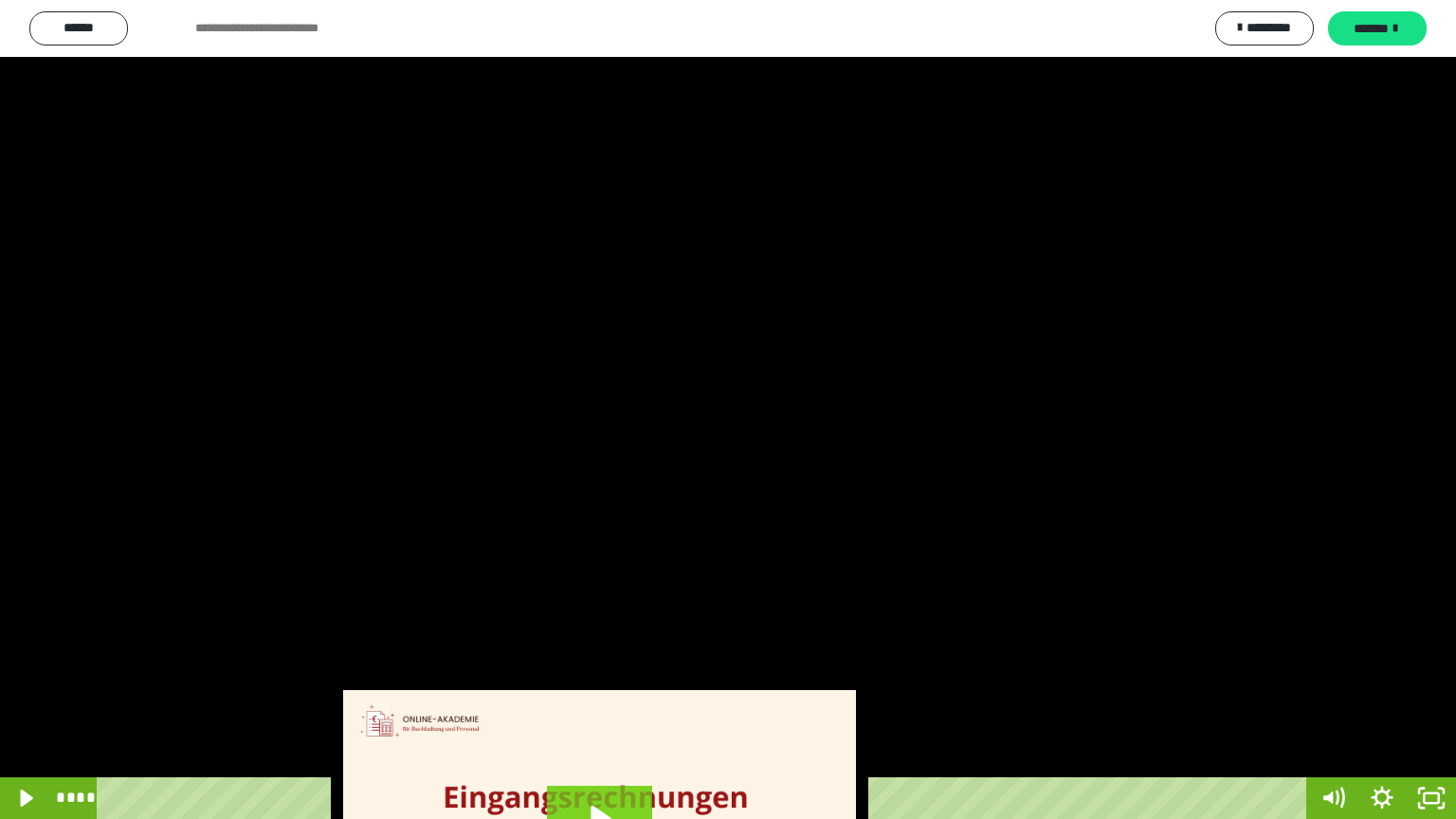 drag, startPoint x: 296, startPoint y: 197, endPoint x: 313, endPoint y: 201, distance: 17.464249 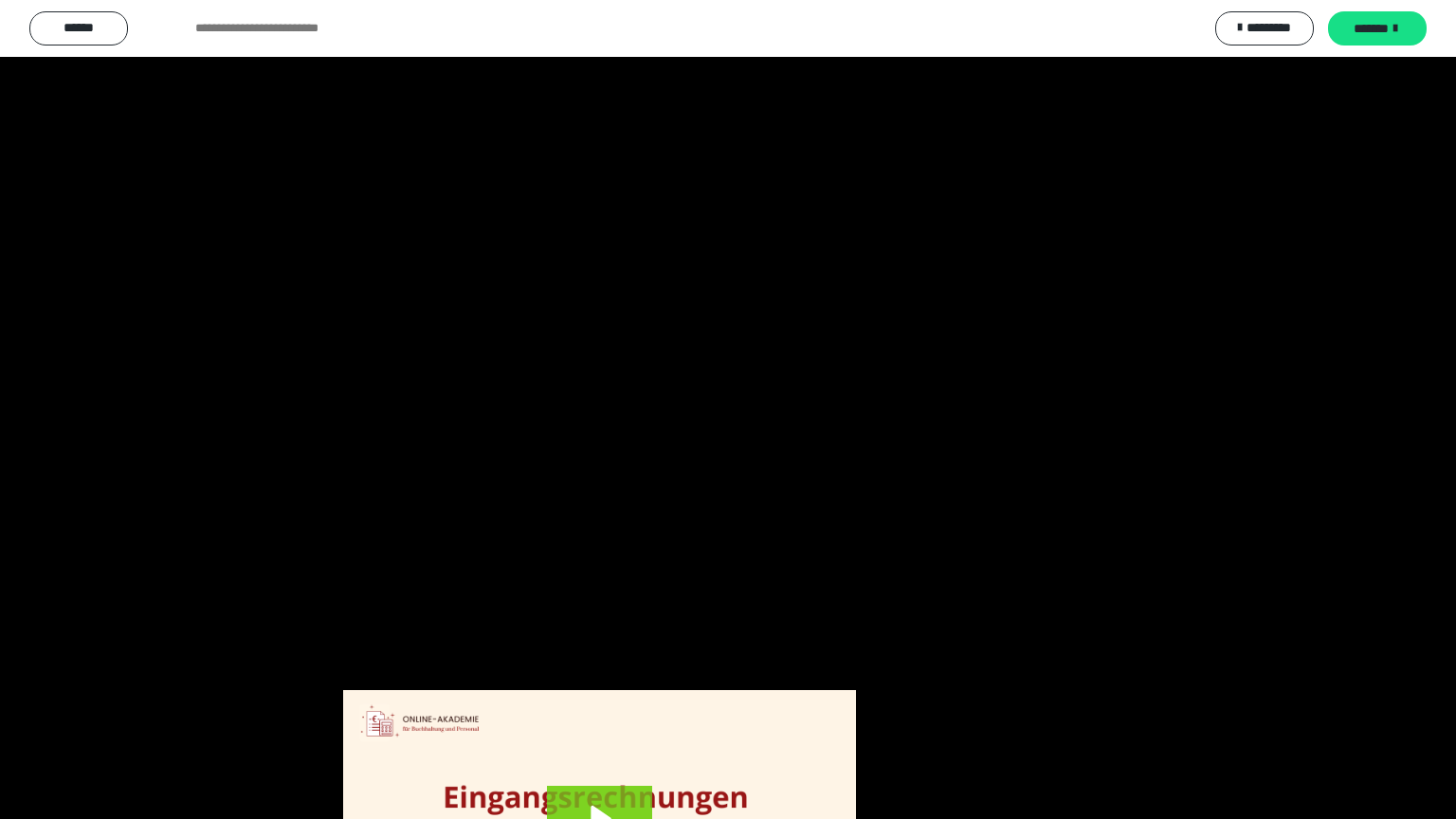 click at bounding box center (728, 410) 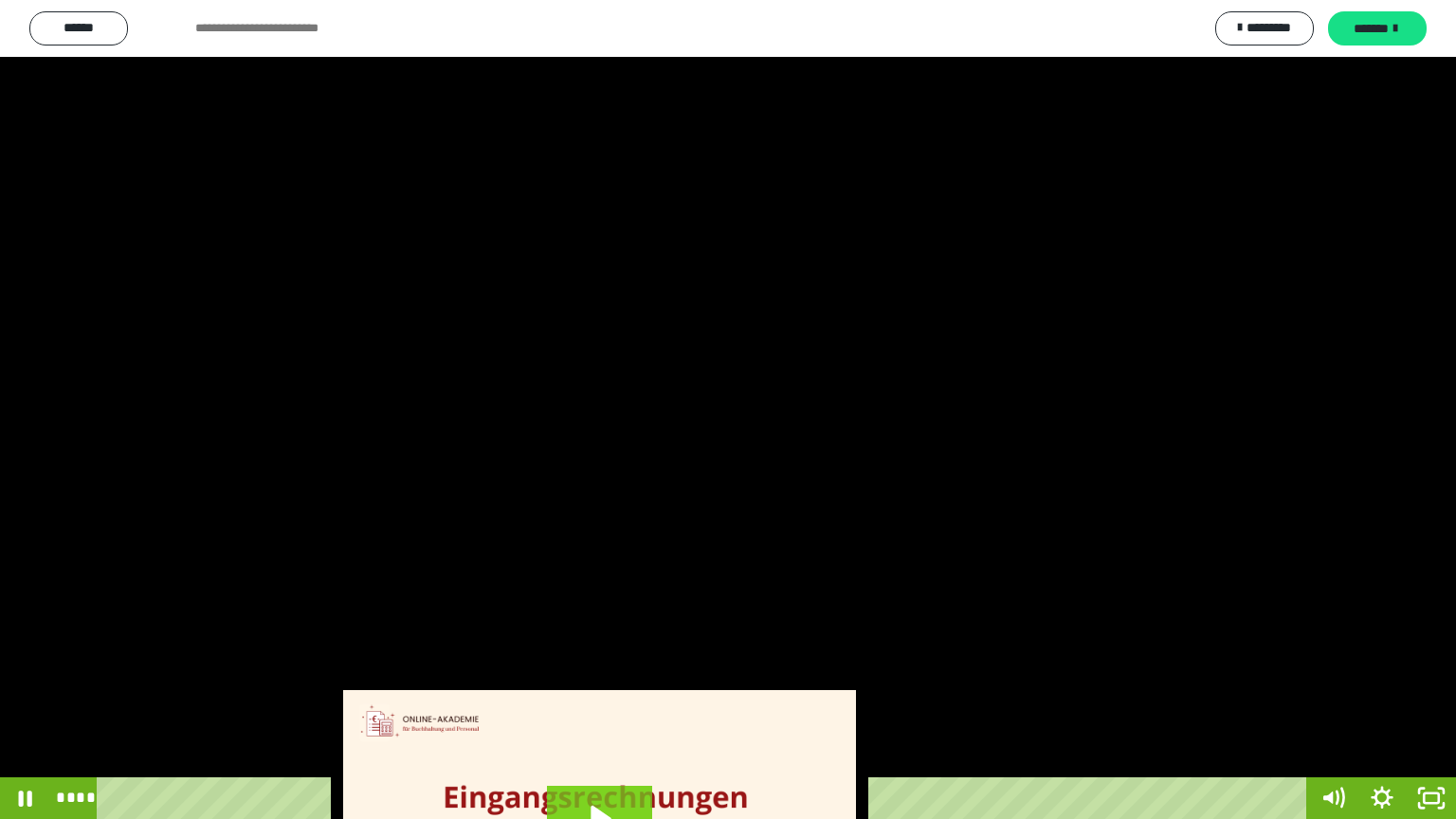 click at bounding box center (728, 410) 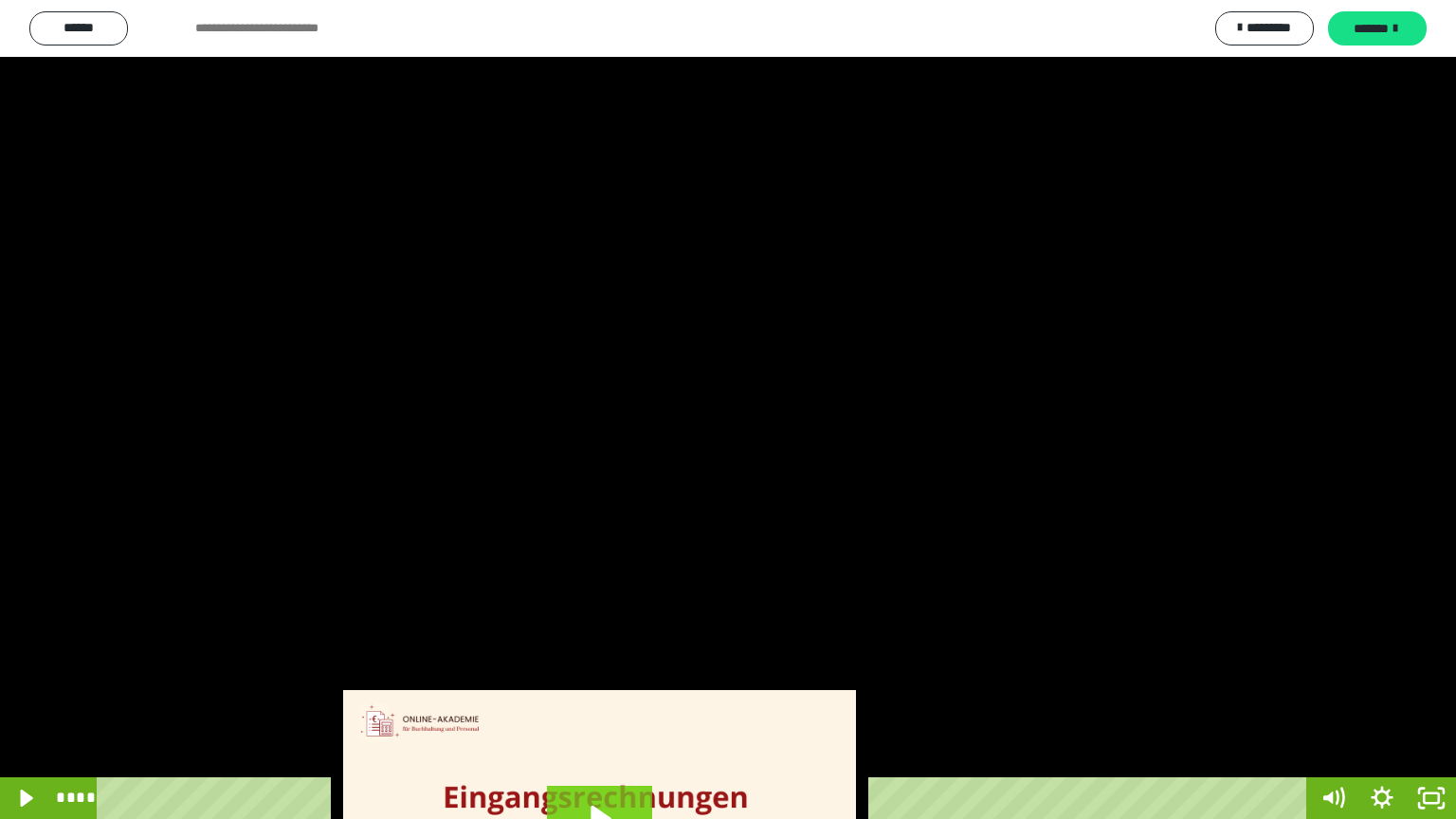 drag, startPoint x: 399, startPoint y: 556, endPoint x: 451, endPoint y: 583, distance: 58.5918 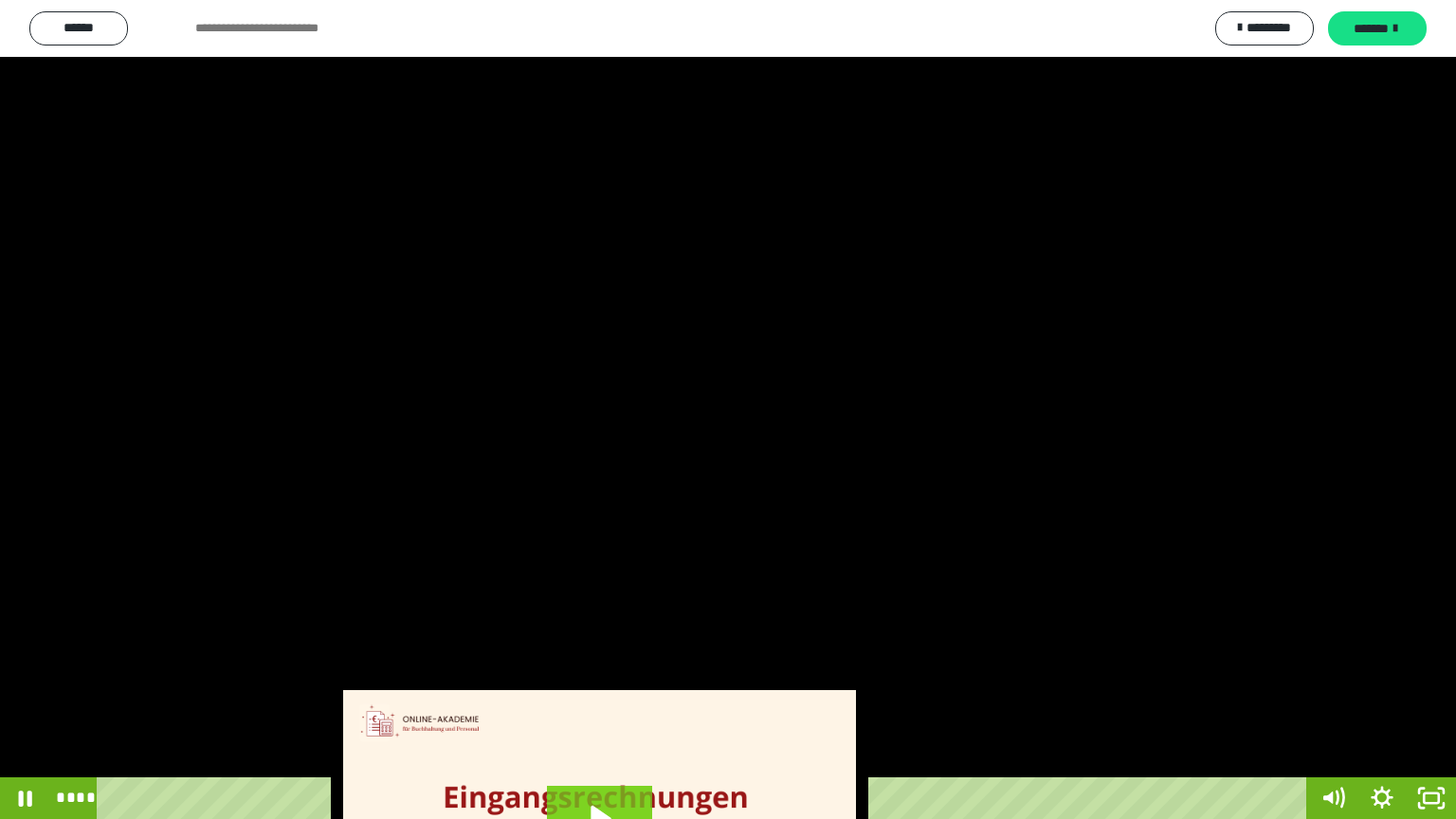 click at bounding box center (728, 410) 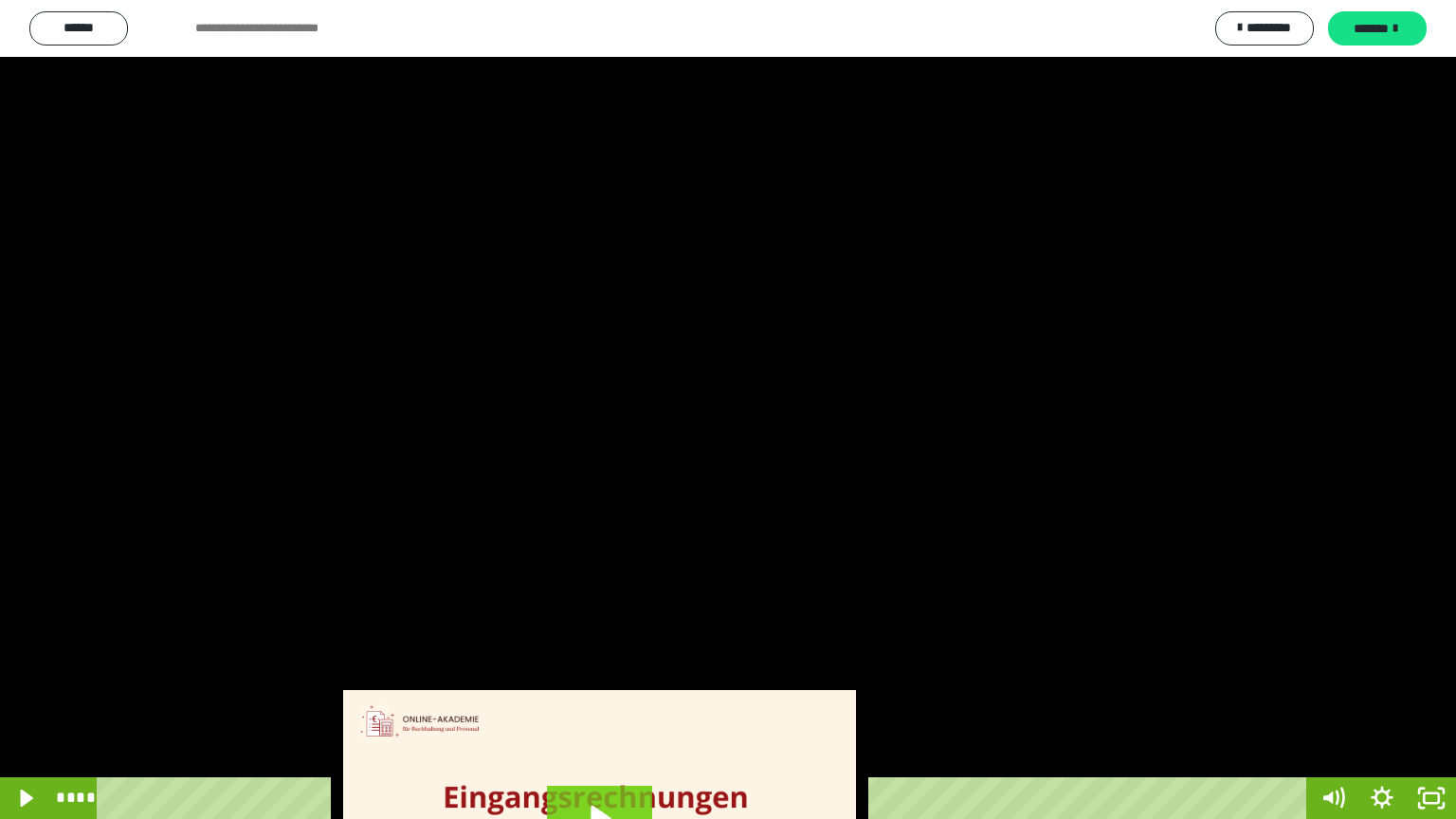 click at bounding box center [728, 410] 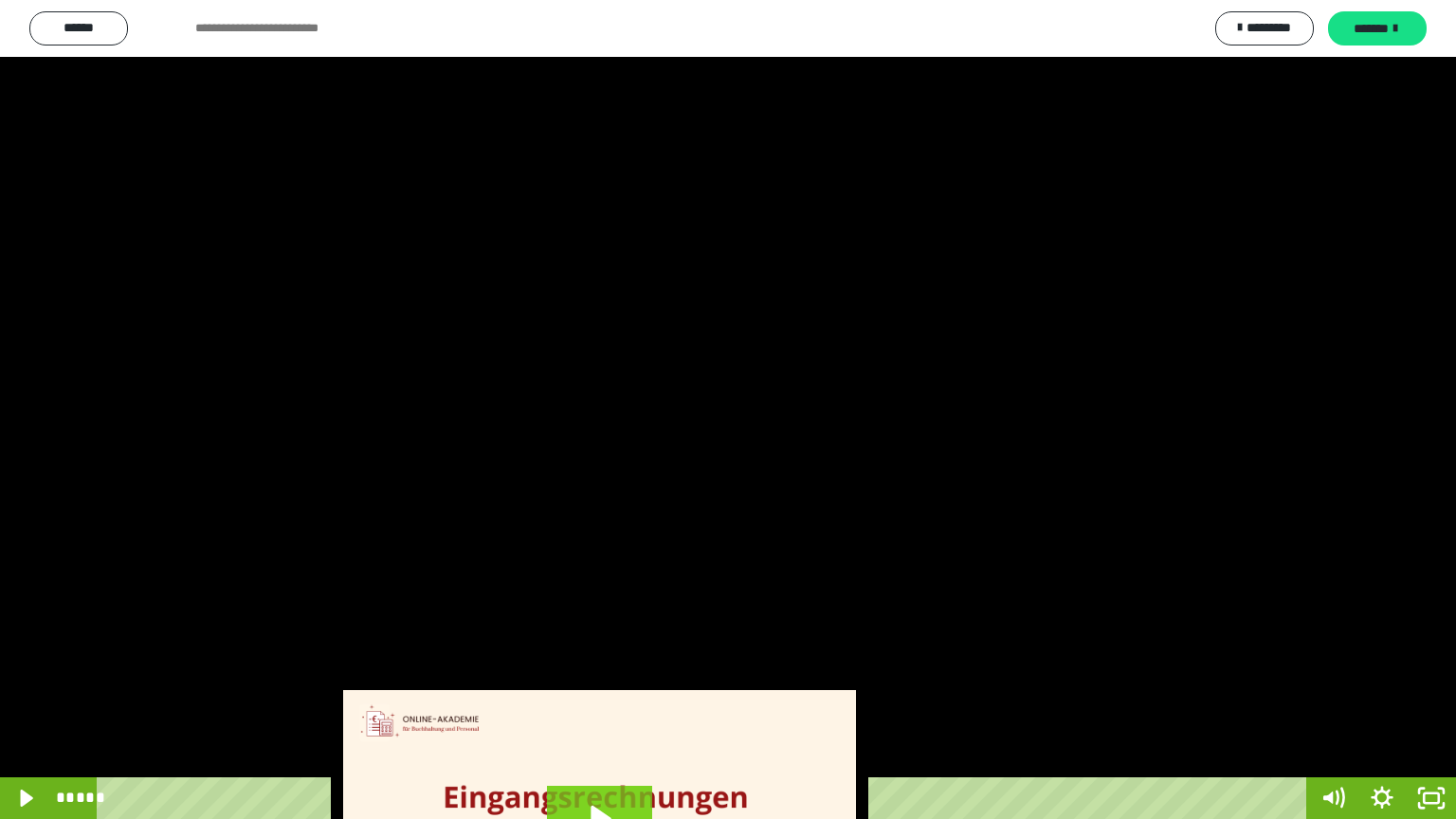 click at bounding box center (728, 410) 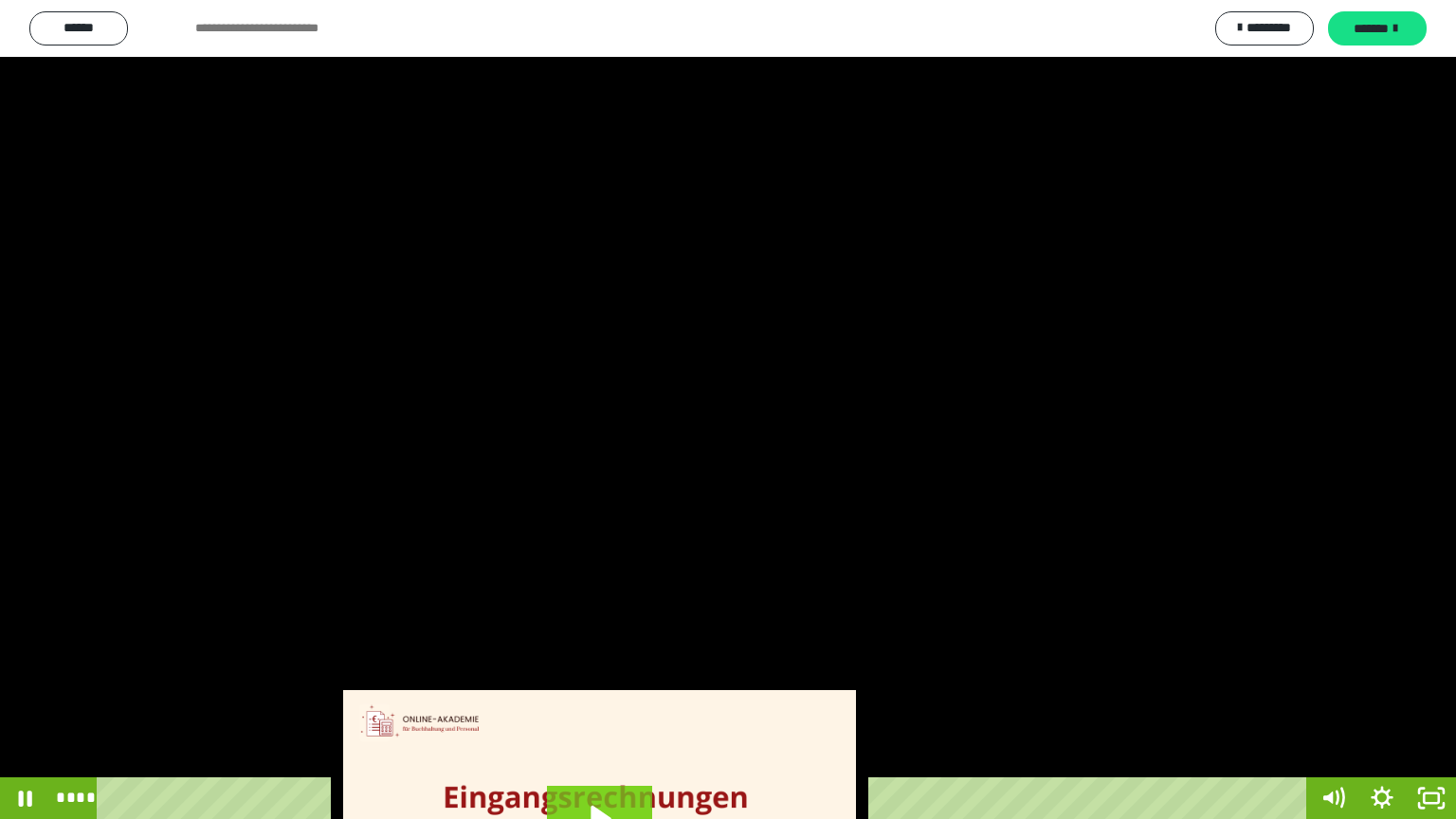 click at bounding box center [728, 410] 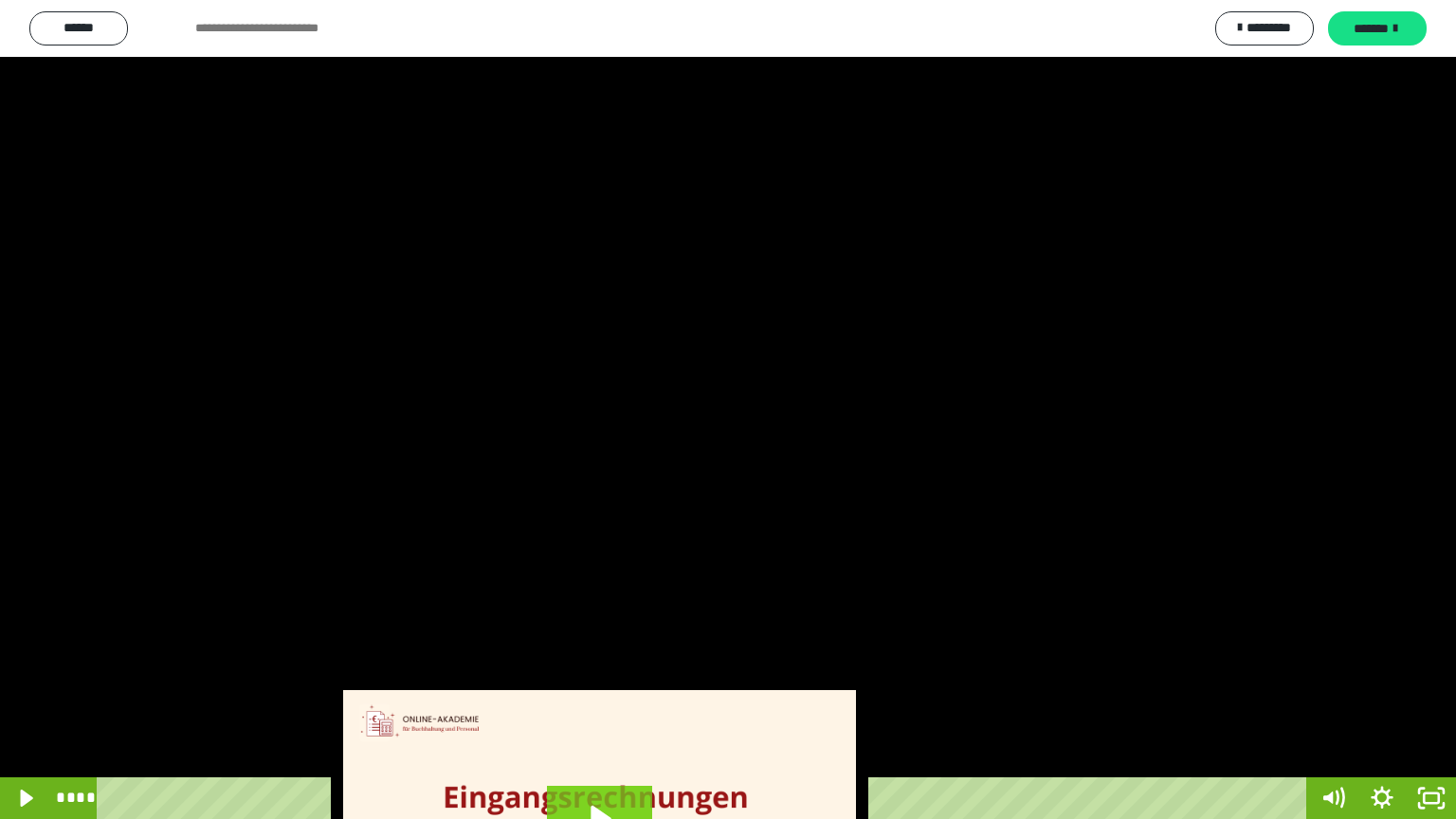 click at bounding box center [728, 410] 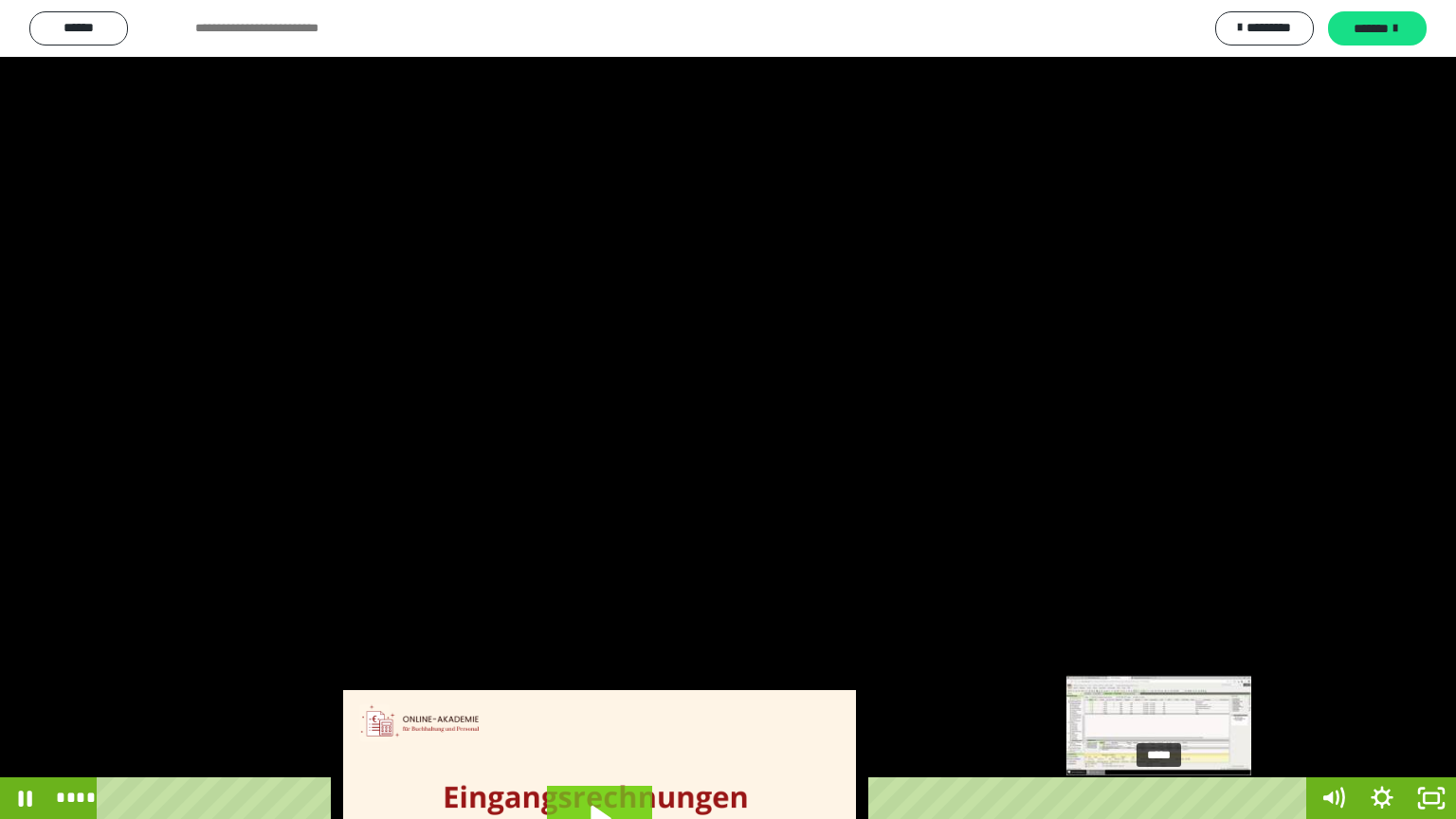 click on "*****" at bounding box center (705, 798) 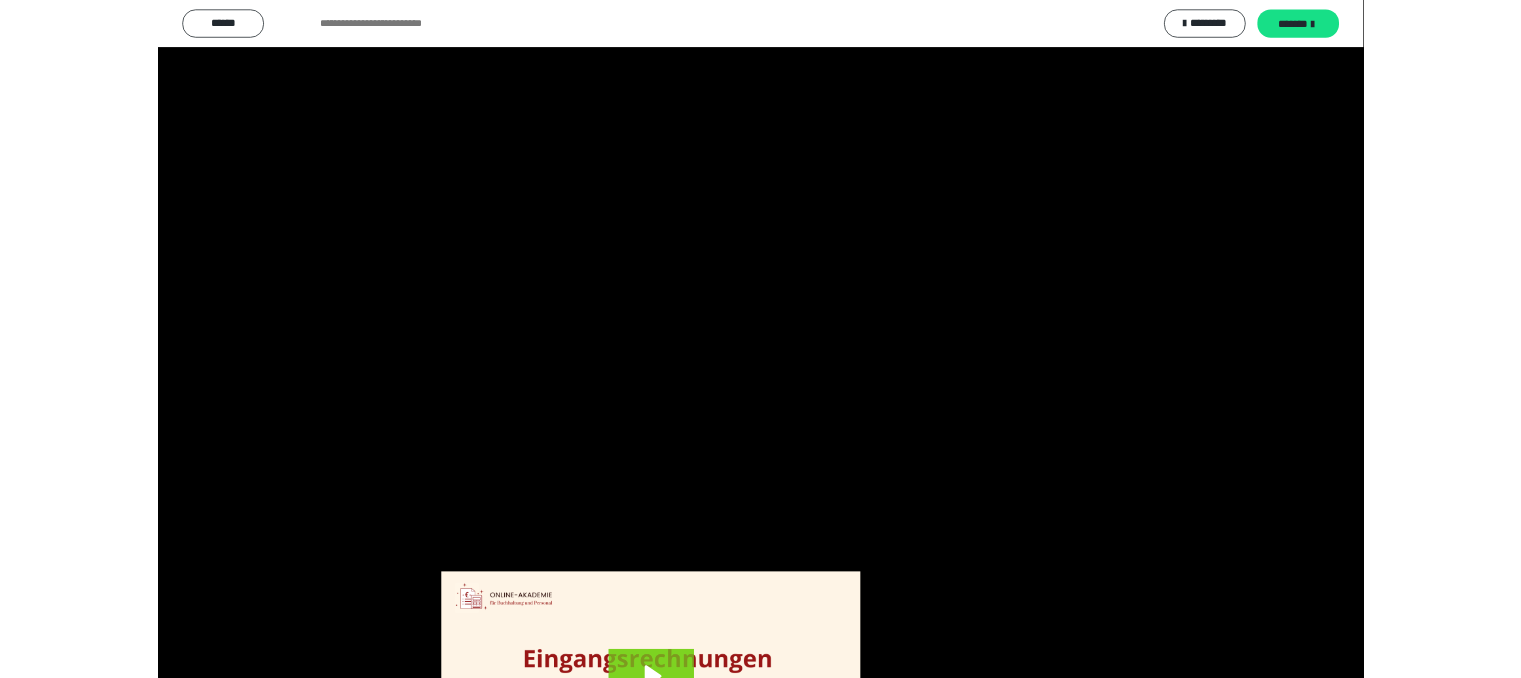 scroll, scrollTop: 3880, scrollLeft: 0, axis: vertical 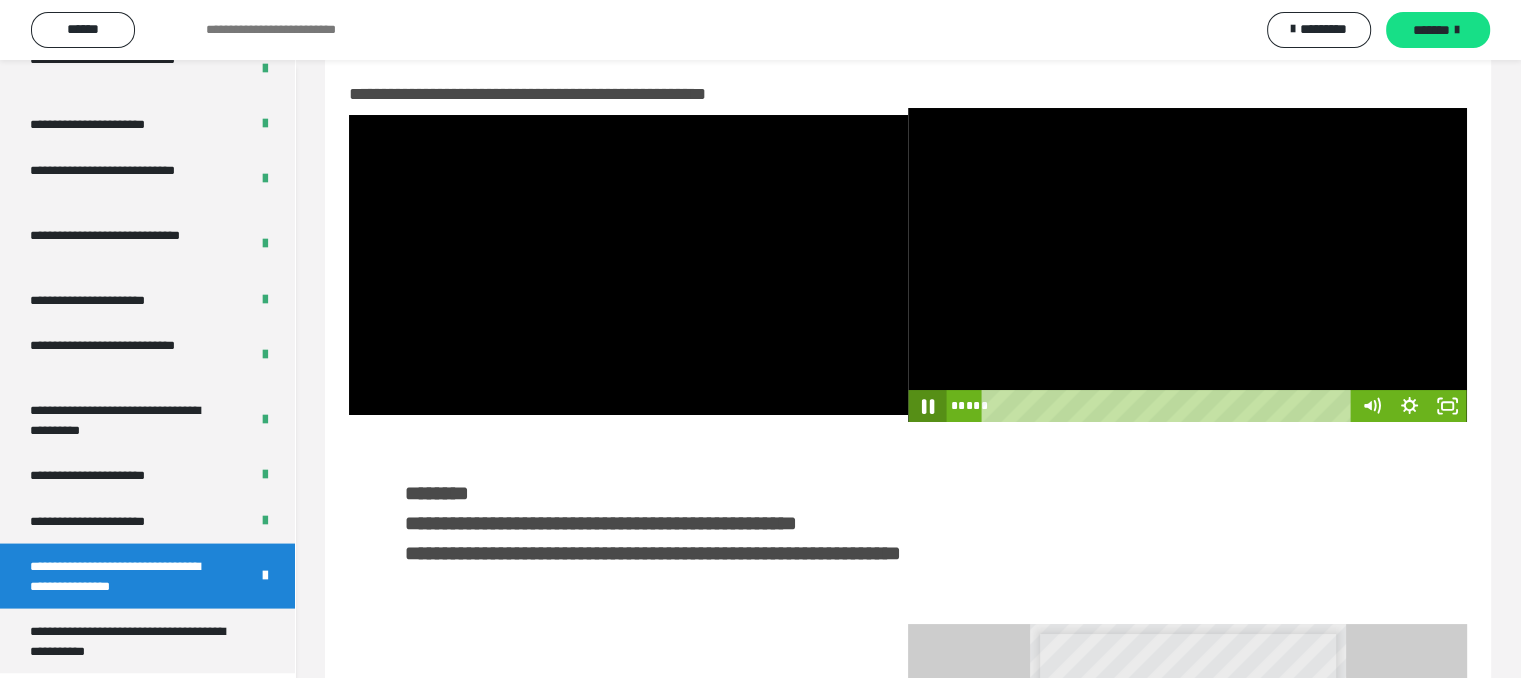 click 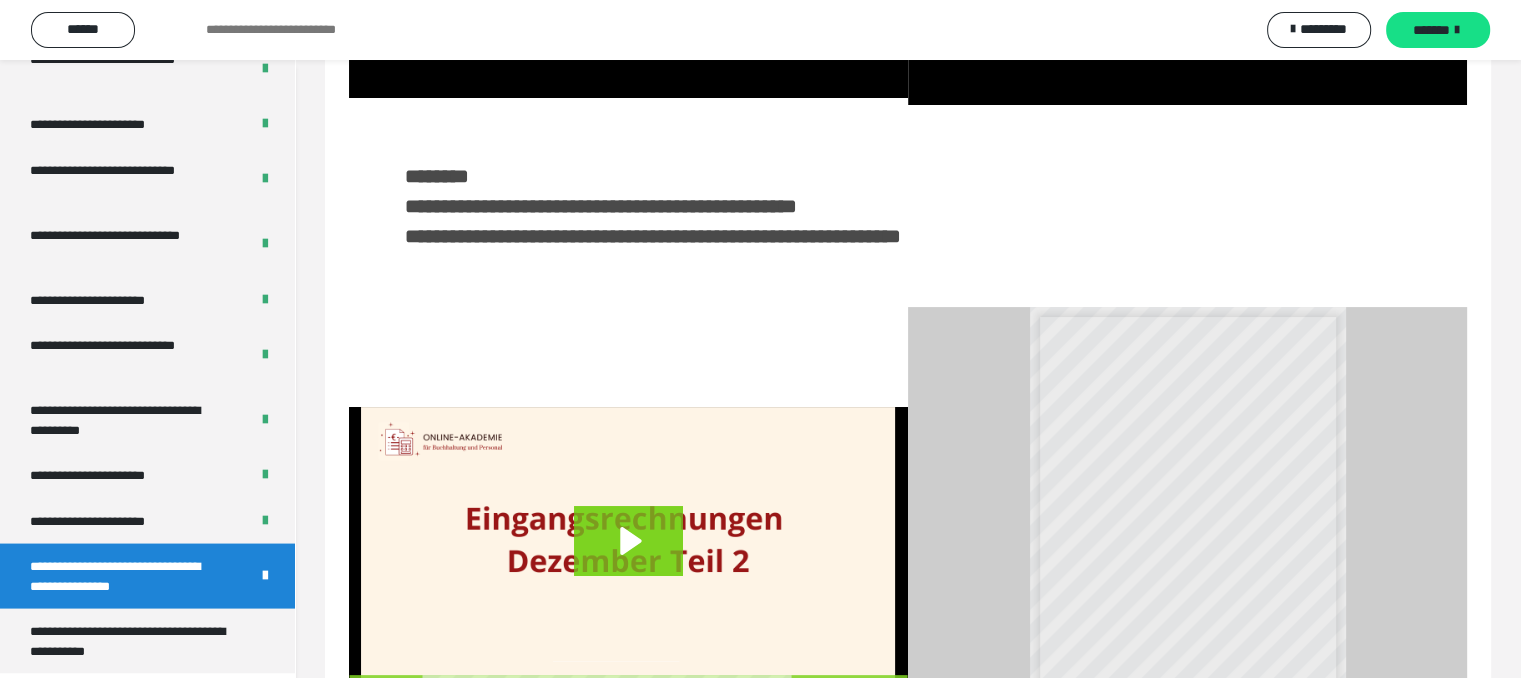 scroll, scrollTop: 433, scrollLeft: 0, axis: vertical 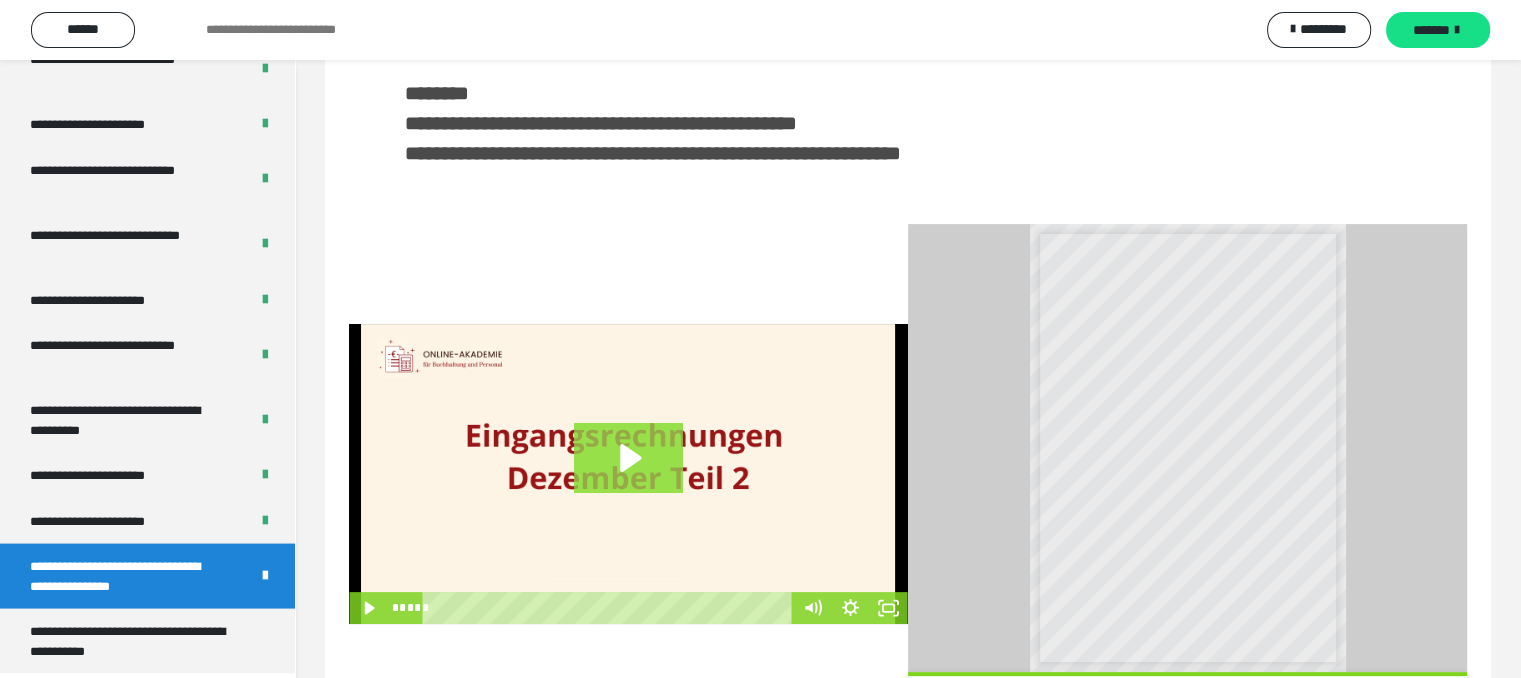 click 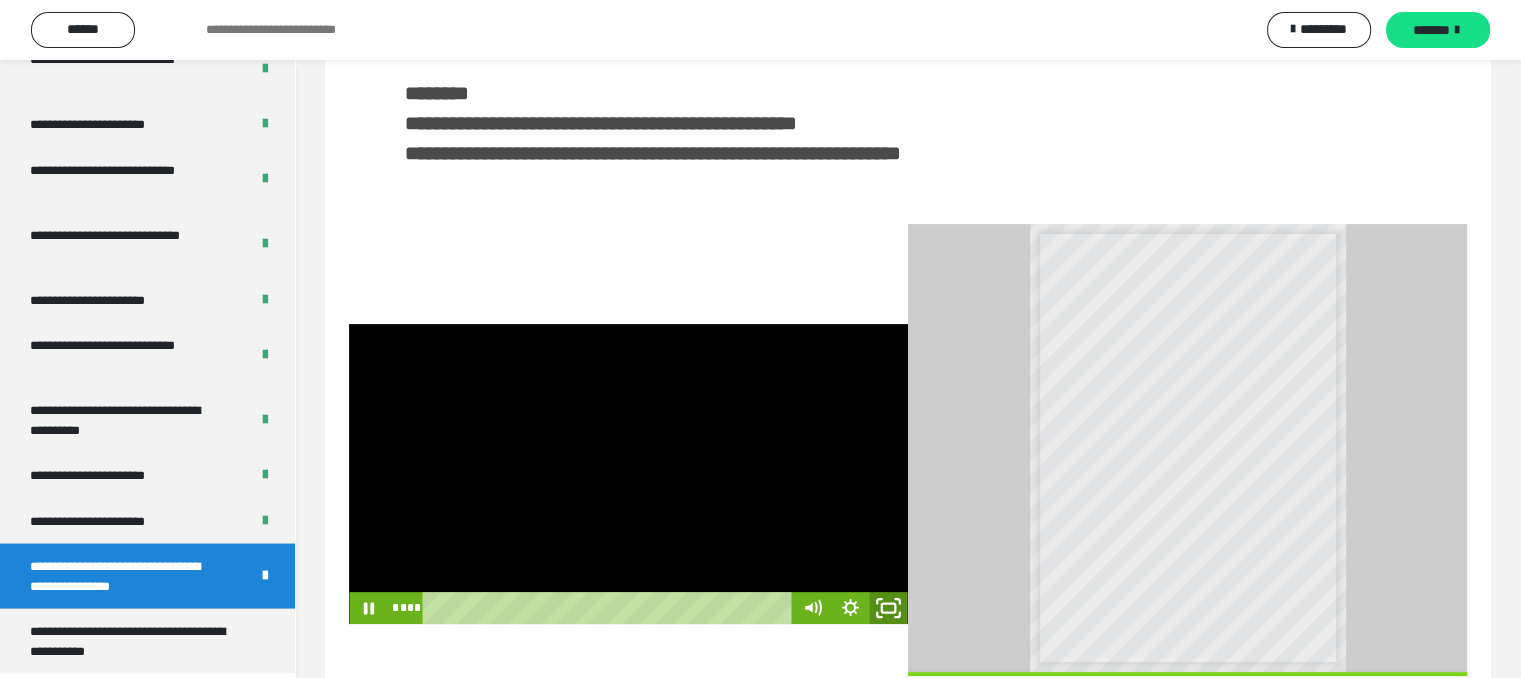 click 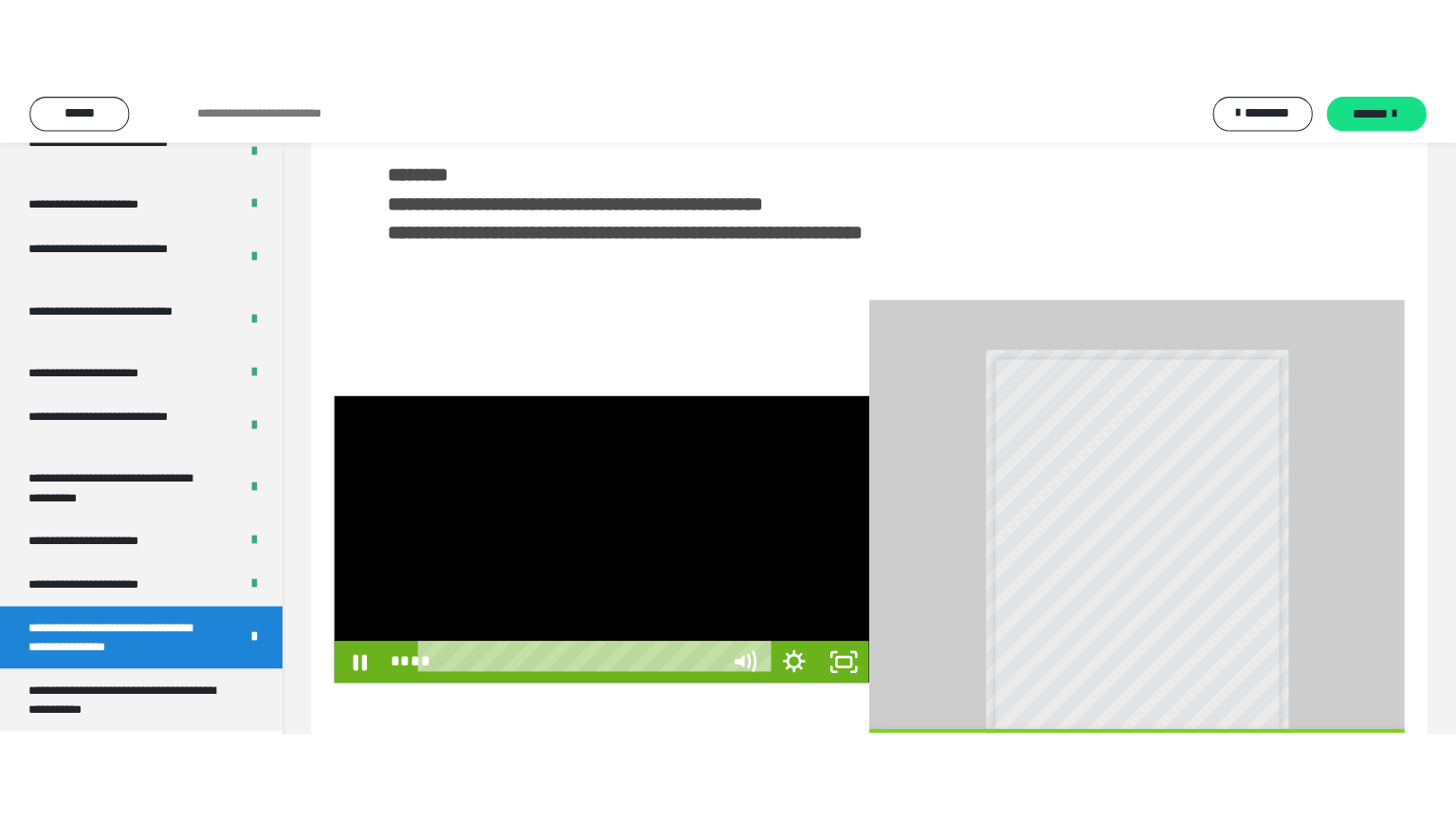 scroll, scrollTop: 334, scrollLeft: 0, axis: vertical 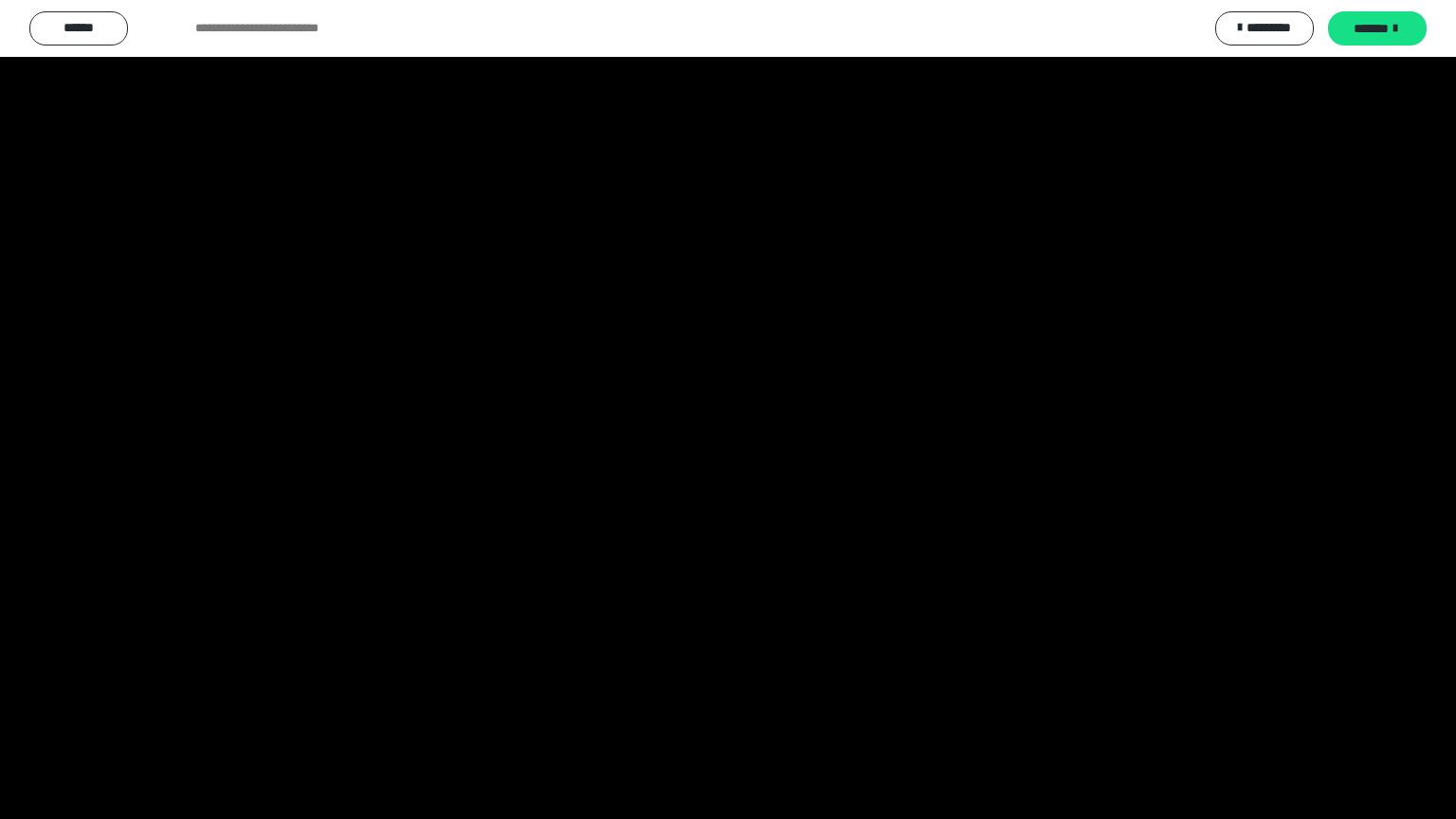 click at bounding box center [728, 410] 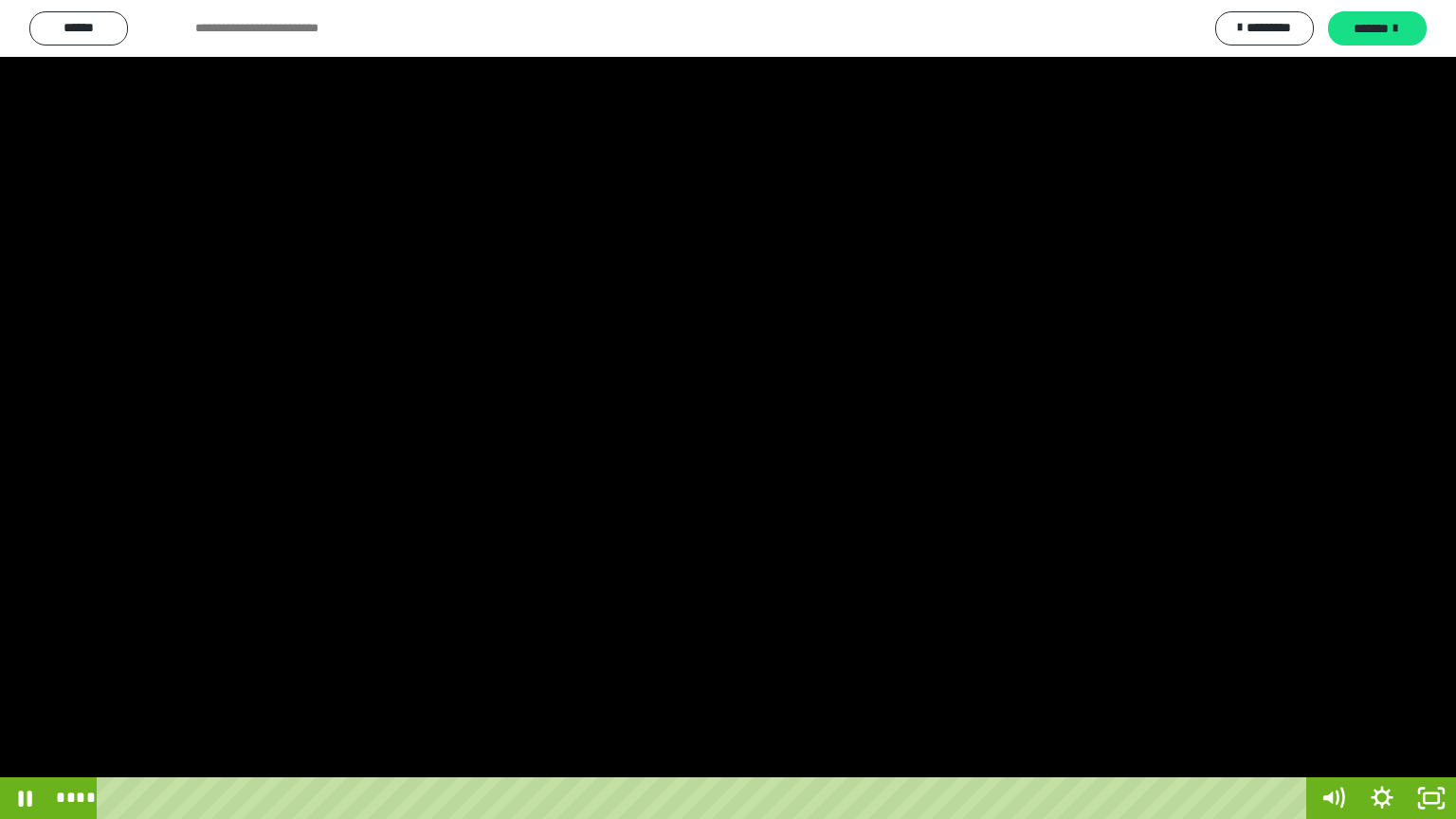 click at bounding box center (728, 410) 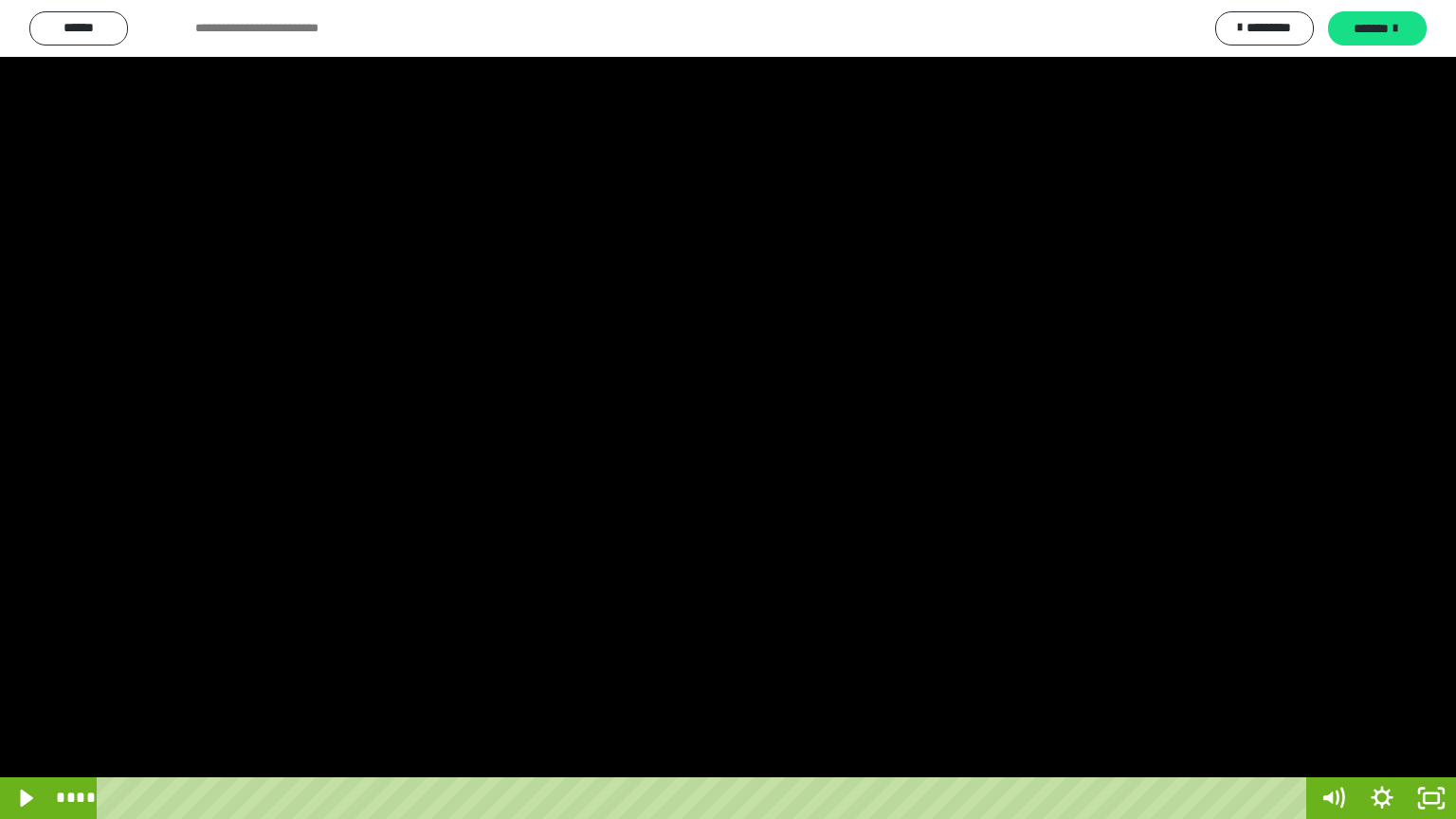 click at bounding box center (728, 410) 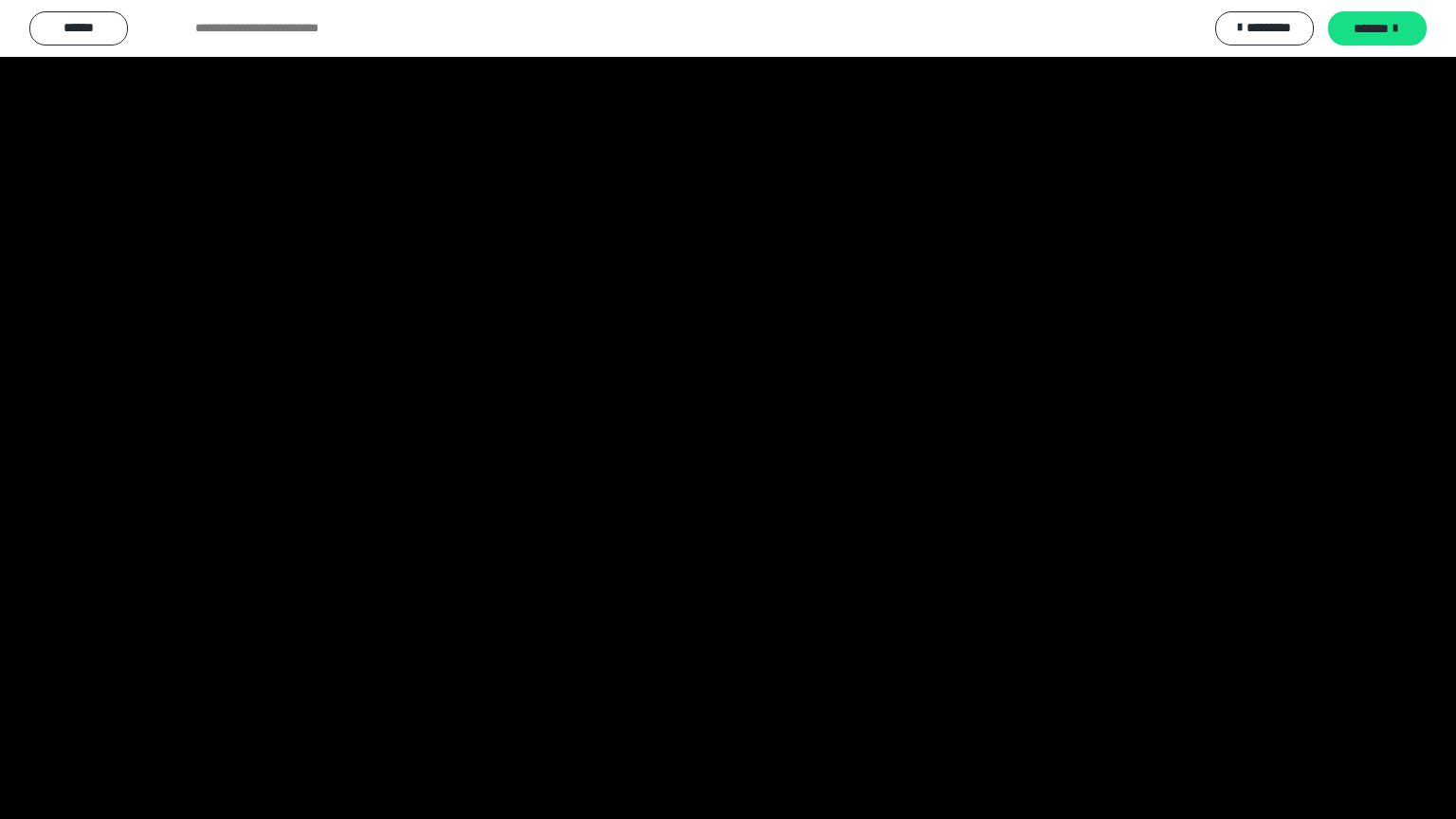 click at bounding box center (728, 410) 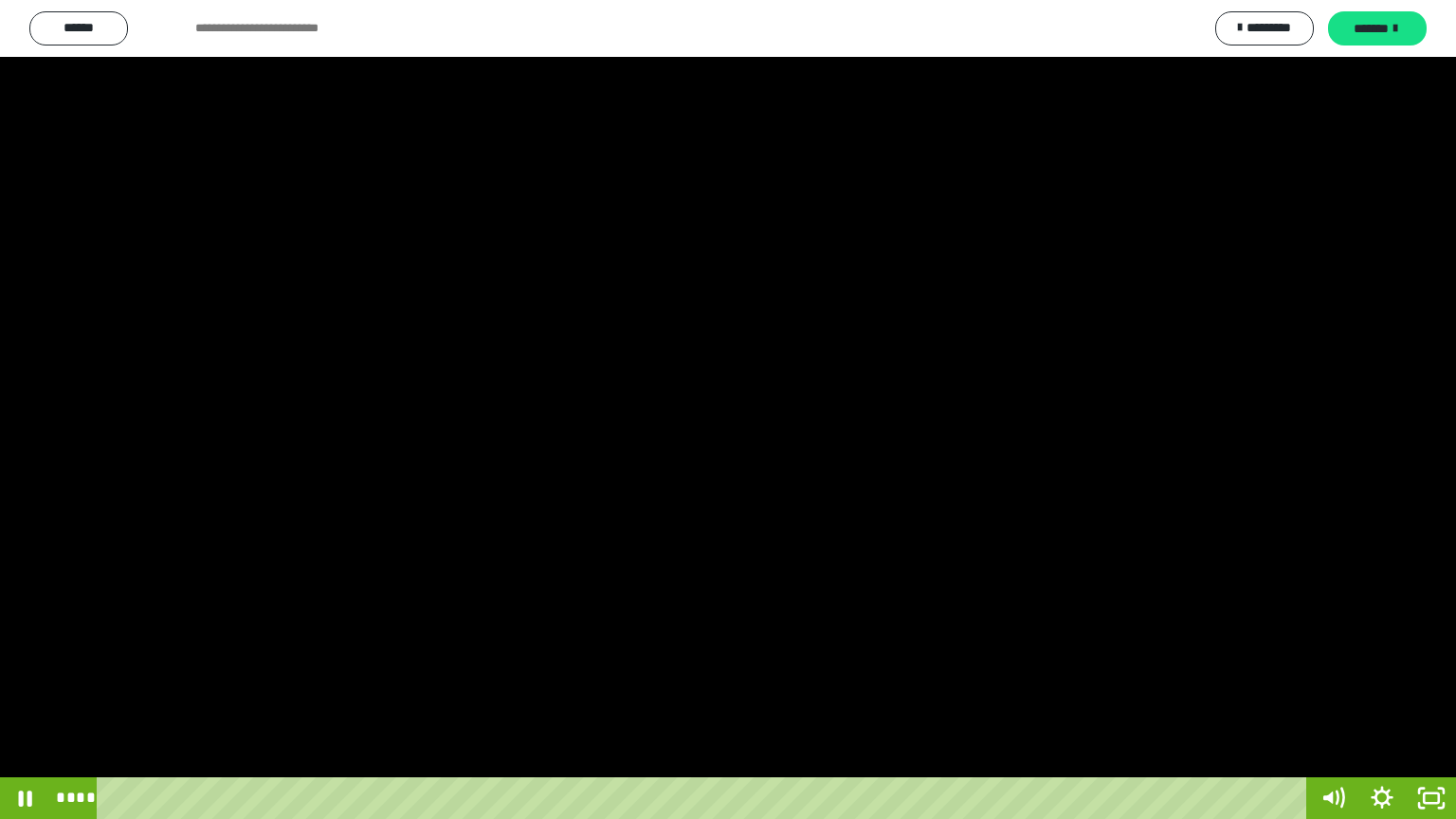 click at bounding box center (728, 410) 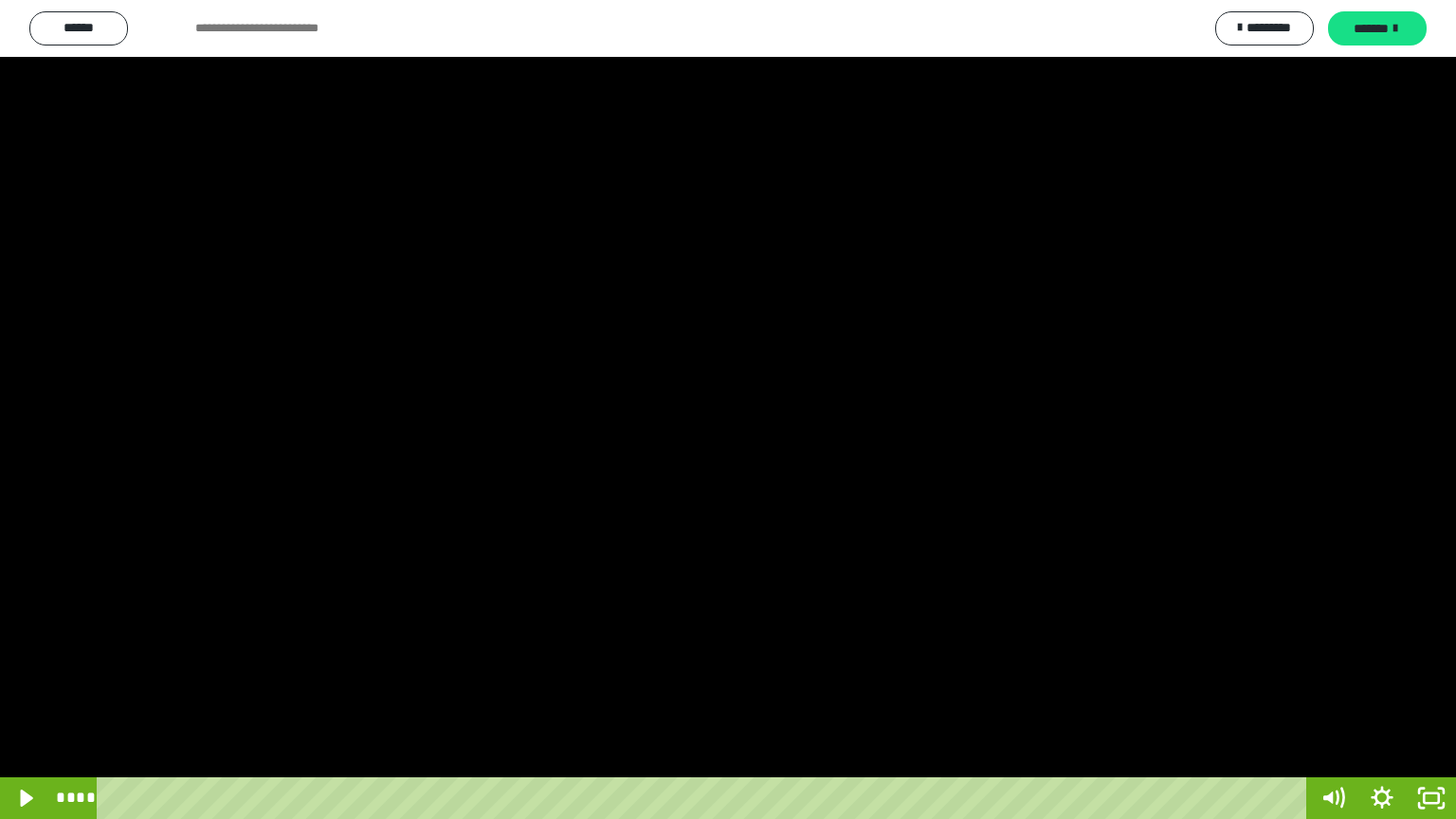click at bounding box center (728, 410) 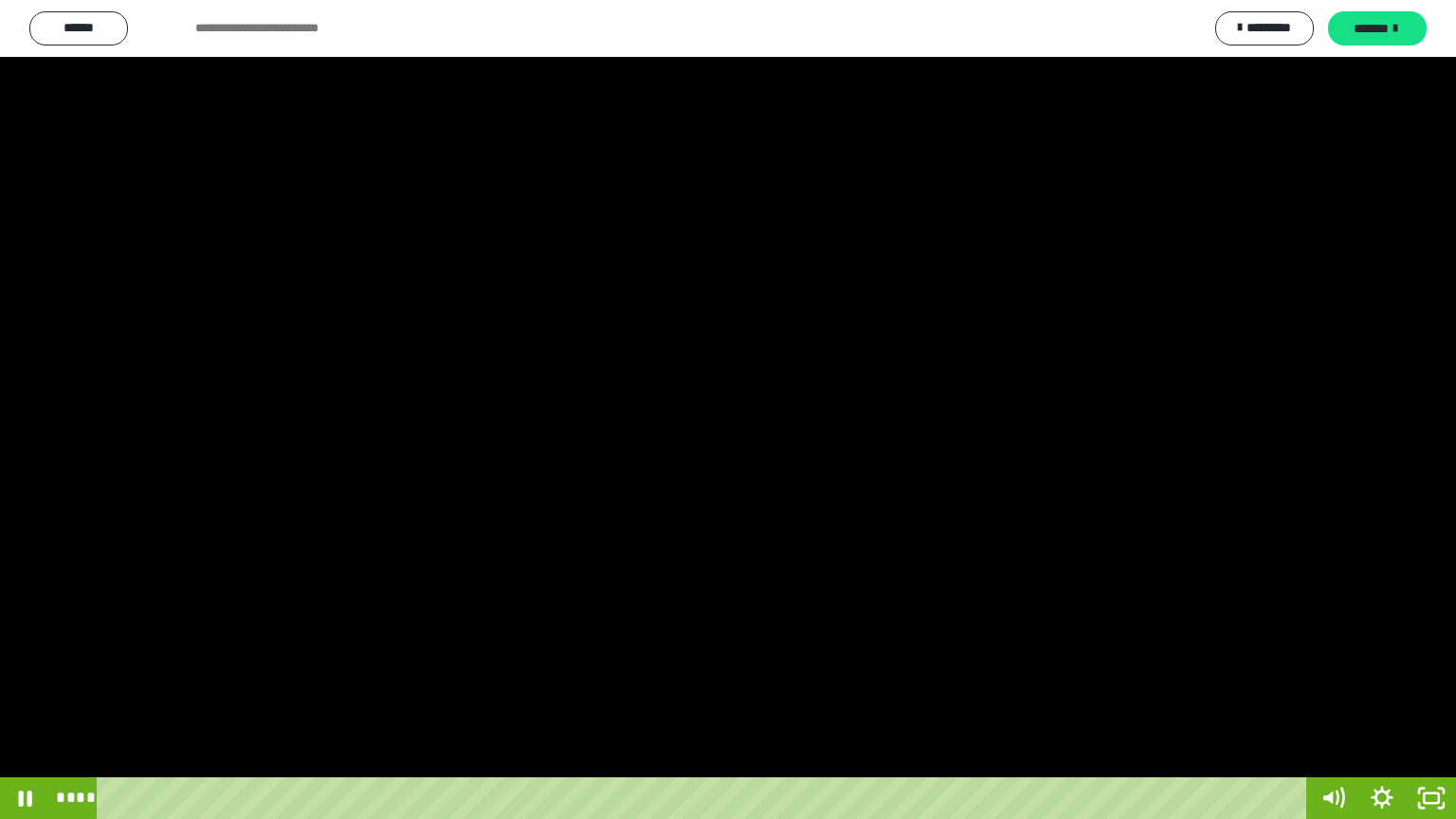 drag, startPoint x: 632, startPoint y: 405, endPoint x: 705, endPoint y: 425, distance: 75.69016 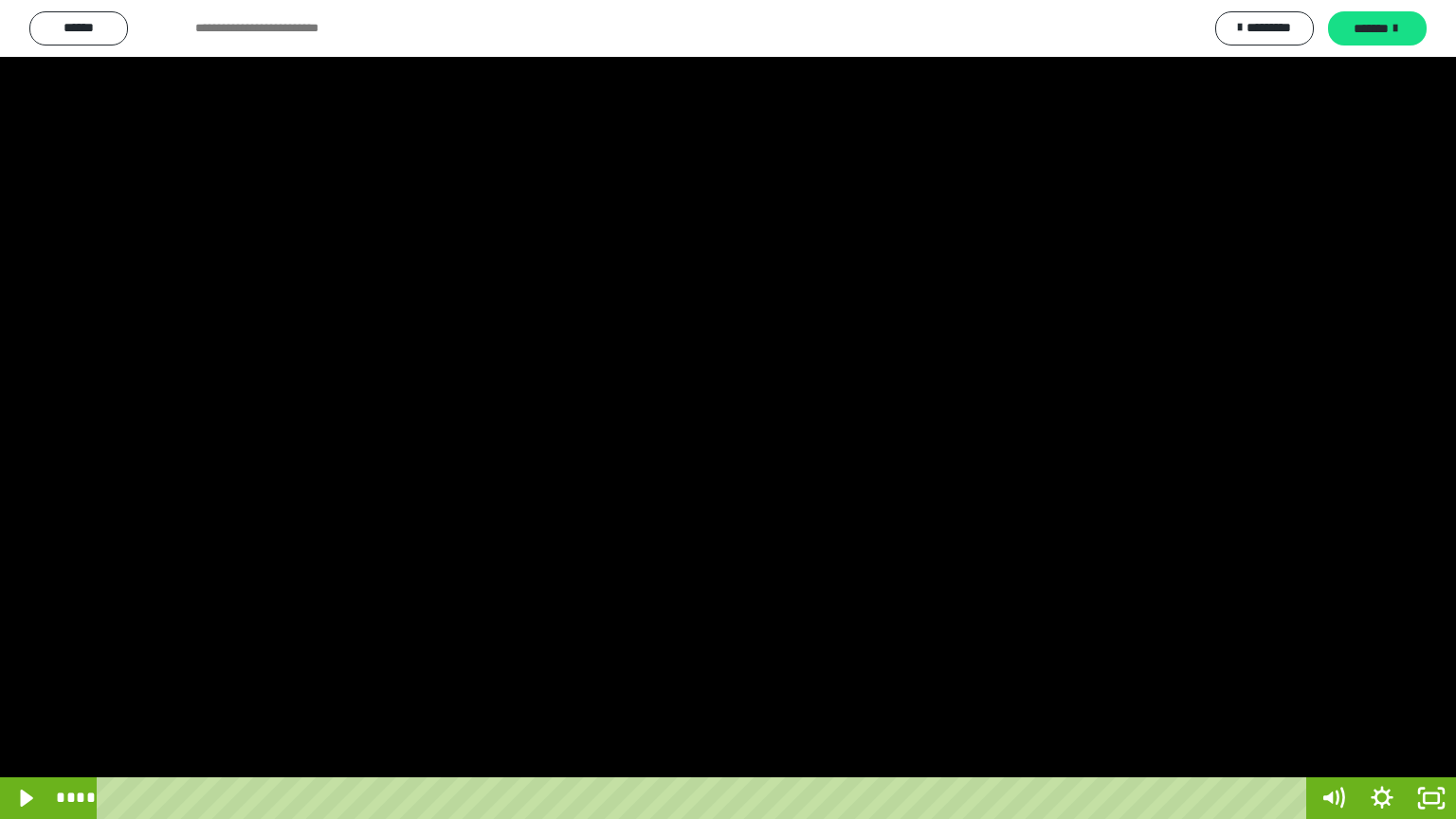 click at bounding box center [728, 410] 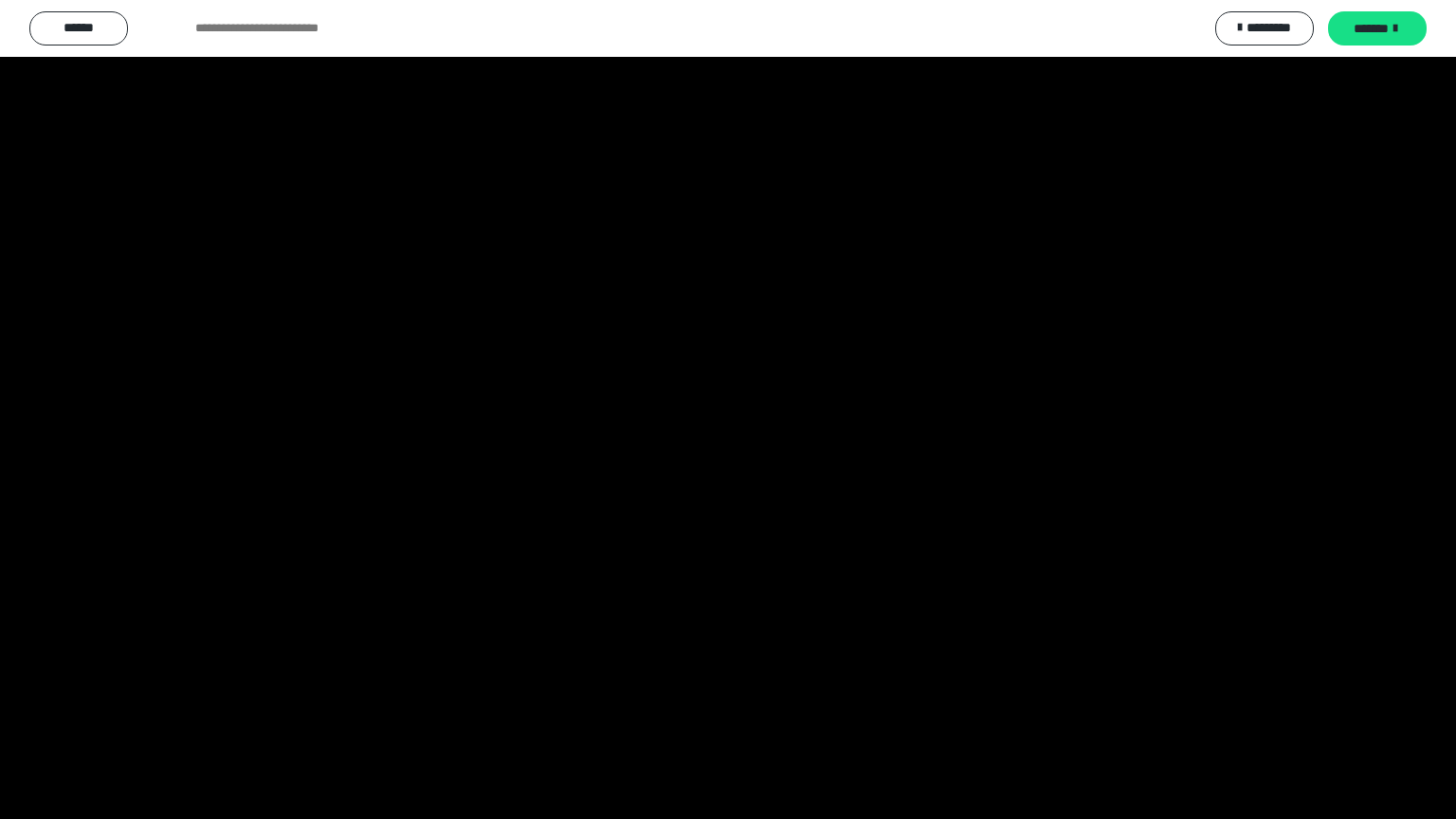 click at bounding box center [728, 410] 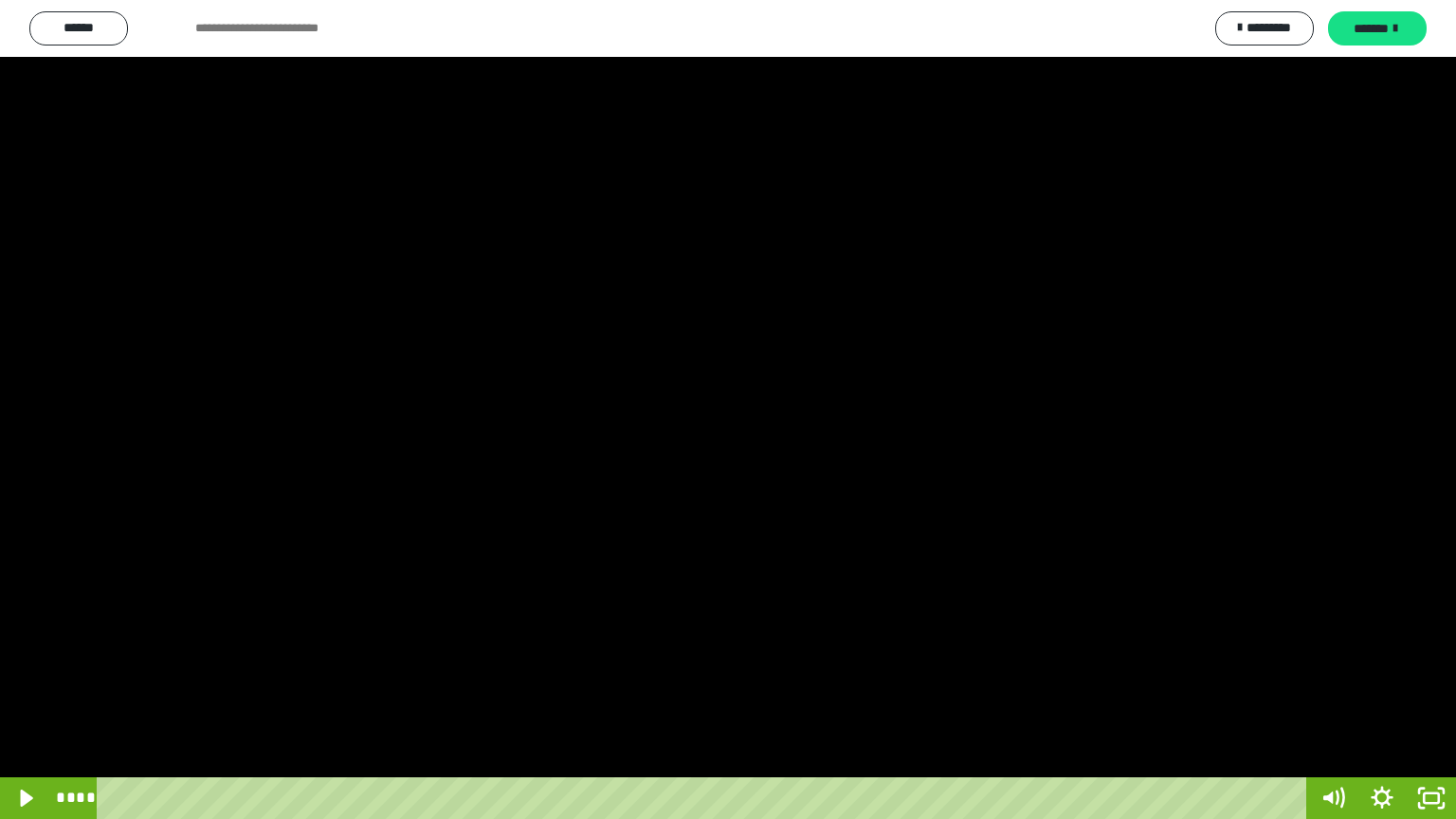 click at bounding box center [728, 410] 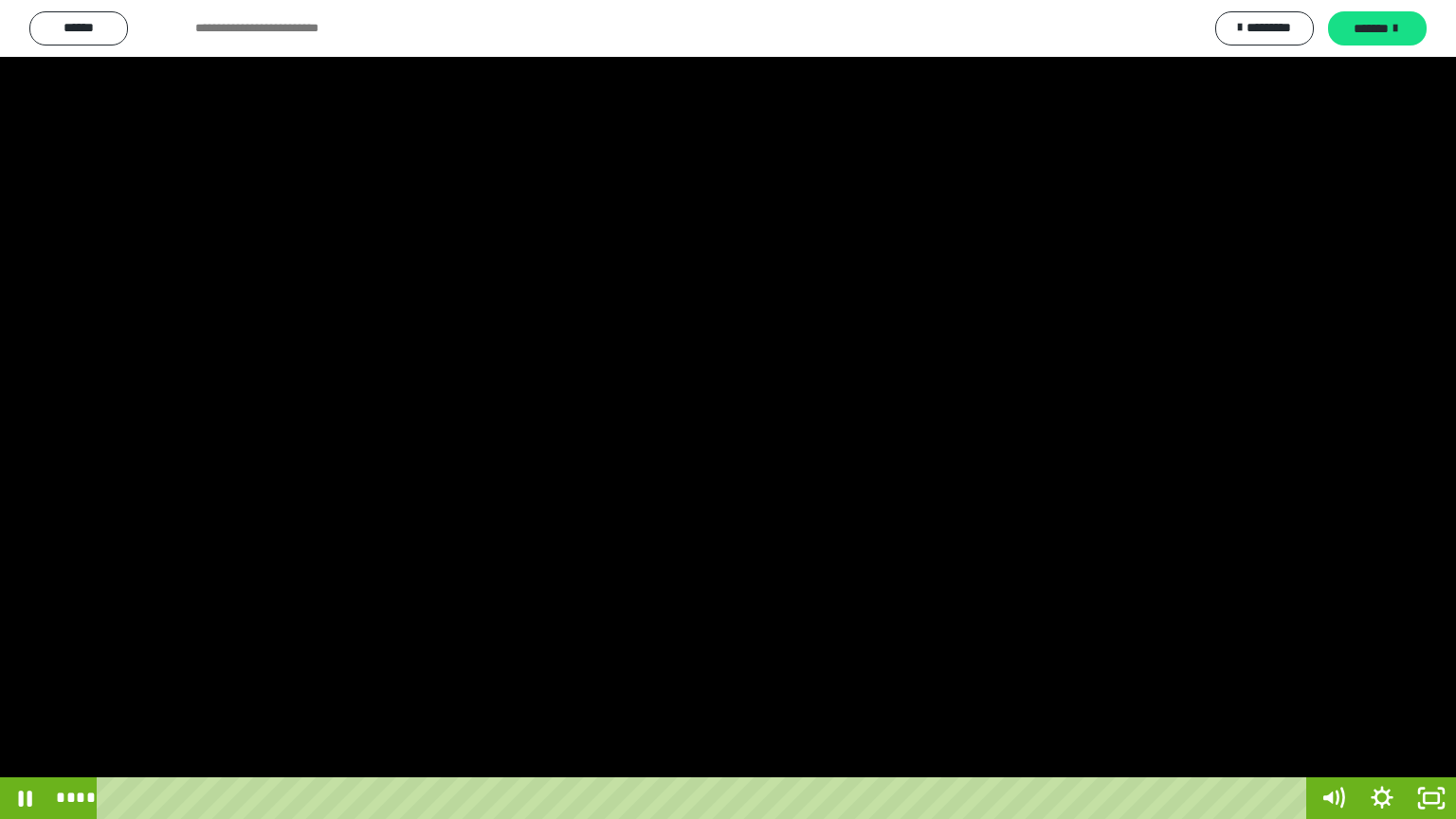 click at bounding box center [728, 410] 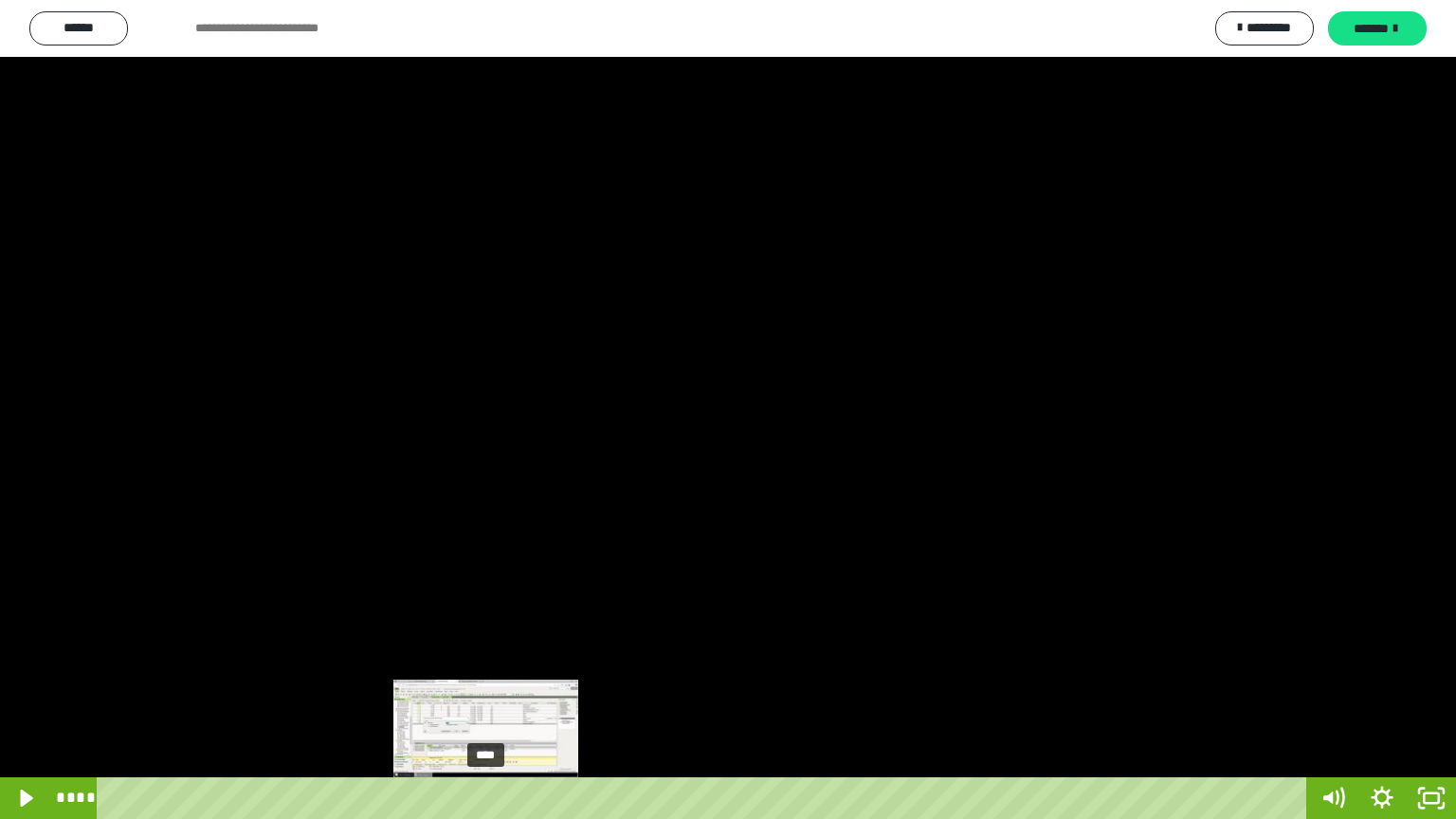 click on "****" at bounding box center (705, 798) 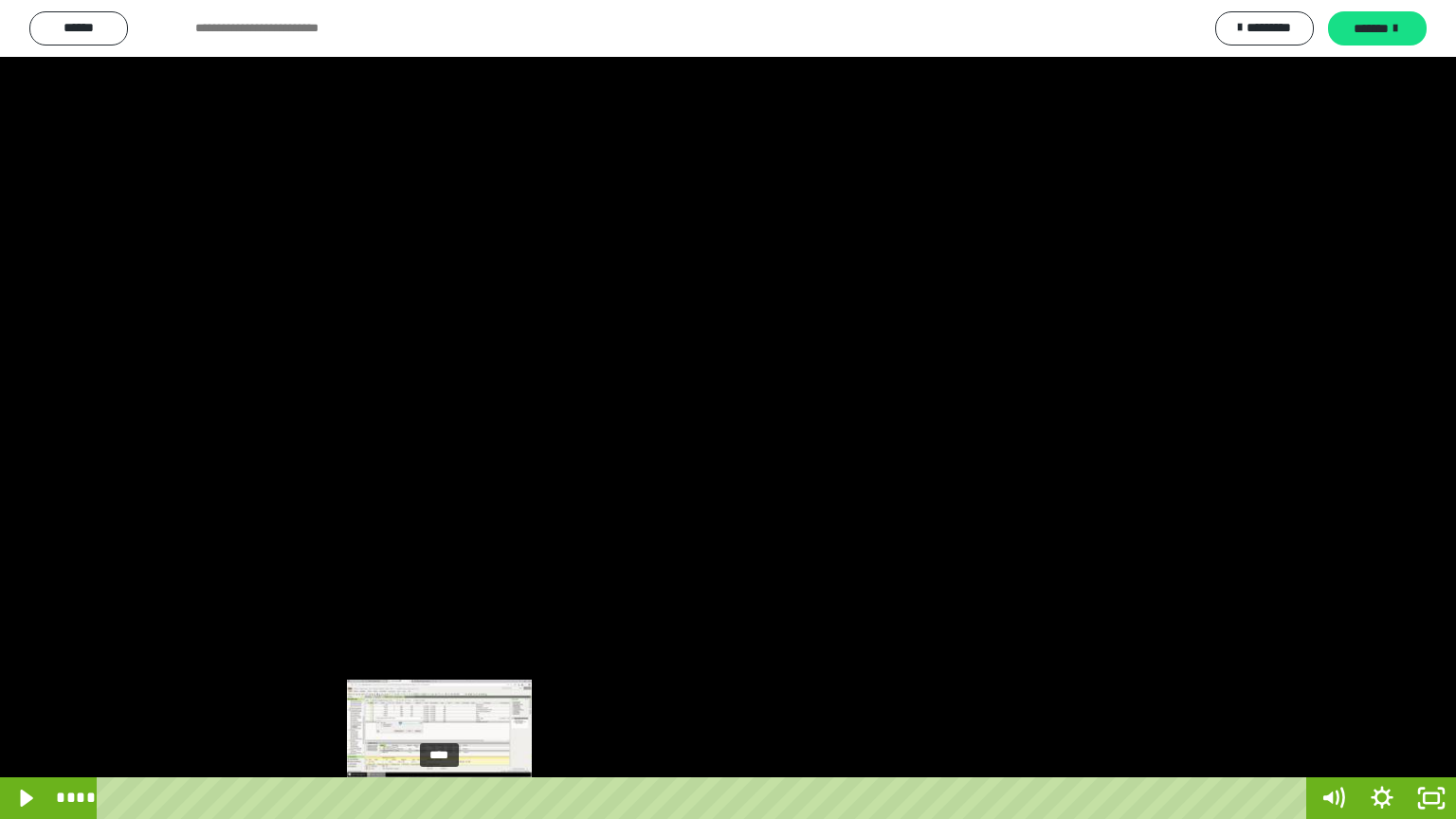 click on "****" at bounding box center (705, 798) 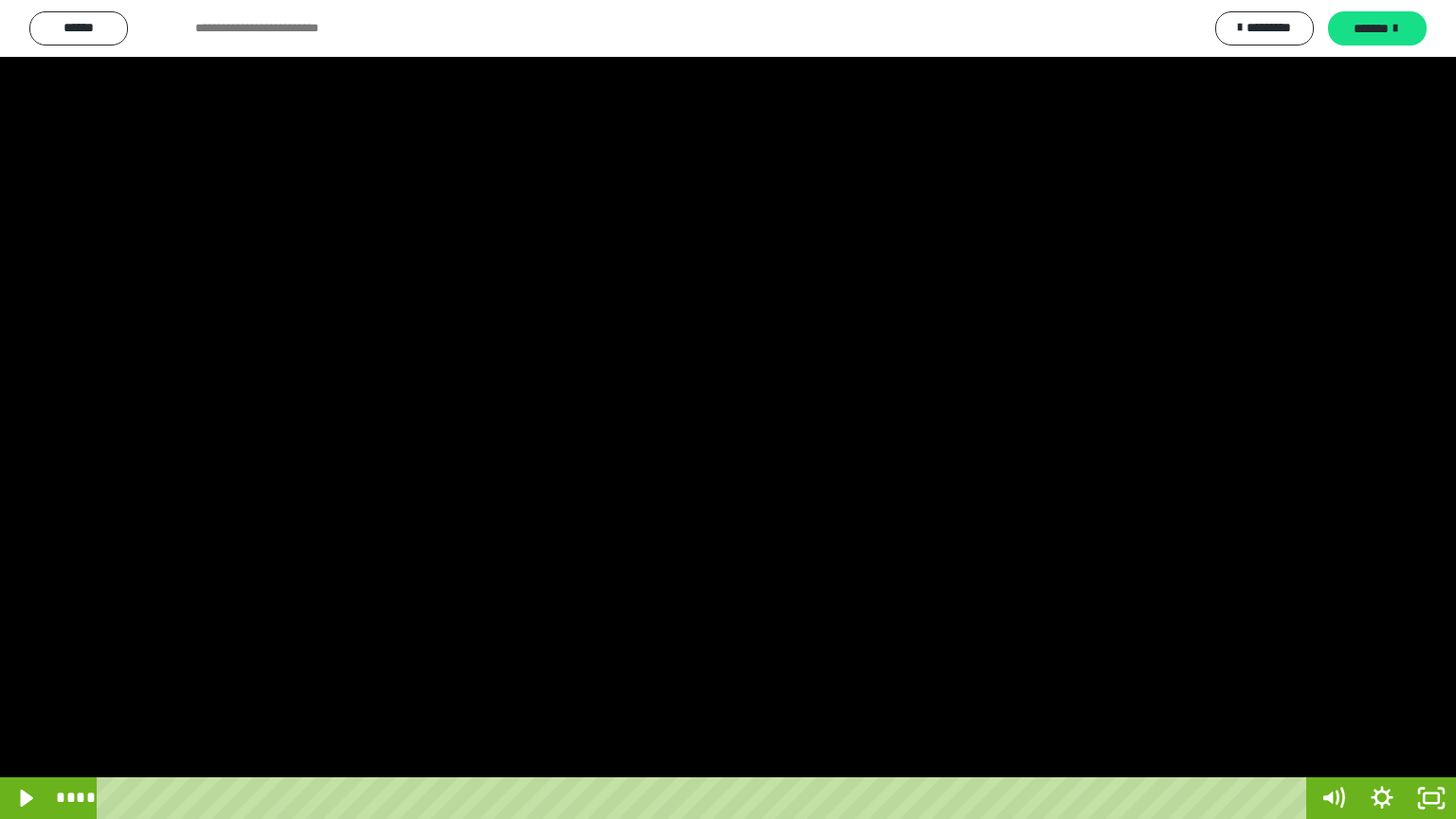 click at bounding box center [728, 410] 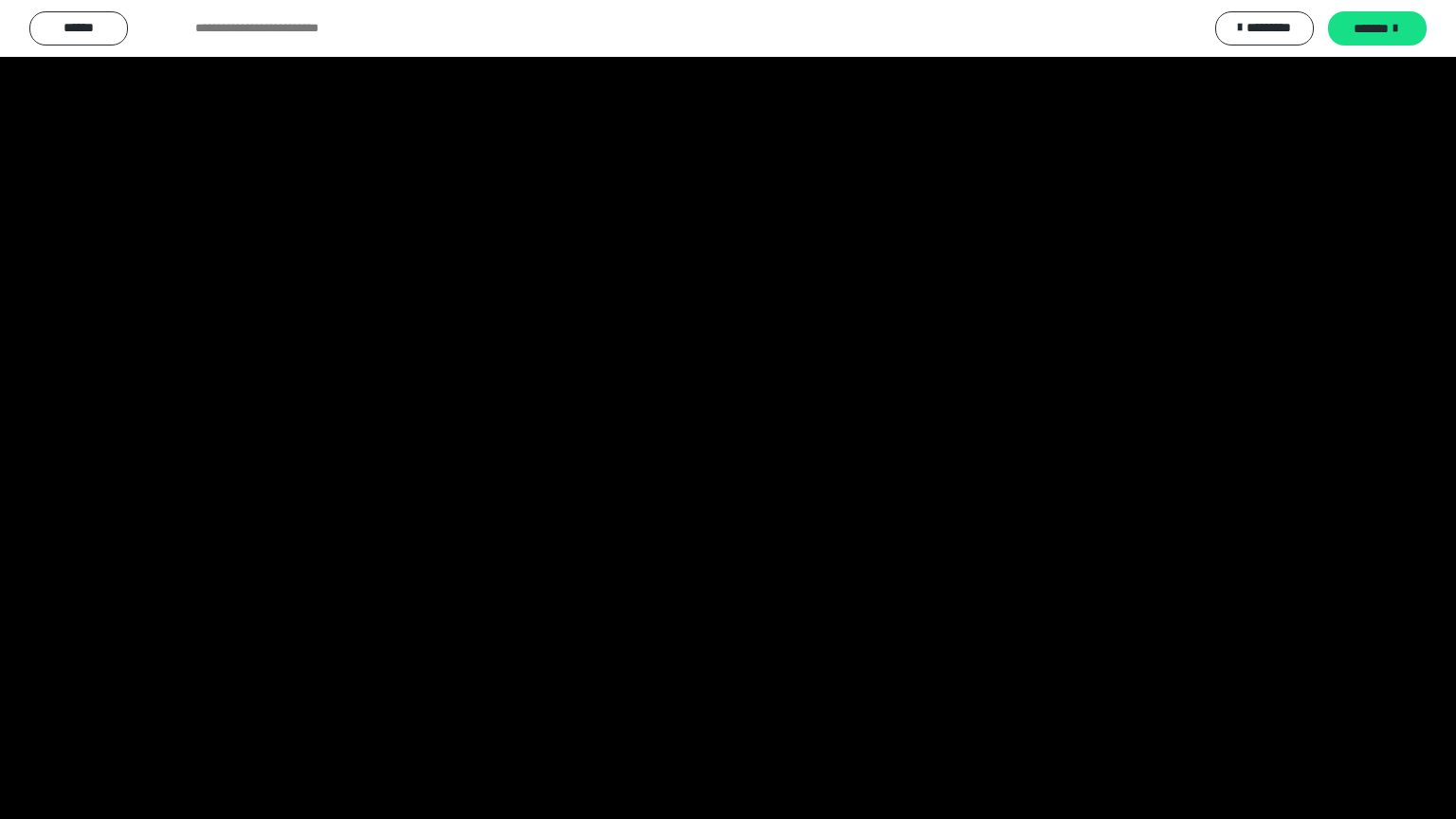 click at bounding box center (728, 410) 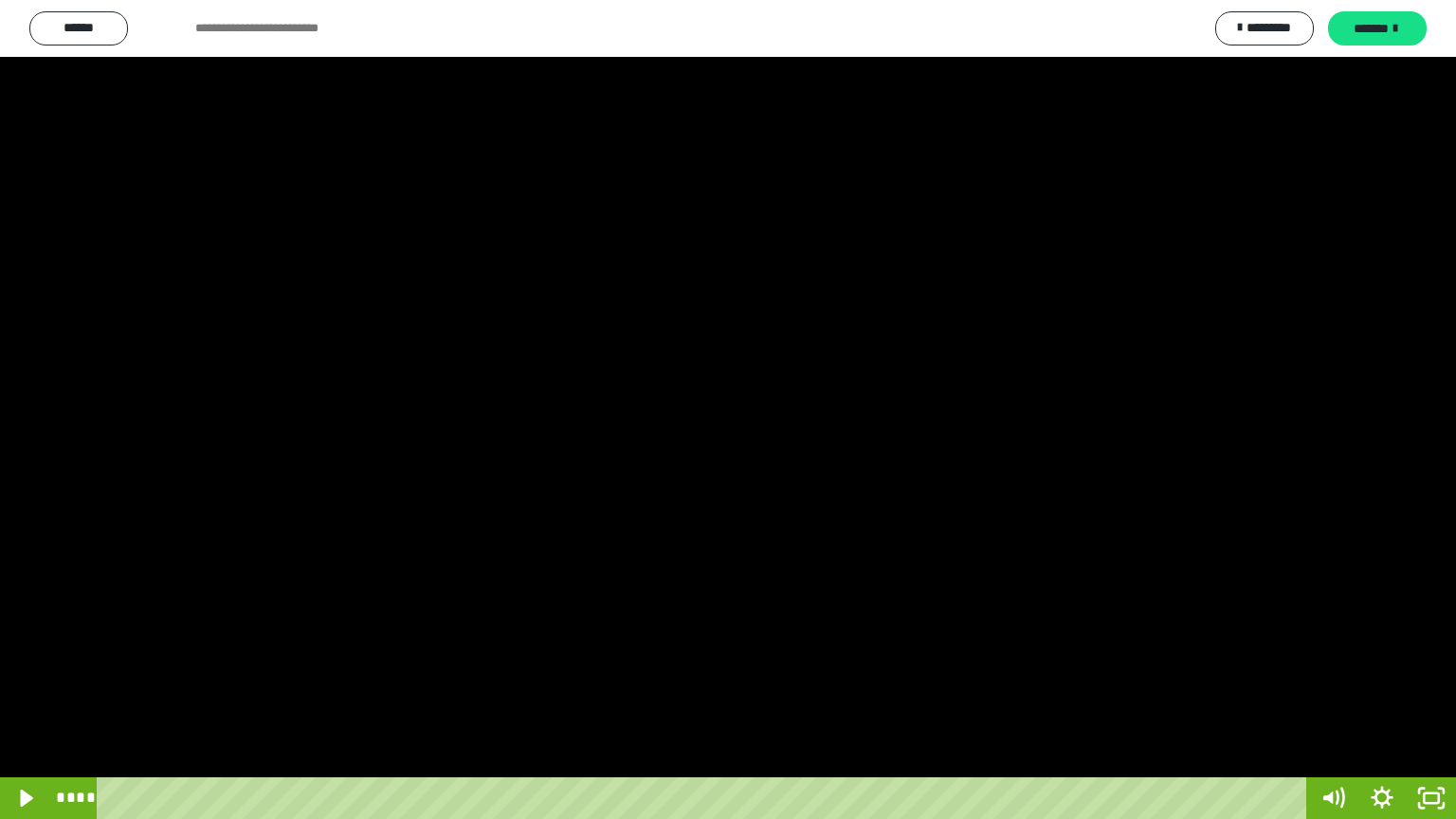 click at bounding box center [728, 410] 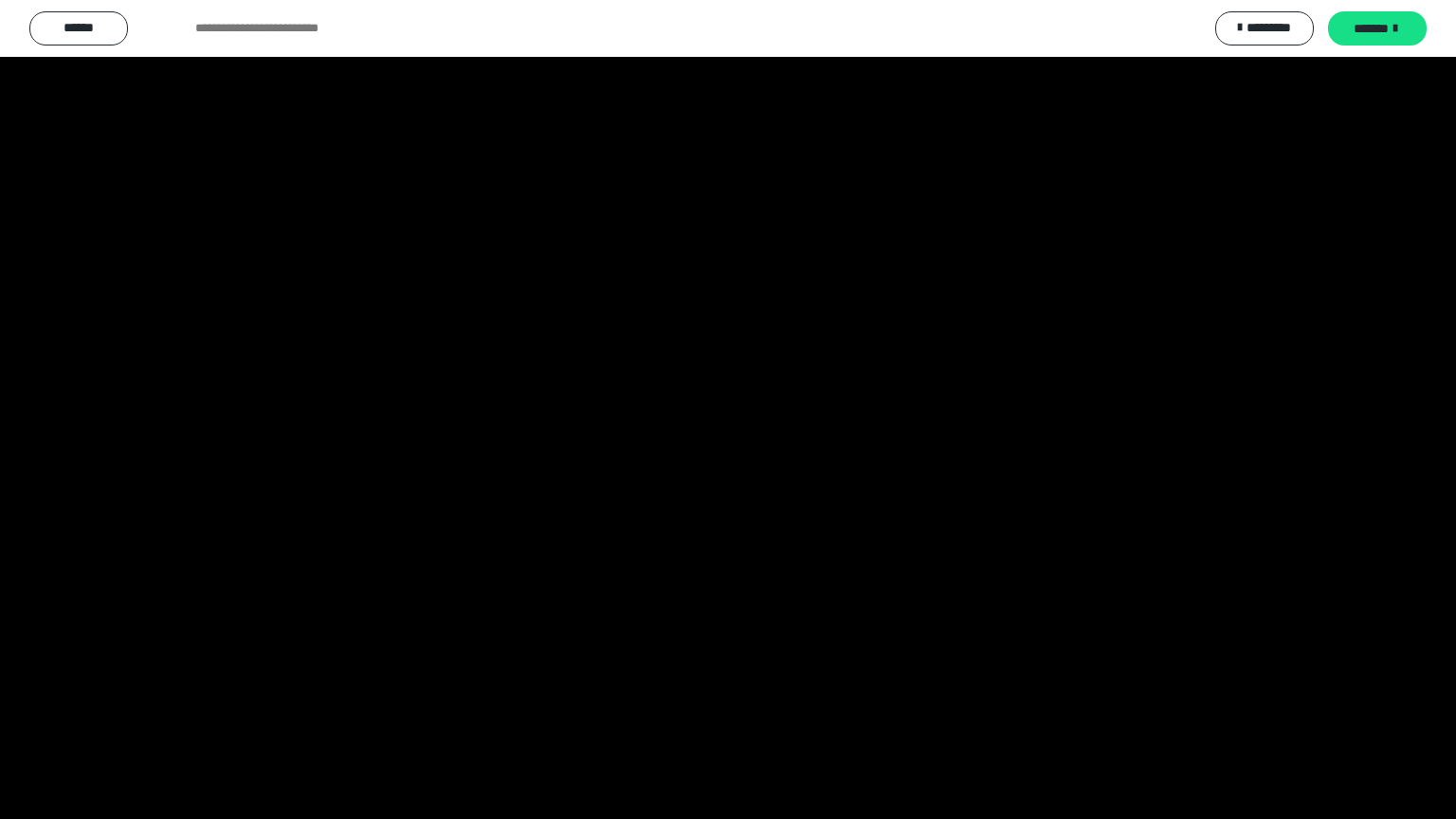 click at bounding box center [728, 410] 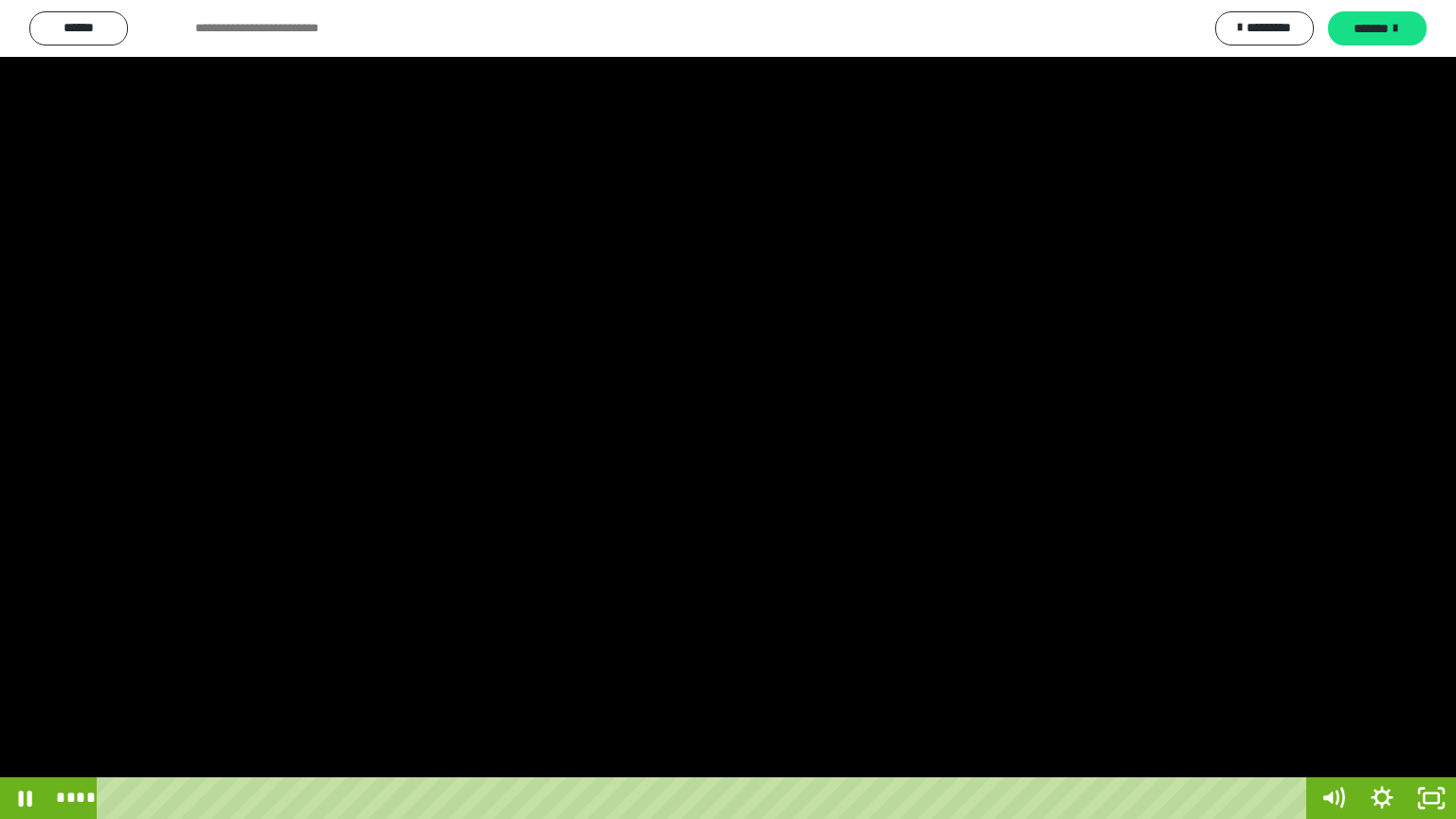 click at bounding box center [728, 410] 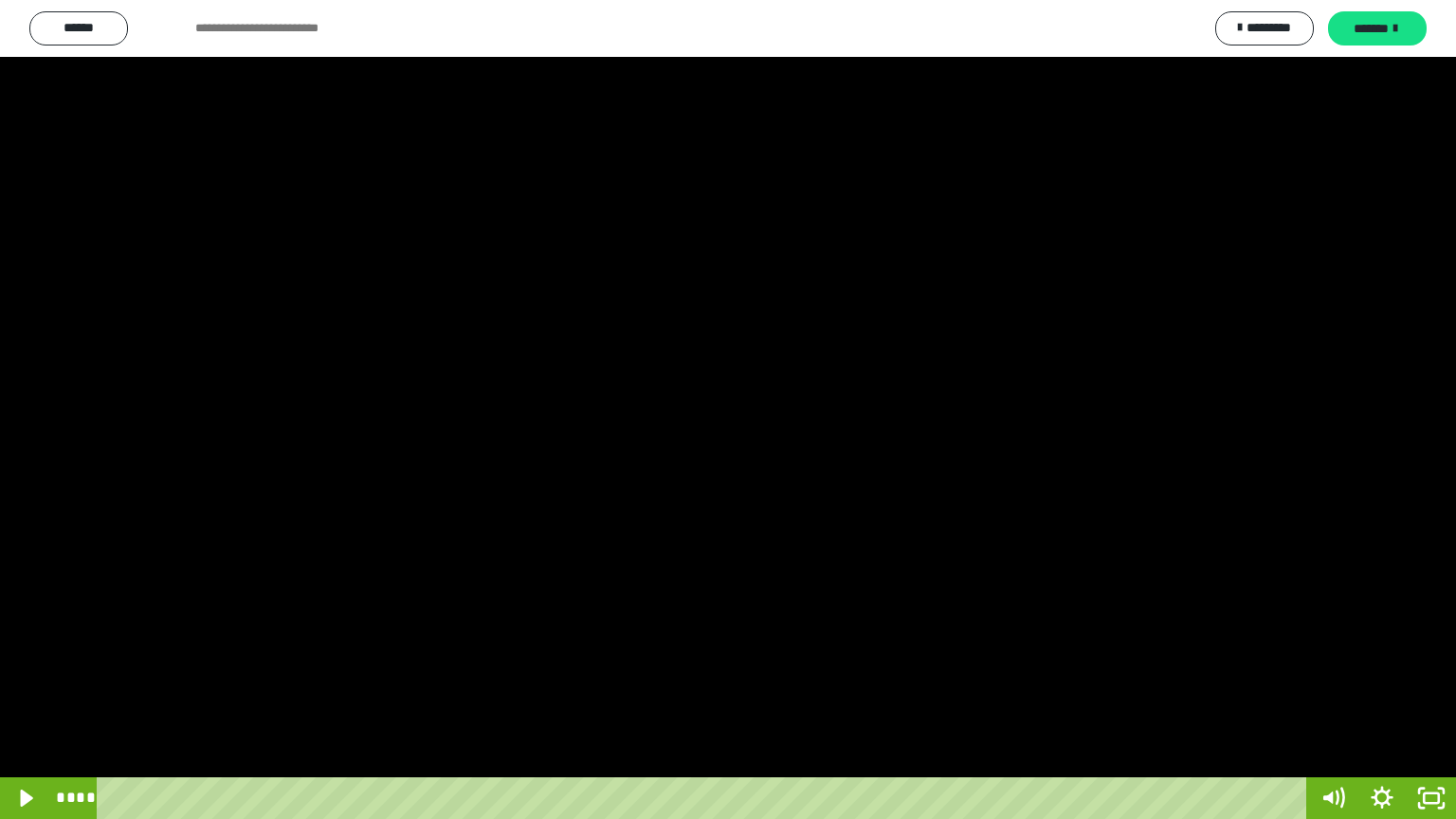 click at bounding box center [728, 410] 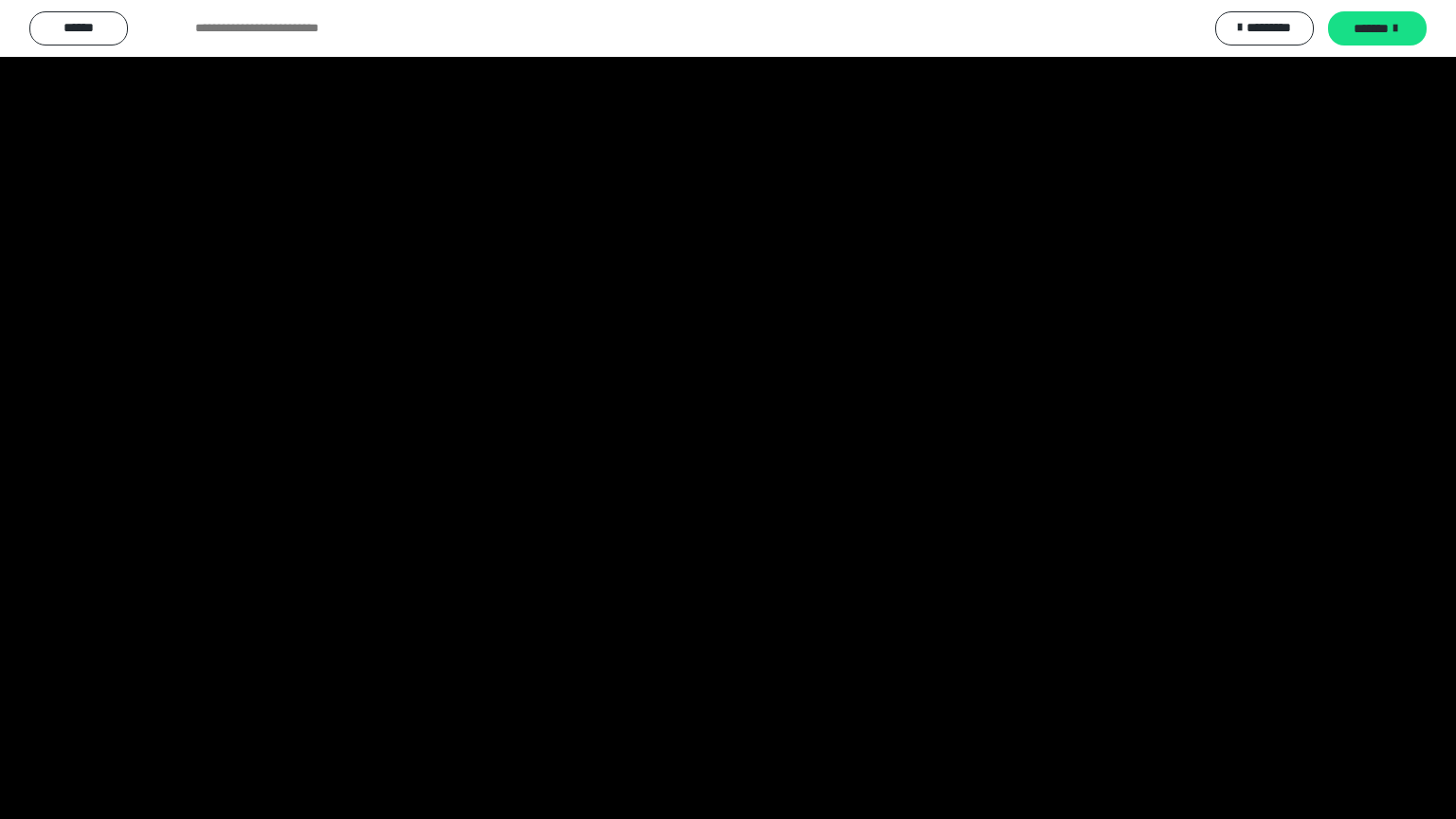 click at bounding box center [728, 410] 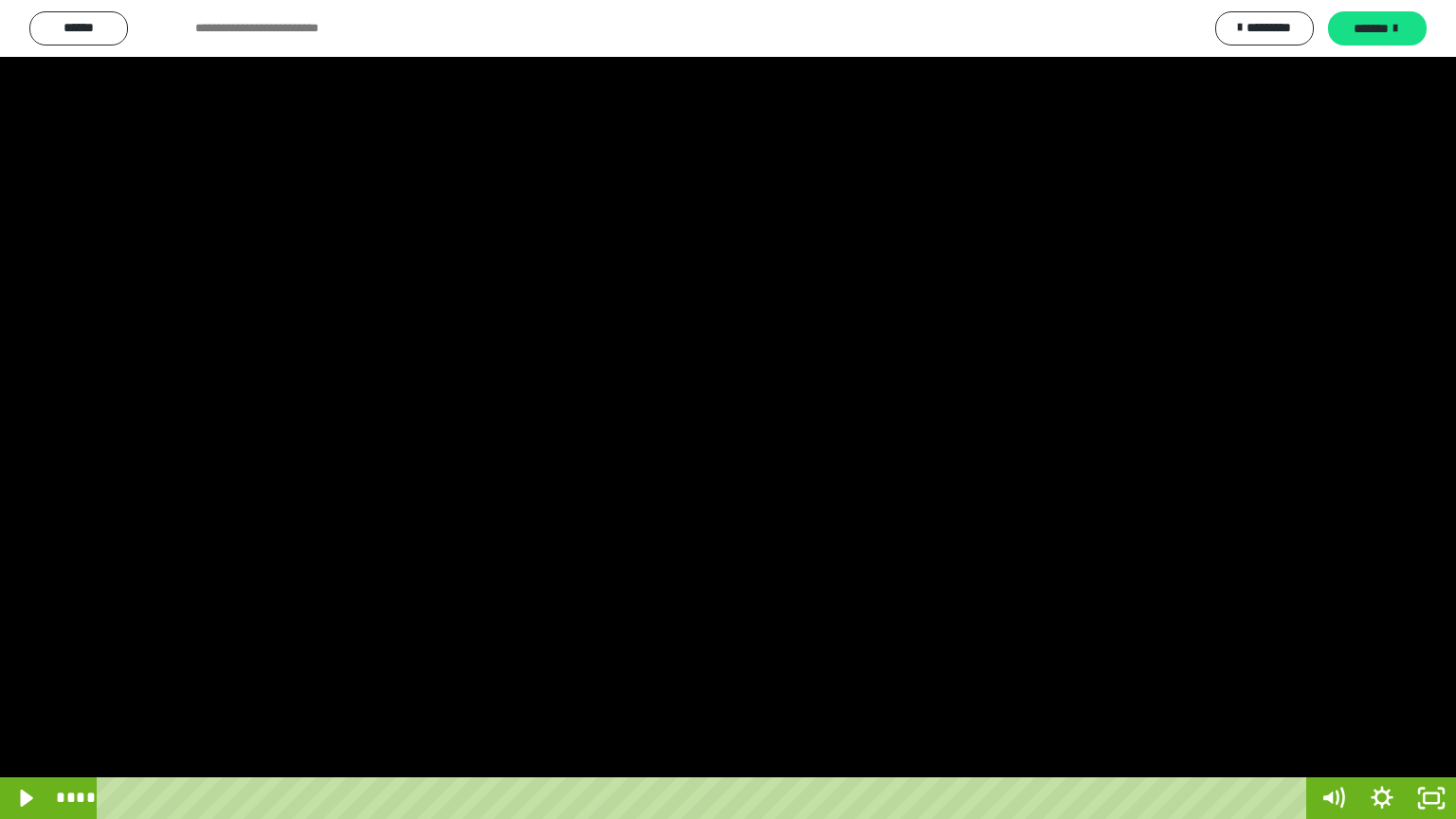 click at bounding box center [728, 410] 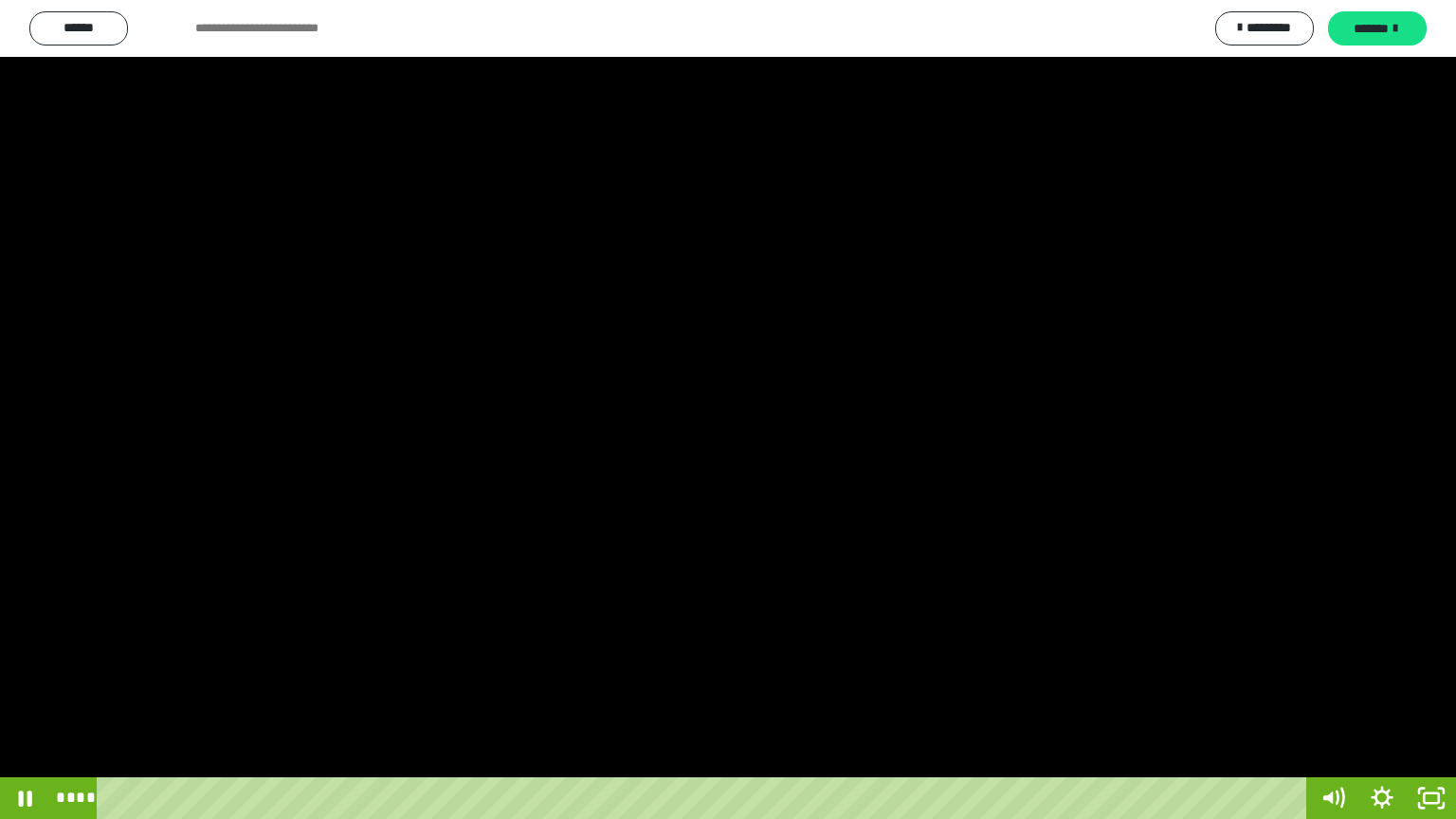click at bounding box center [728, 410] 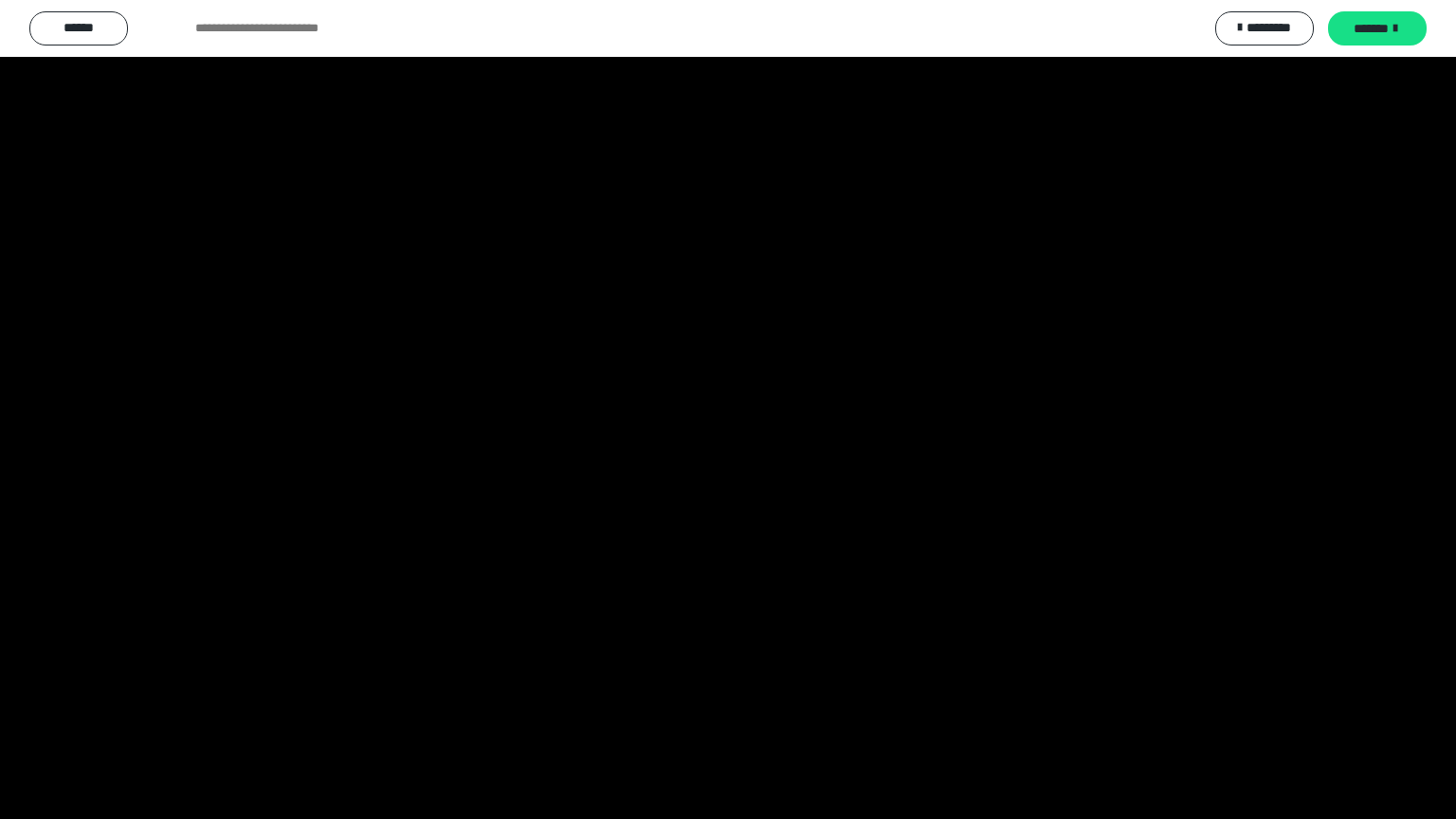 click at bounding box center [728, 410] 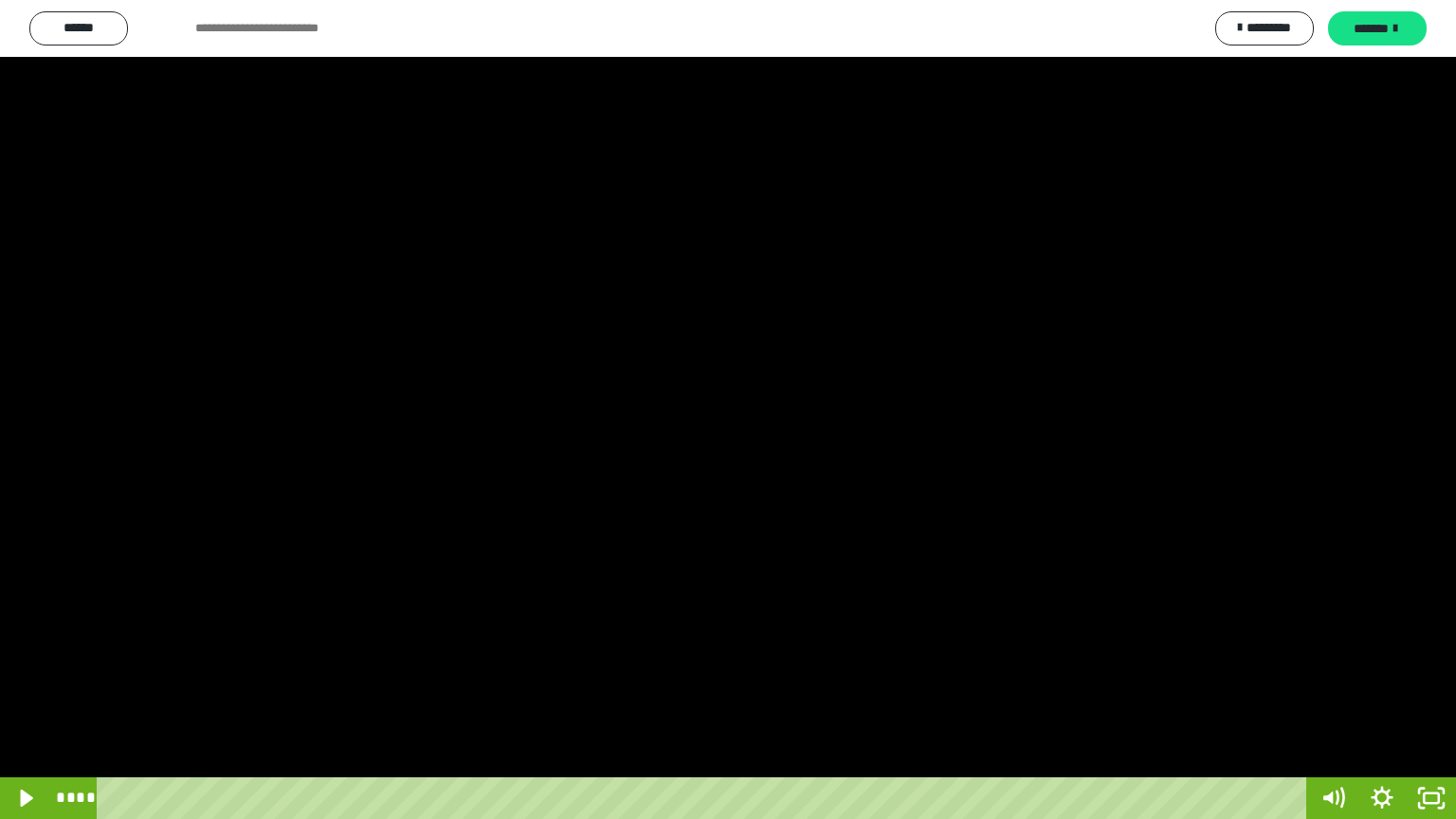 drag, startPoint x: 895, startPoint y: 474, endPoint x: 939, endPoint y: 497, distance: 49.648766 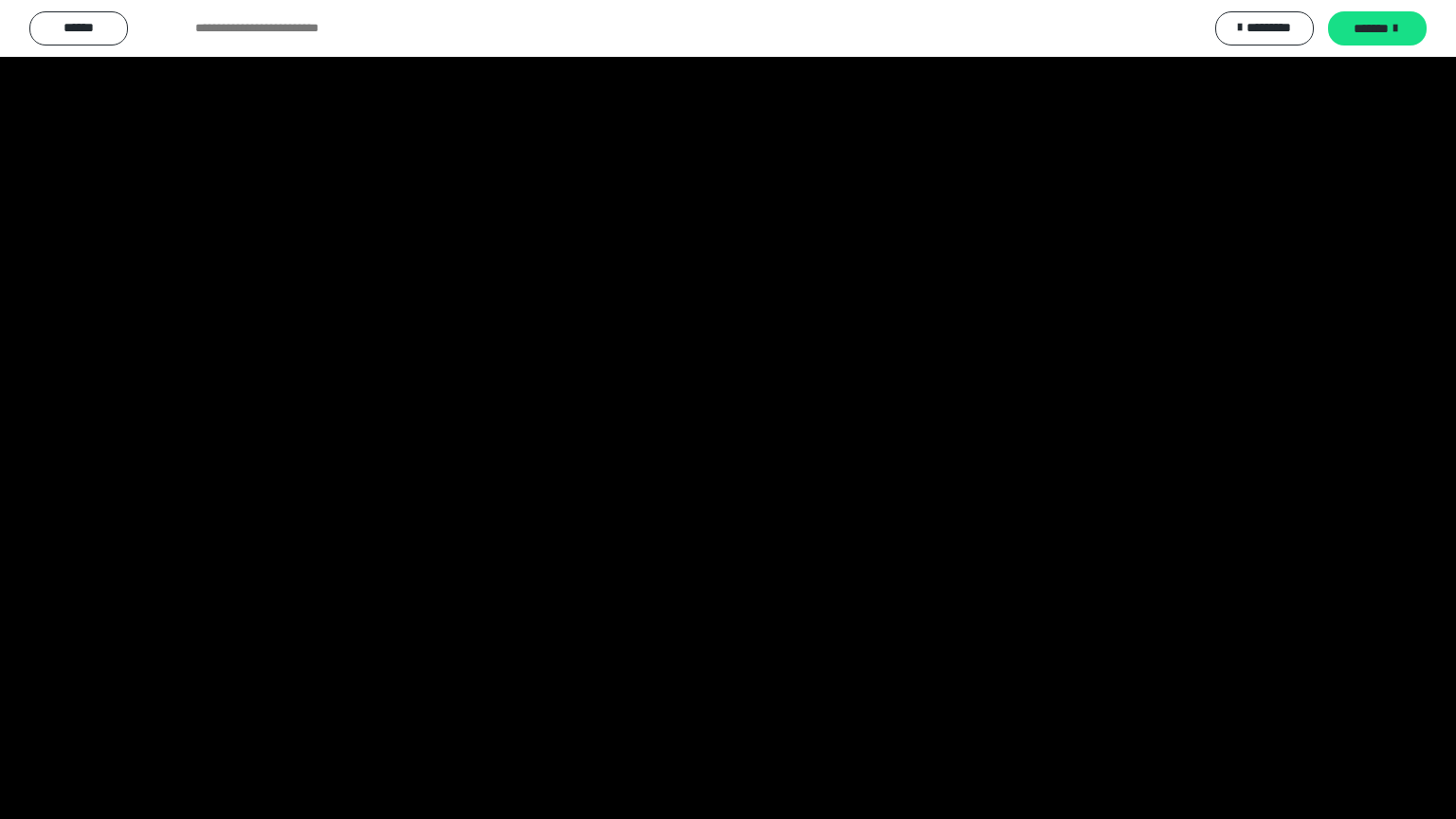 click at bounding box center [728, 410] 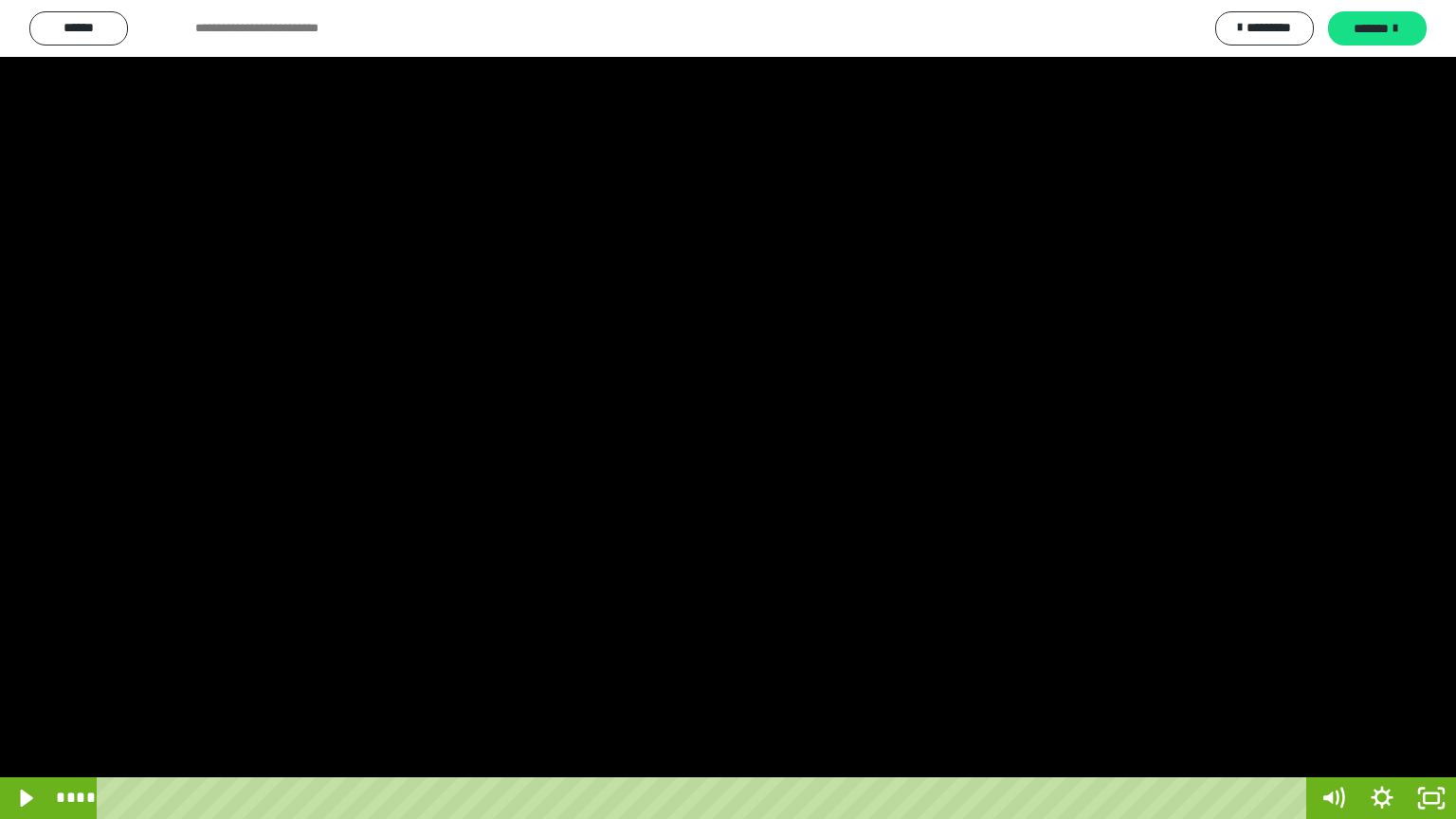click at bounding box center (728, 410) 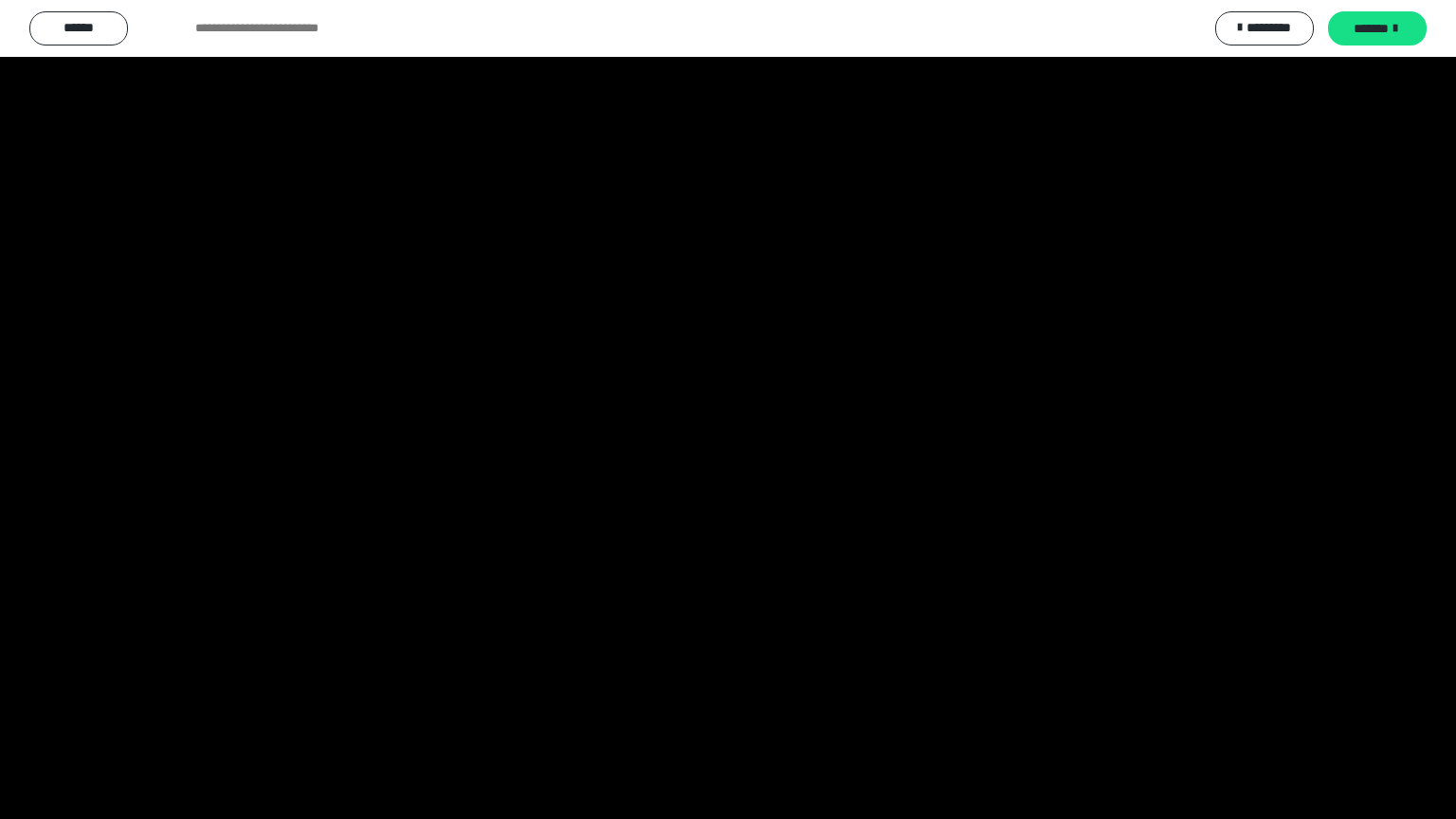 click at bounding box center [728, 410] 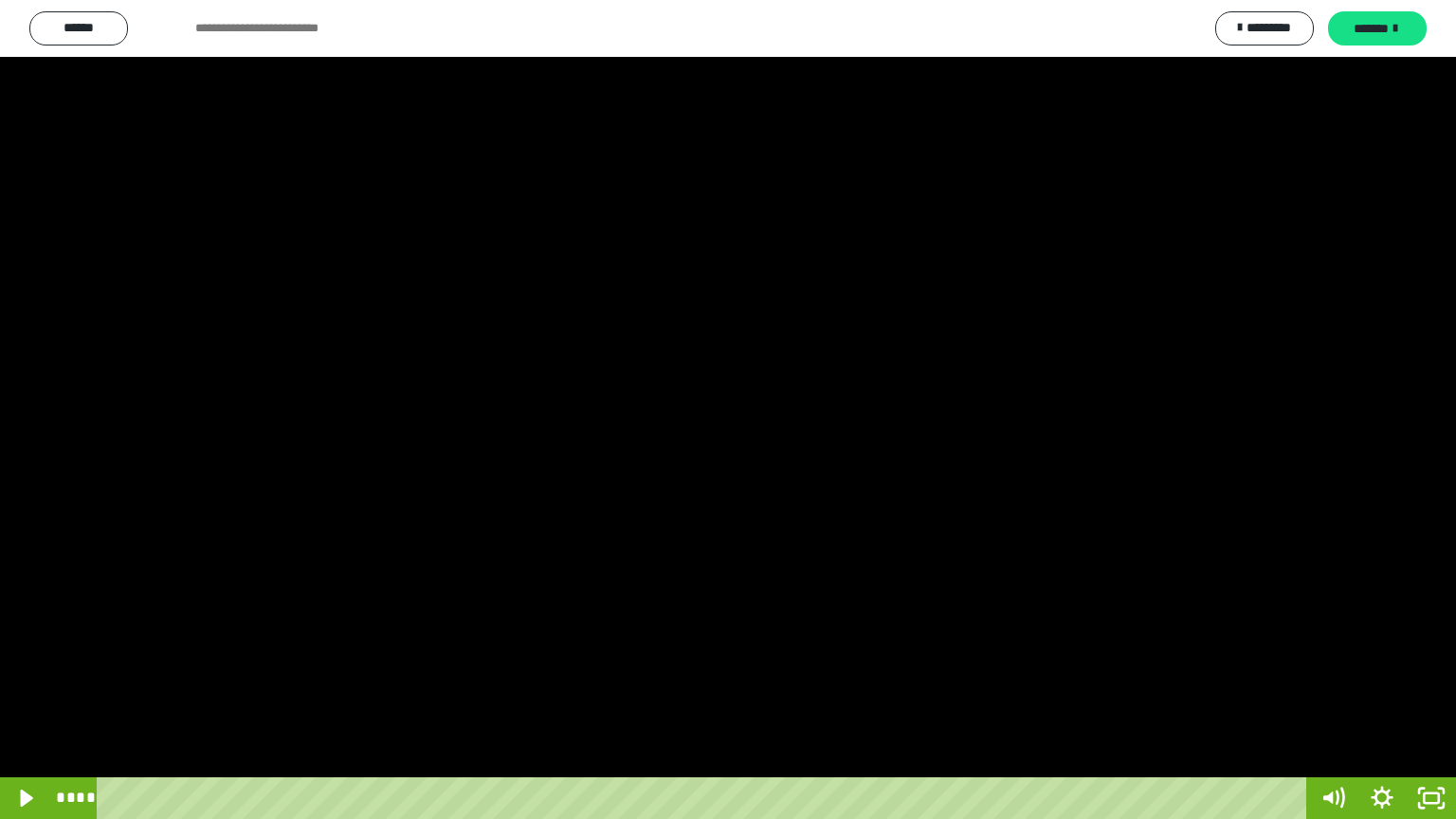 click at bounding box center (728, 410) 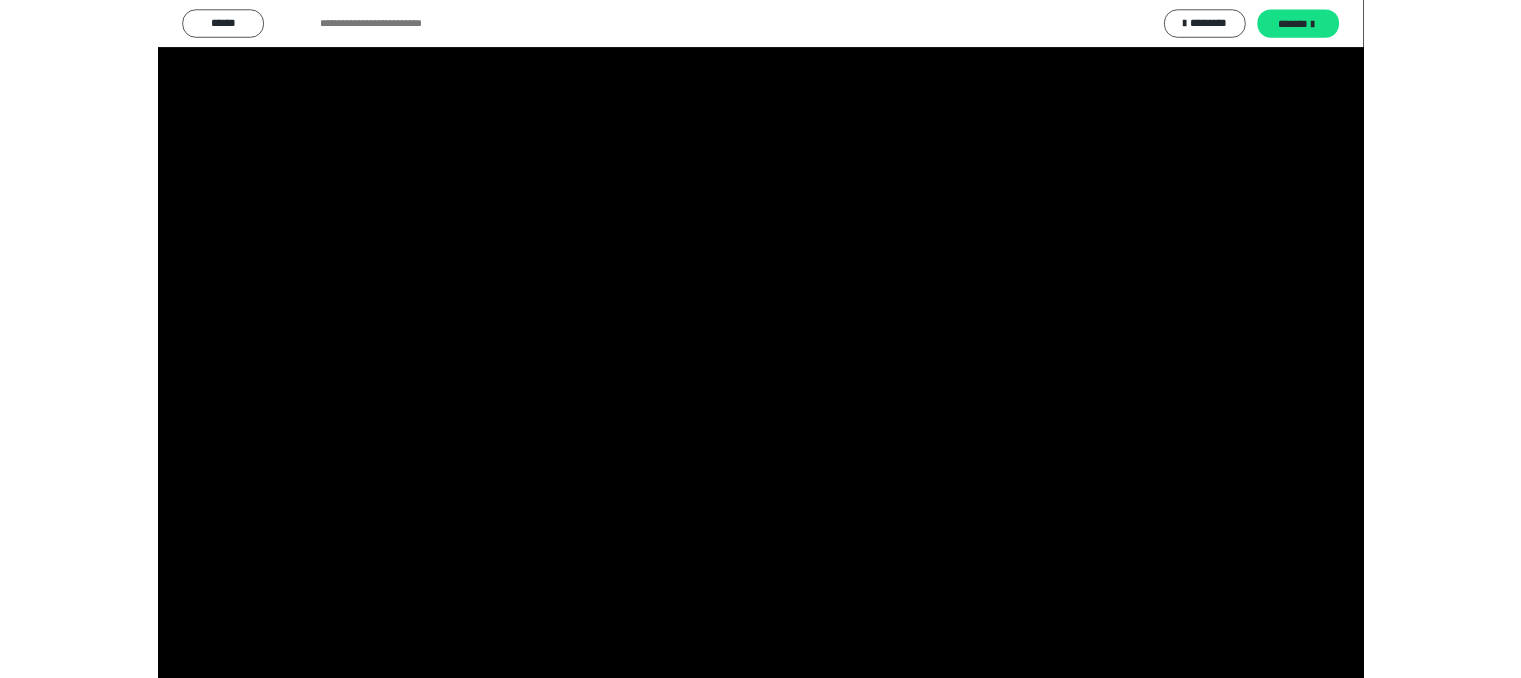 scroll, scrollTop: 3880, scrollLeft: 0, axis: vertical 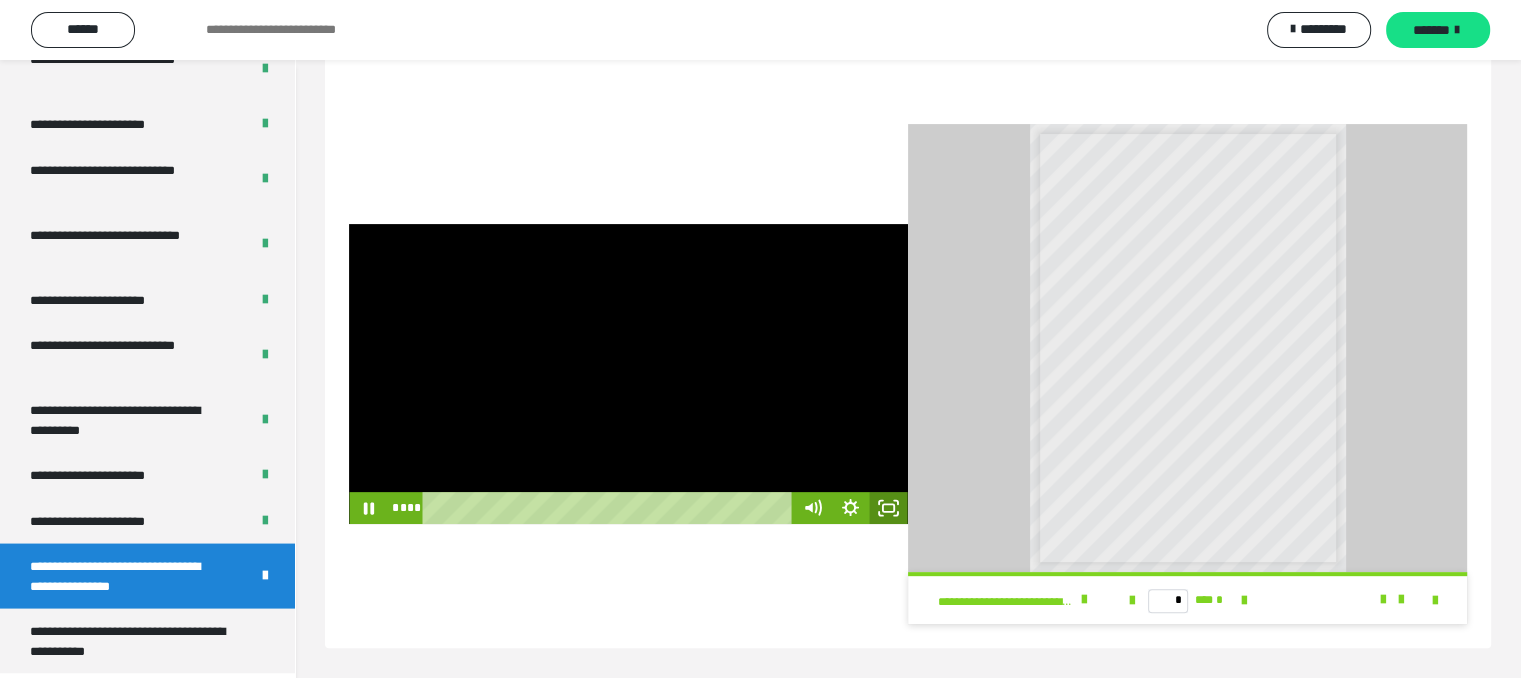 click 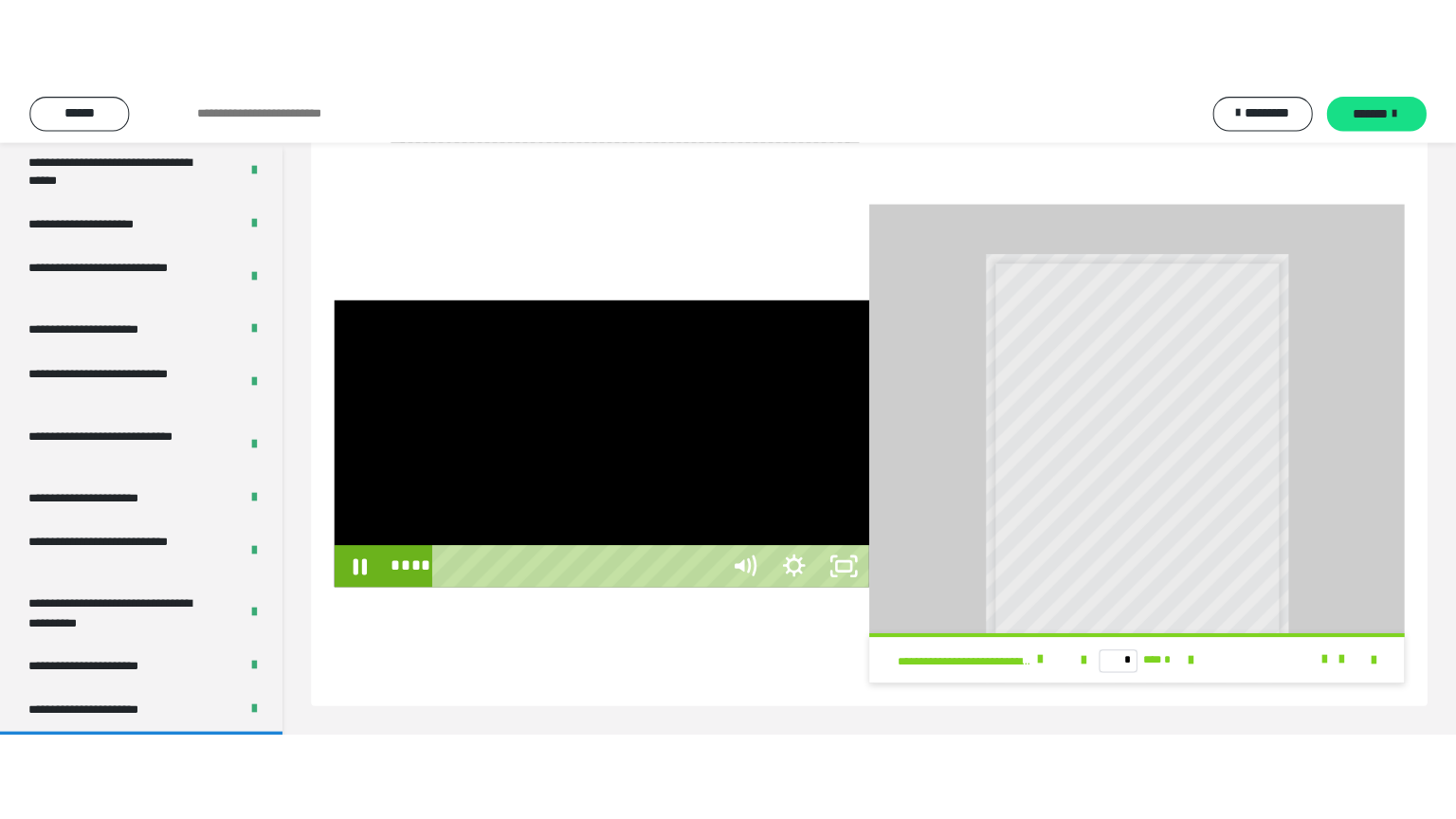 scroll, scrollTop: 334, scrollLeft: 0, axis: vertical 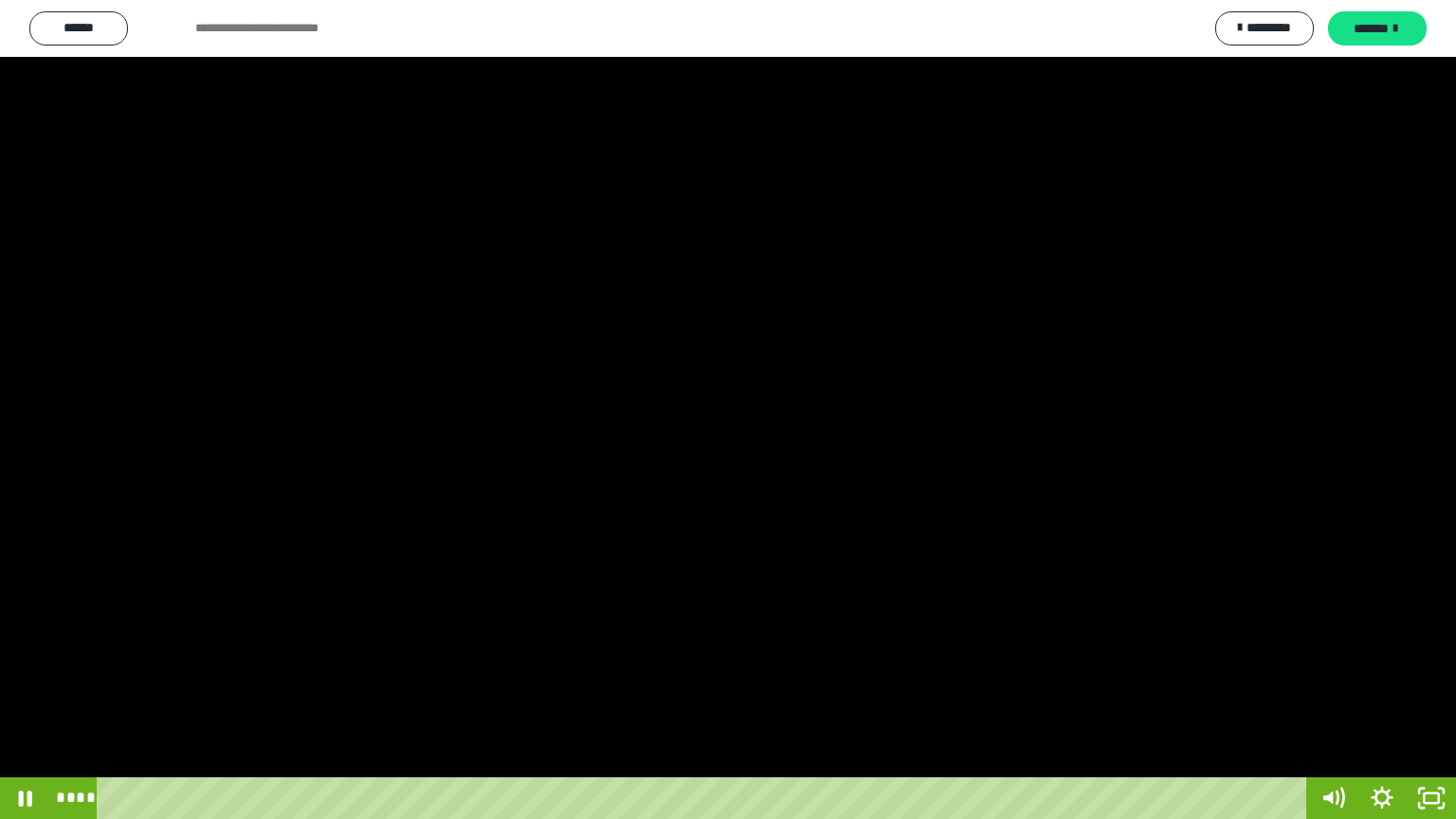 click at bounding box center (728, 410) 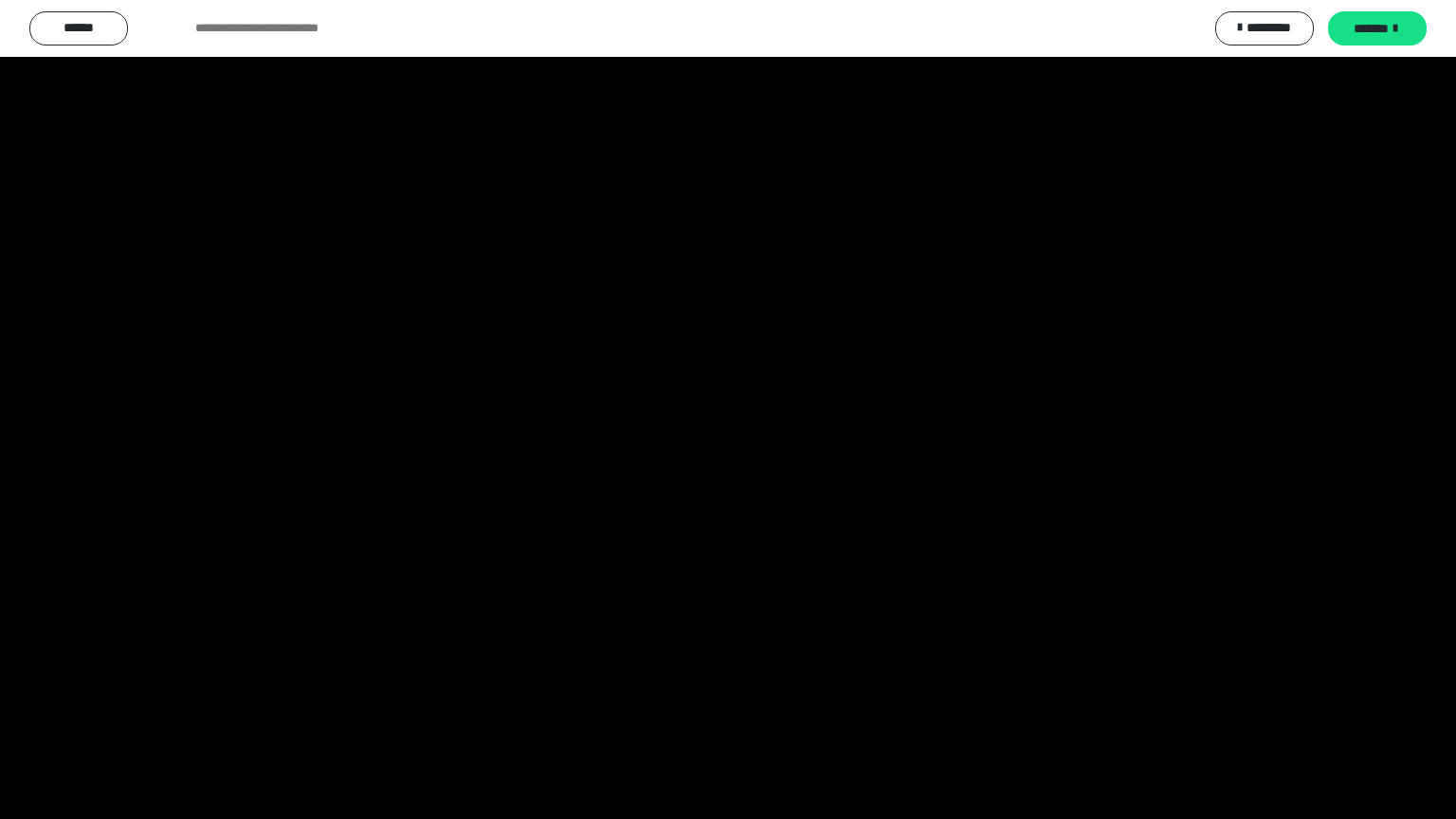 click at bounding box center [728, 410] 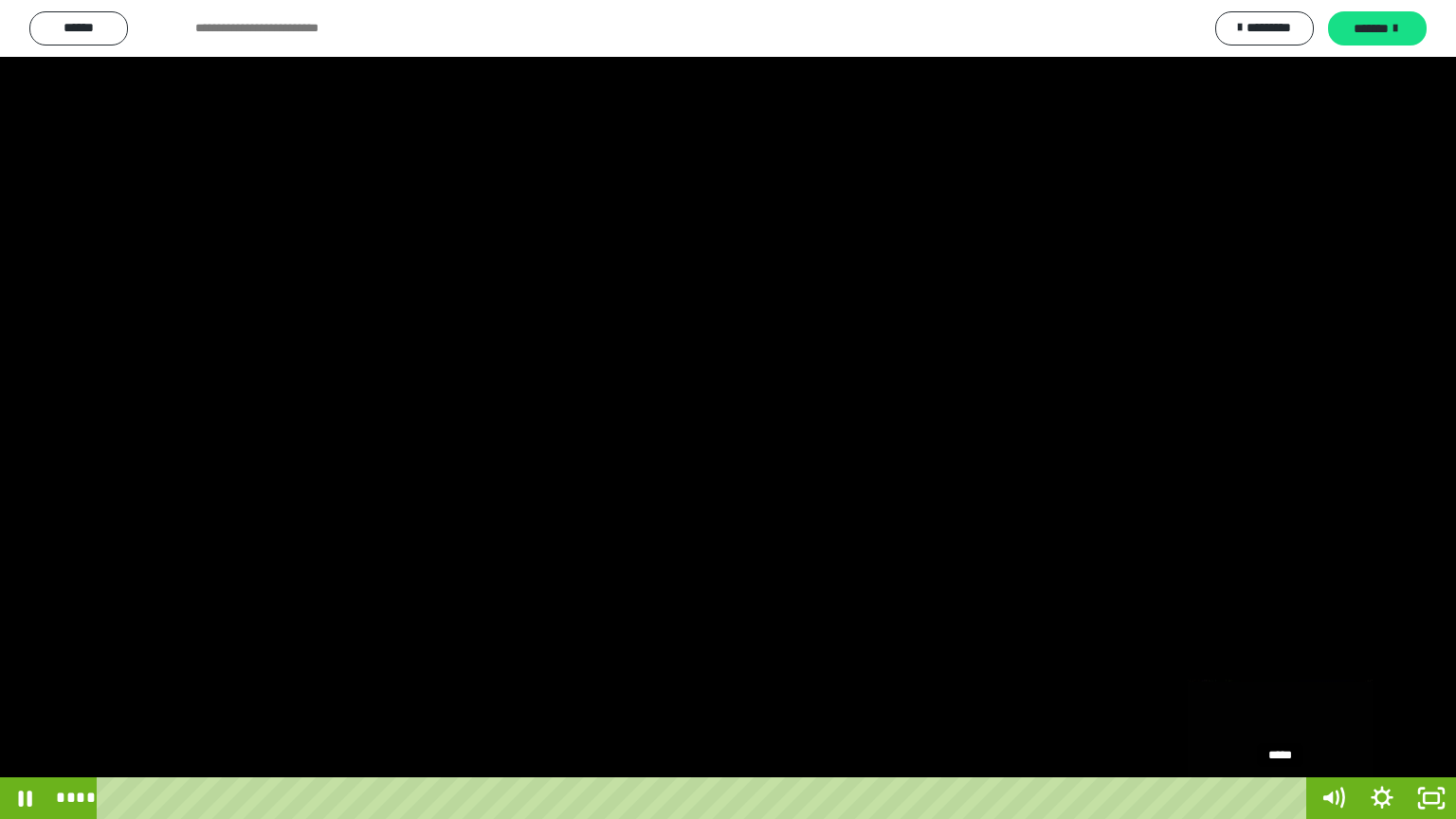 click on "*****" at bounding box center [705, 798] 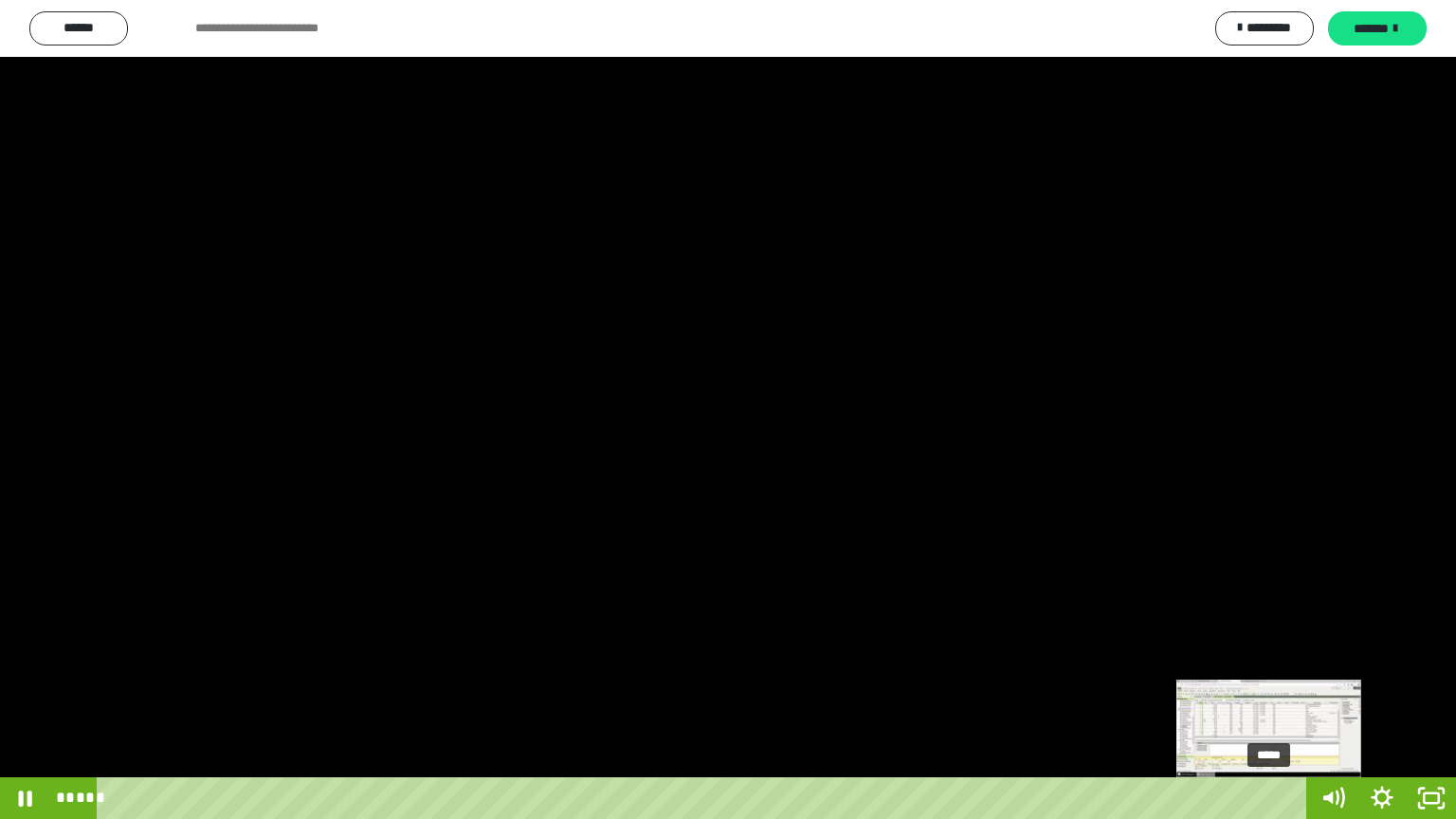 click on "*****" at bounding box center (705, 798) 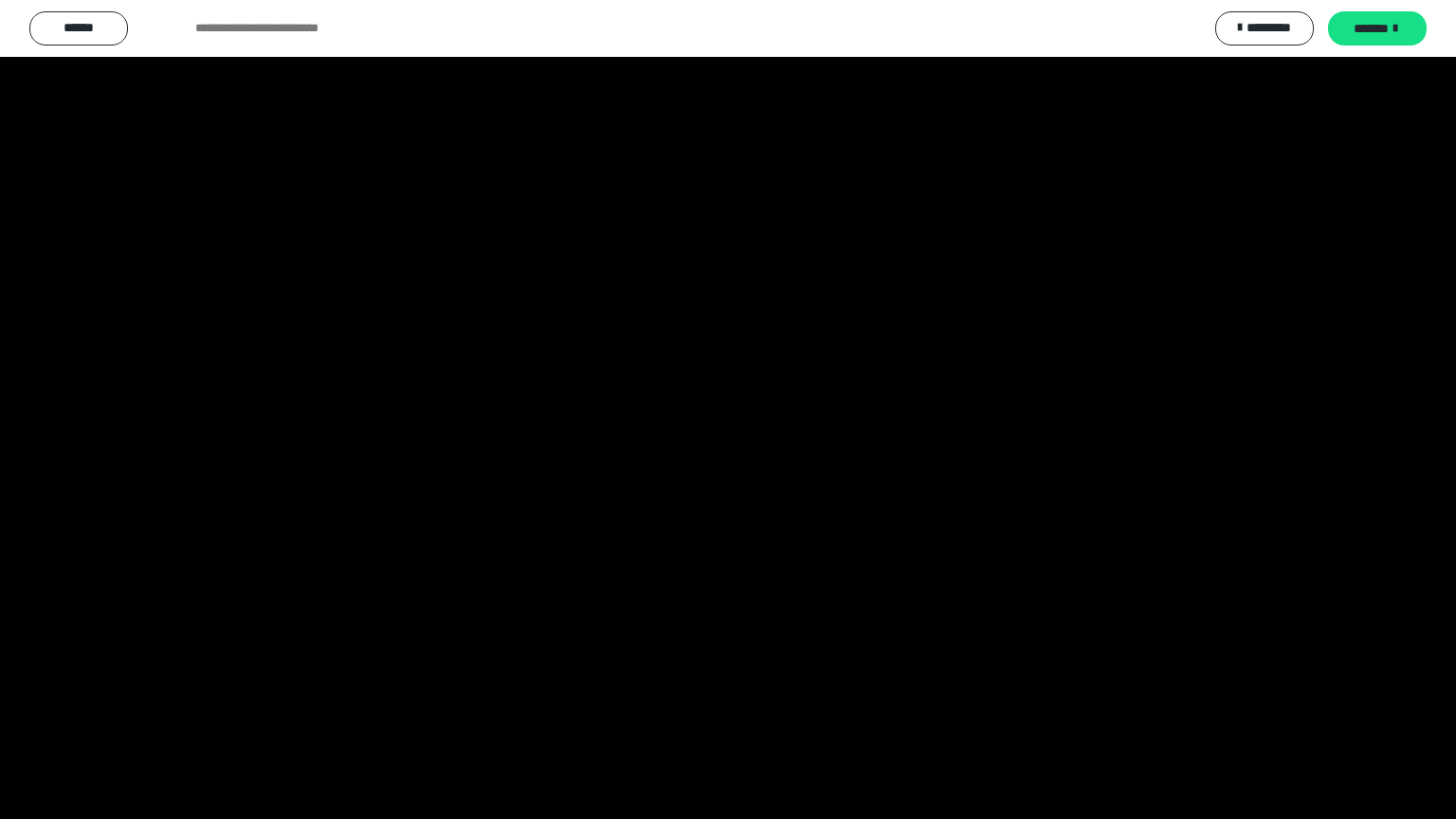 click at bounding box center (728, 410) 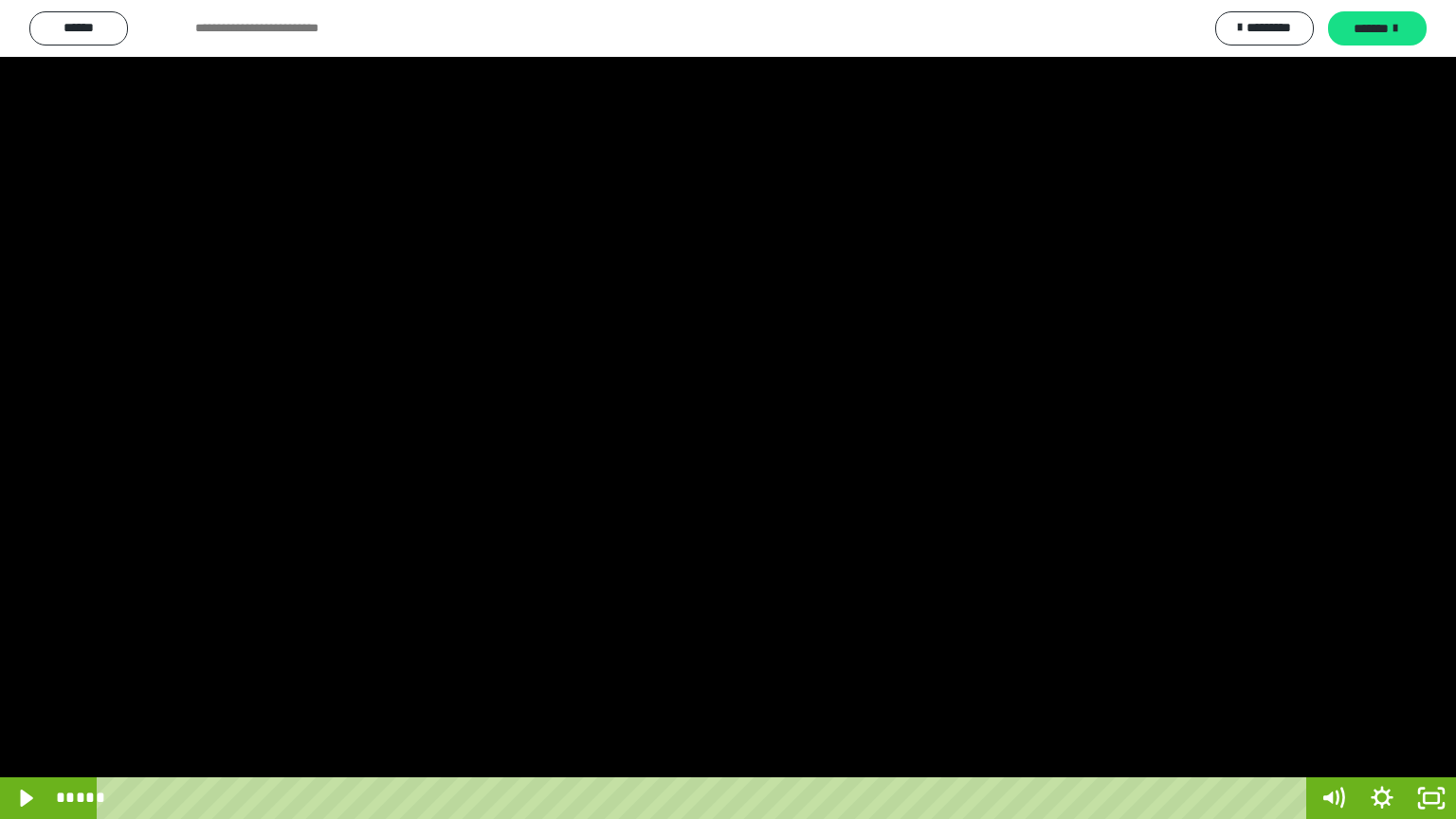 click at bounding box center (728, 410) 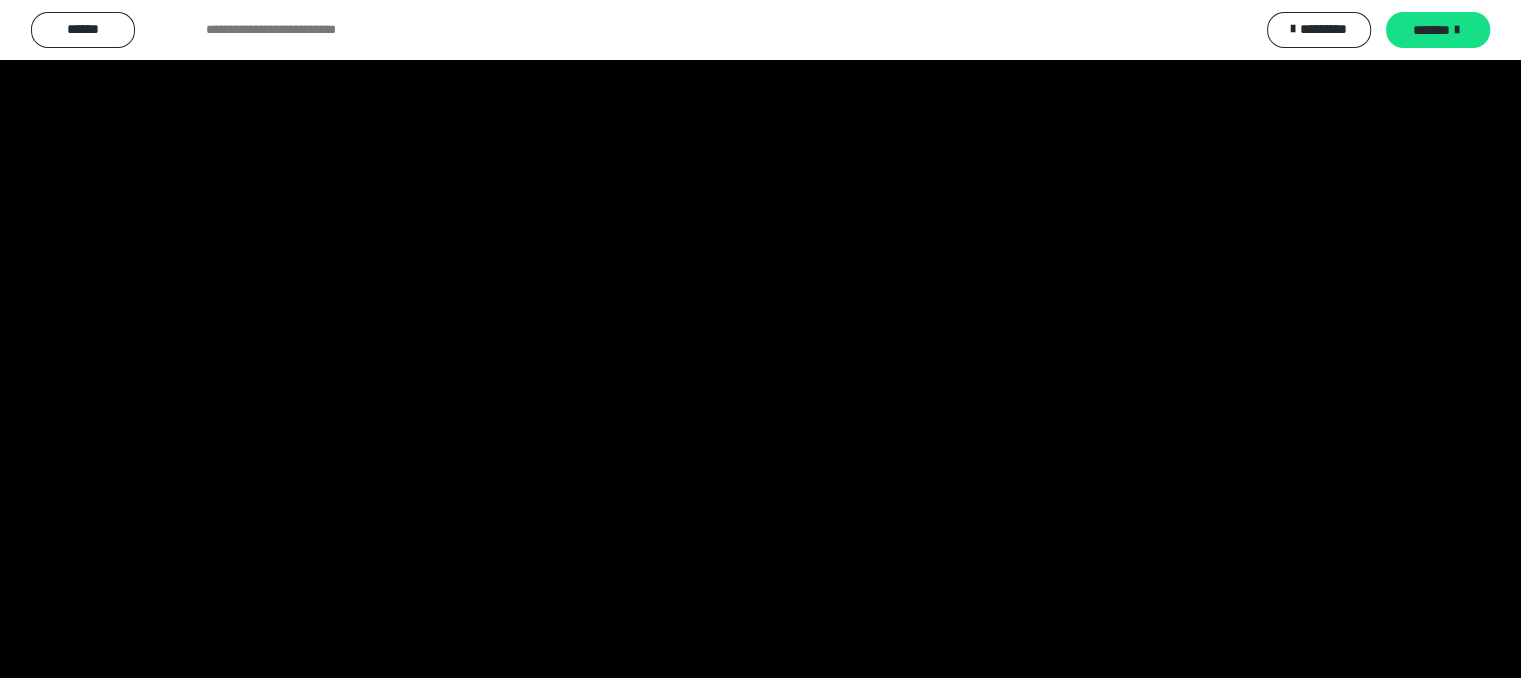 scroll, scrollTop: 3880, scrollLeft: 0, axis: vertical 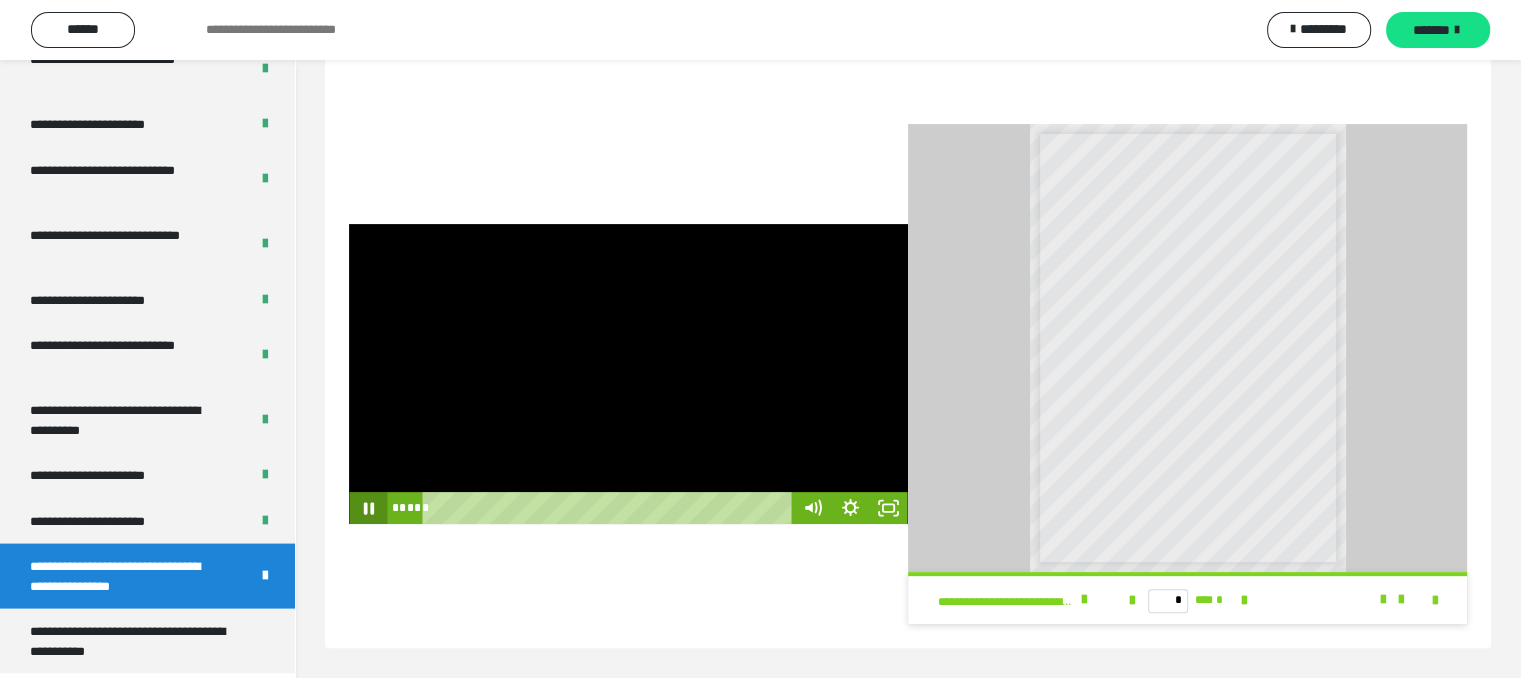 click 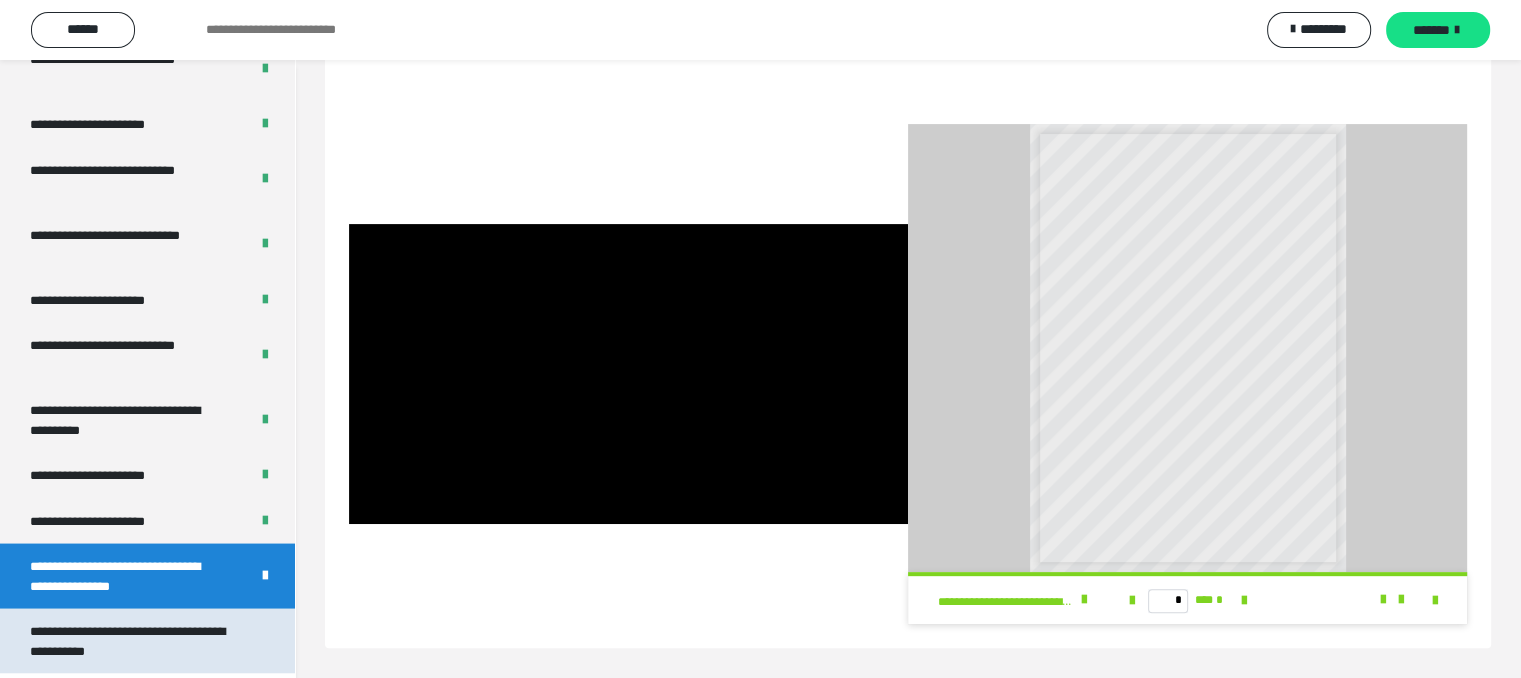 click on "**********" at bounding box center [132, 641] 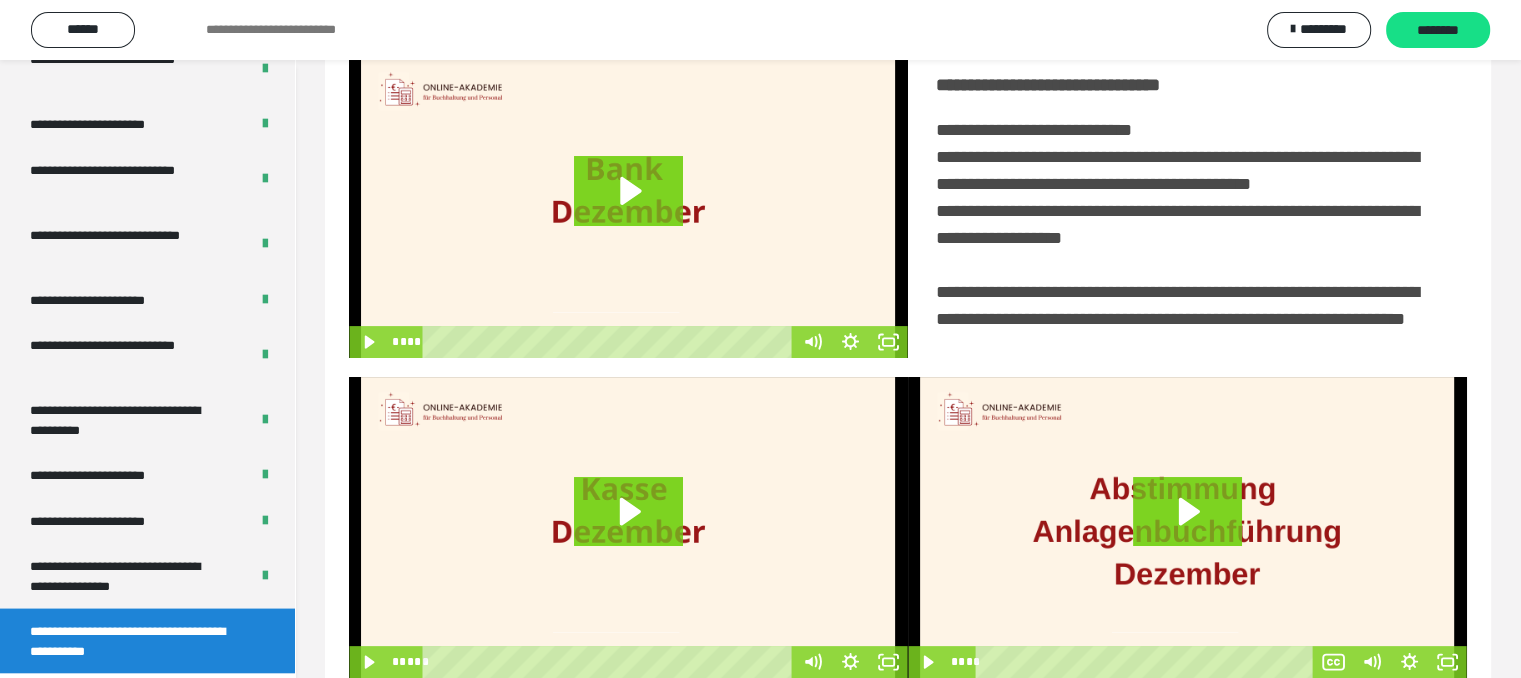 scroll, scrollTop: 112, scrollLeft: 0, axis: vertical 